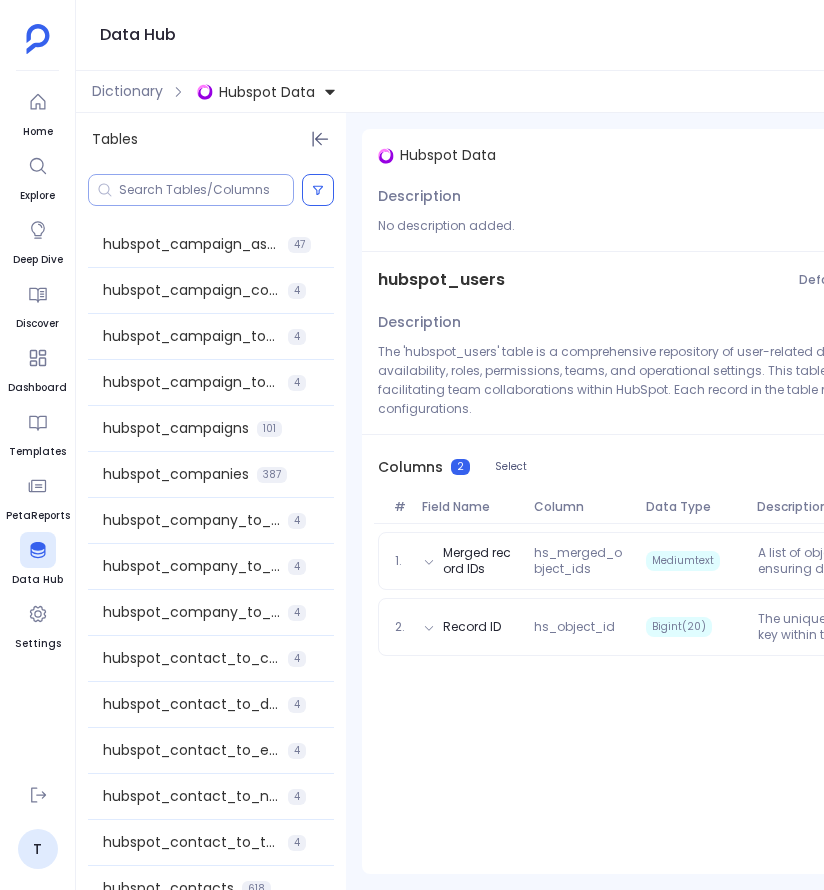 scroll, scrollTop: 0, scrollLeft: 0, axis: both 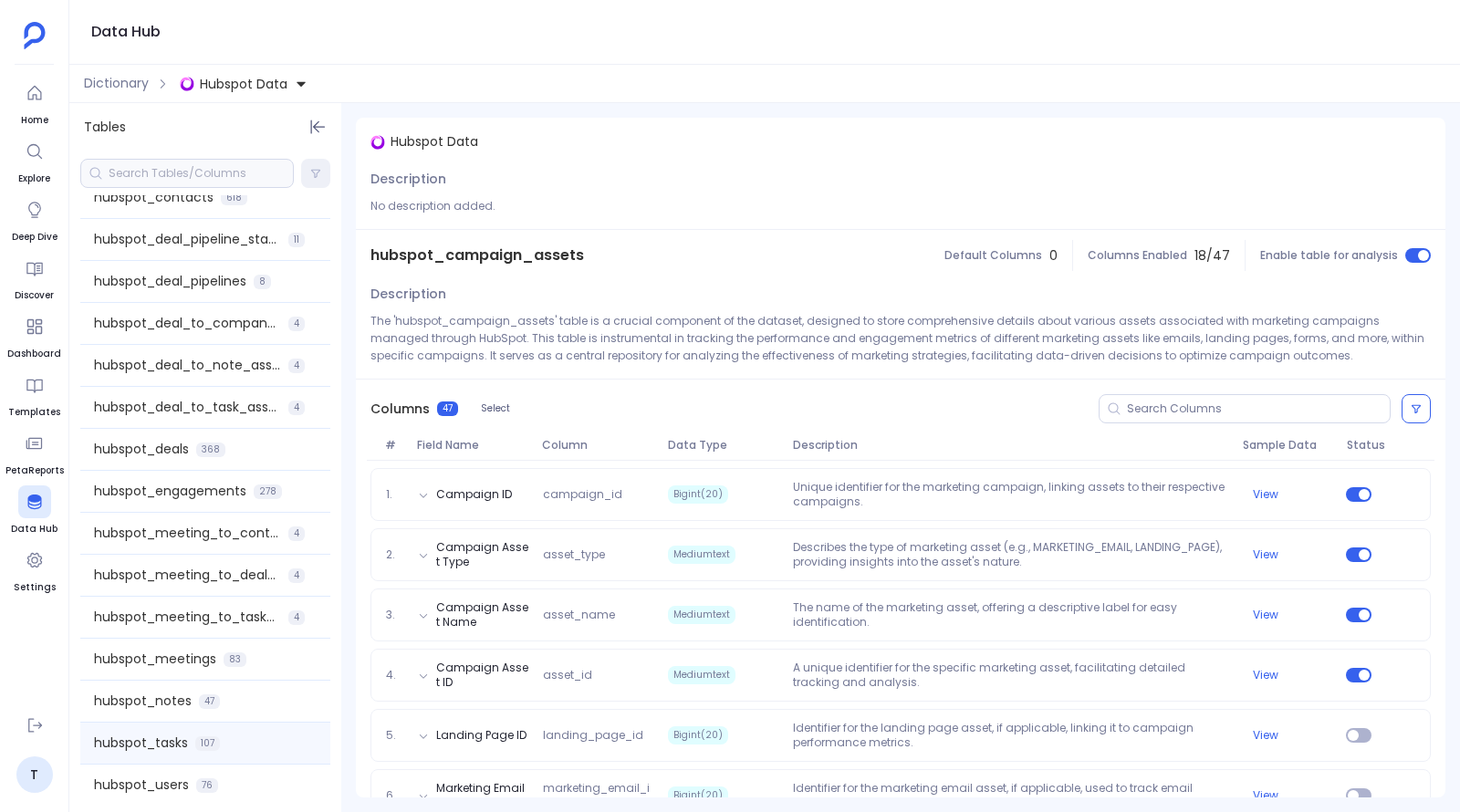 click on "hubspot_tasks" at bounding box center [141, 743] 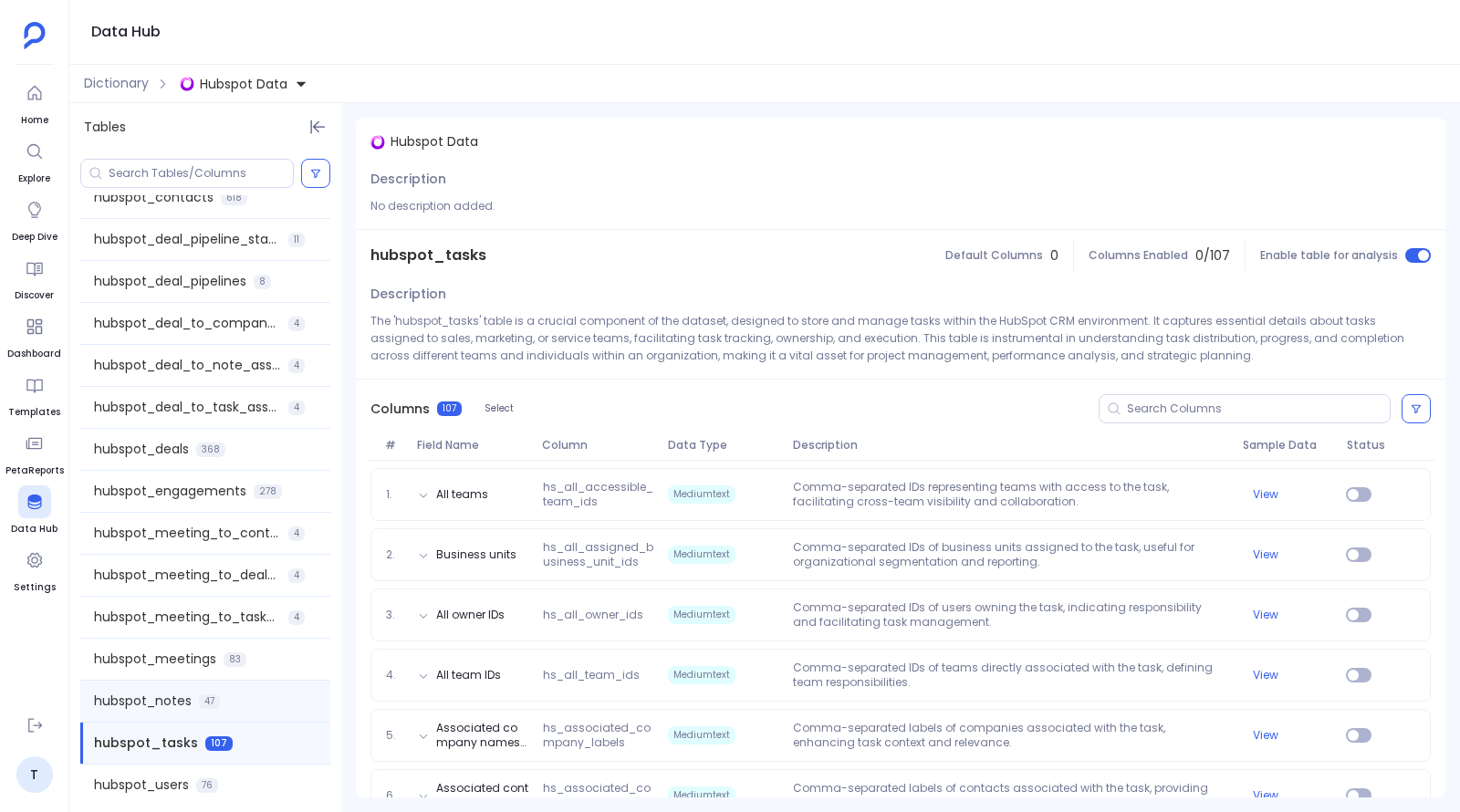 click on "hubspot_notes" at bounding box center [142, 701] 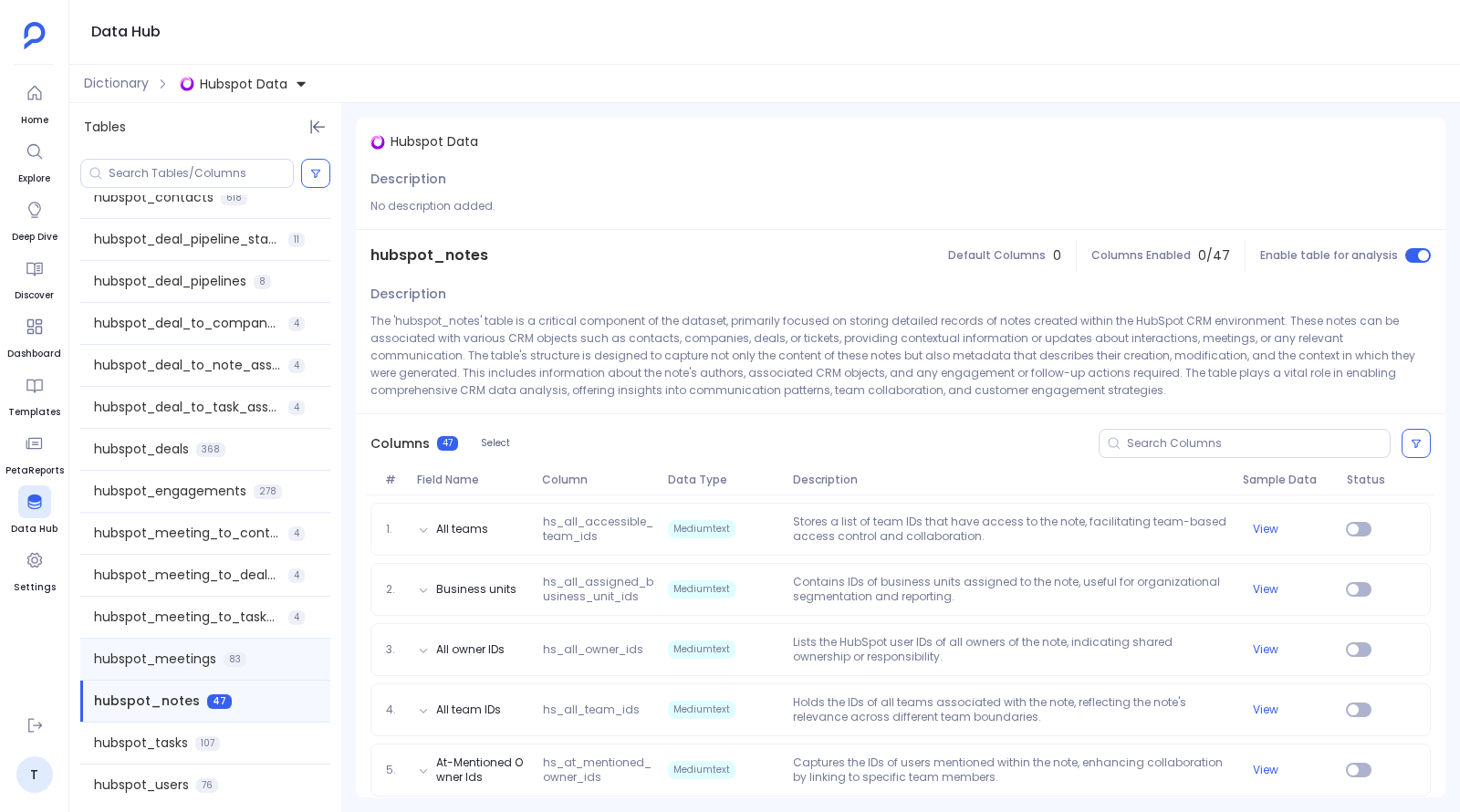 click on "hubspot_meetings" at bounding box center (155, 659) 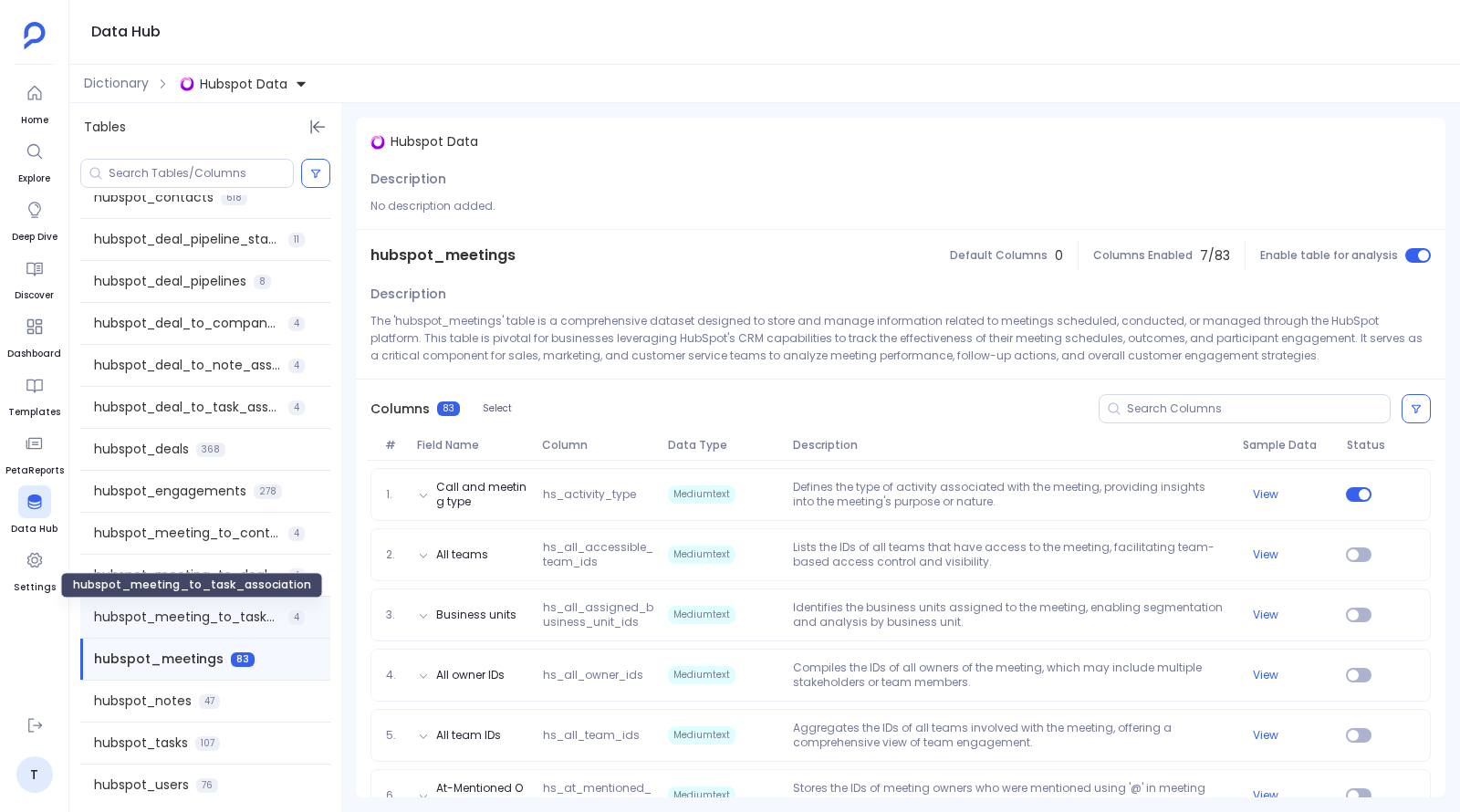 click on "hubspot_meeting_to_task_association" at bounding box center (187, 617) 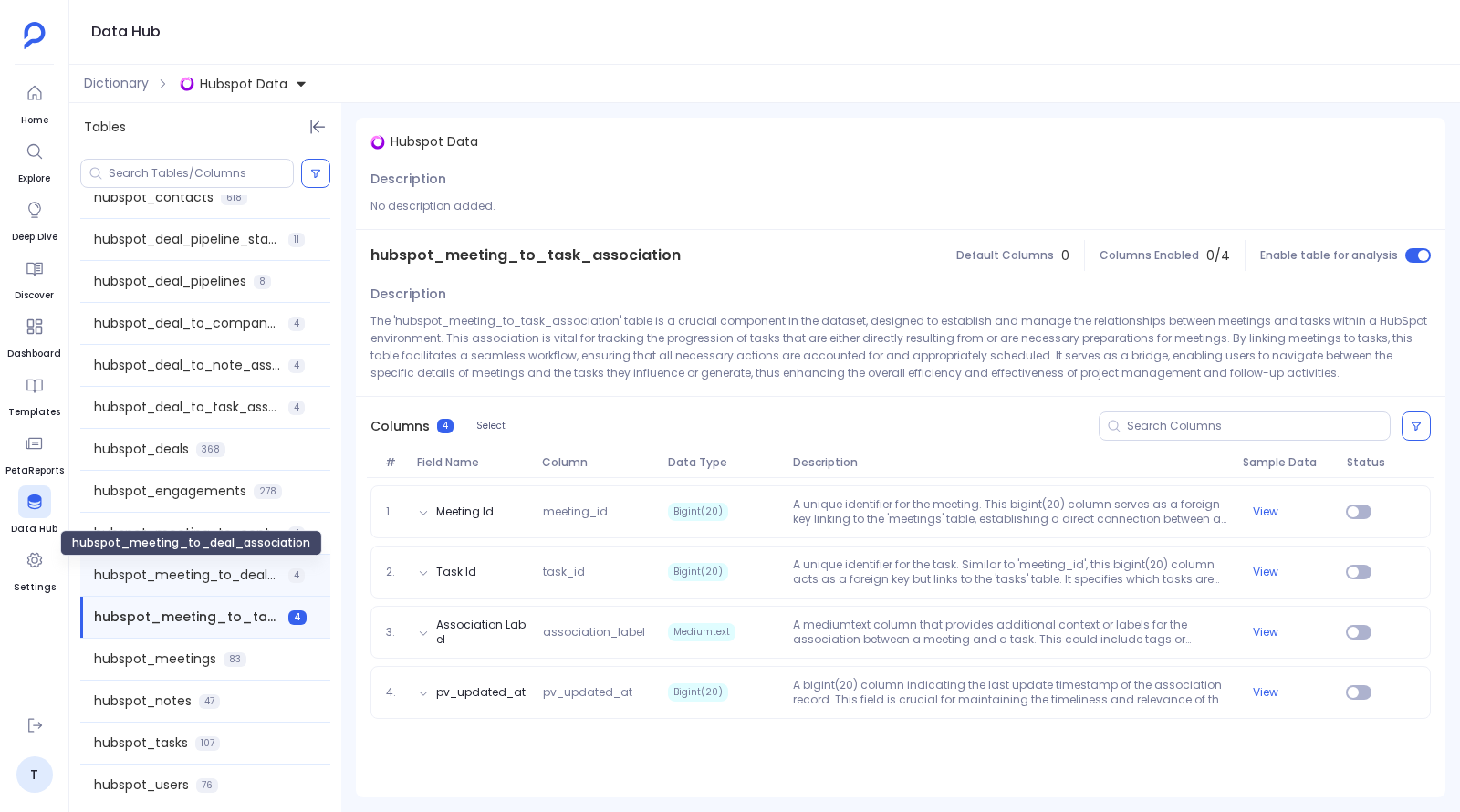 click on "hubspot_meeting_to_deal_association" at bounding box center (187, 575) 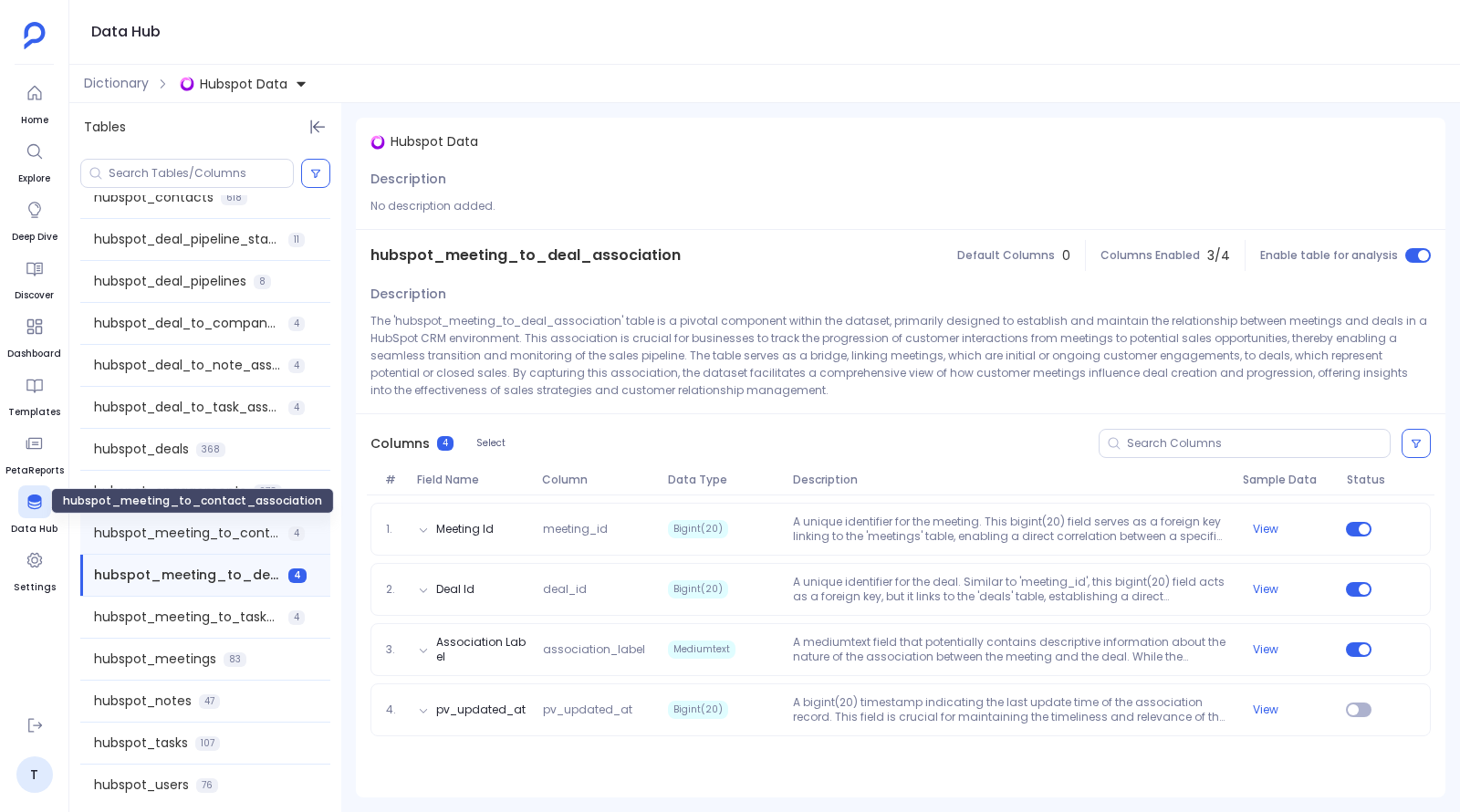 click on "hubspot_meeting_to_contact_association" at bounding box center [187, 533] 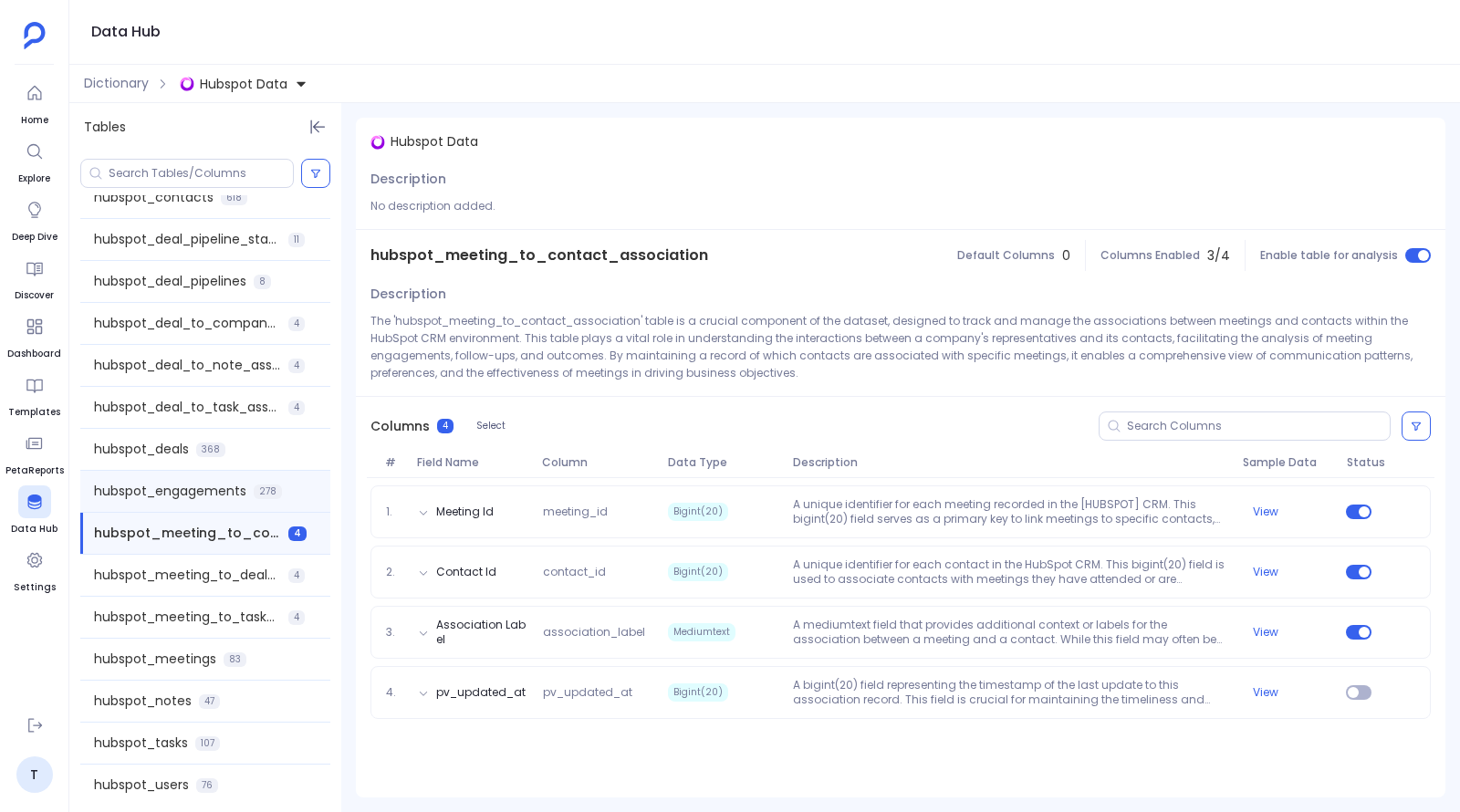 click on "hubspot_engagements" at bounding box center [170, 491] 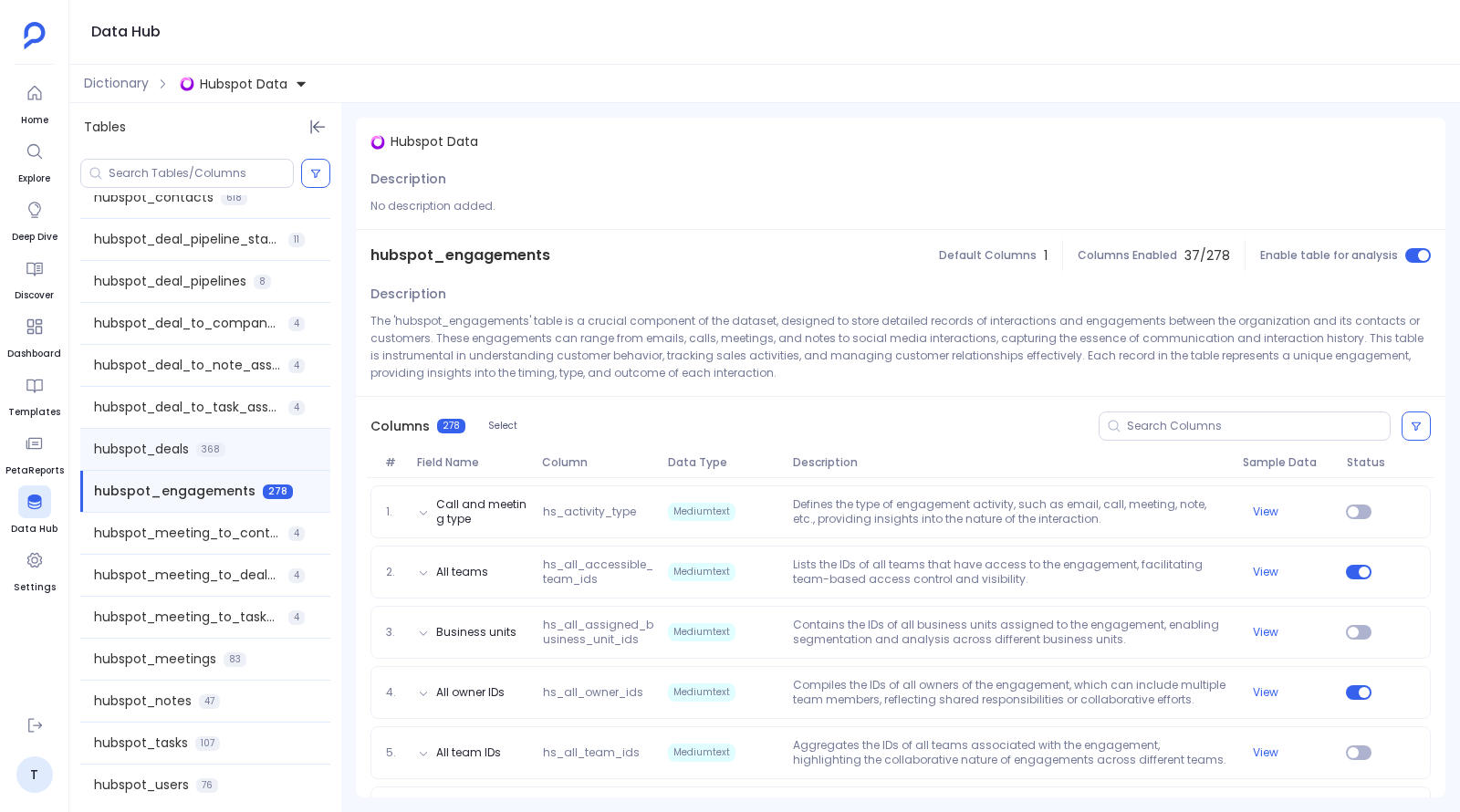 click on "hubspot_deals 368" at bounding box center (205, 449) 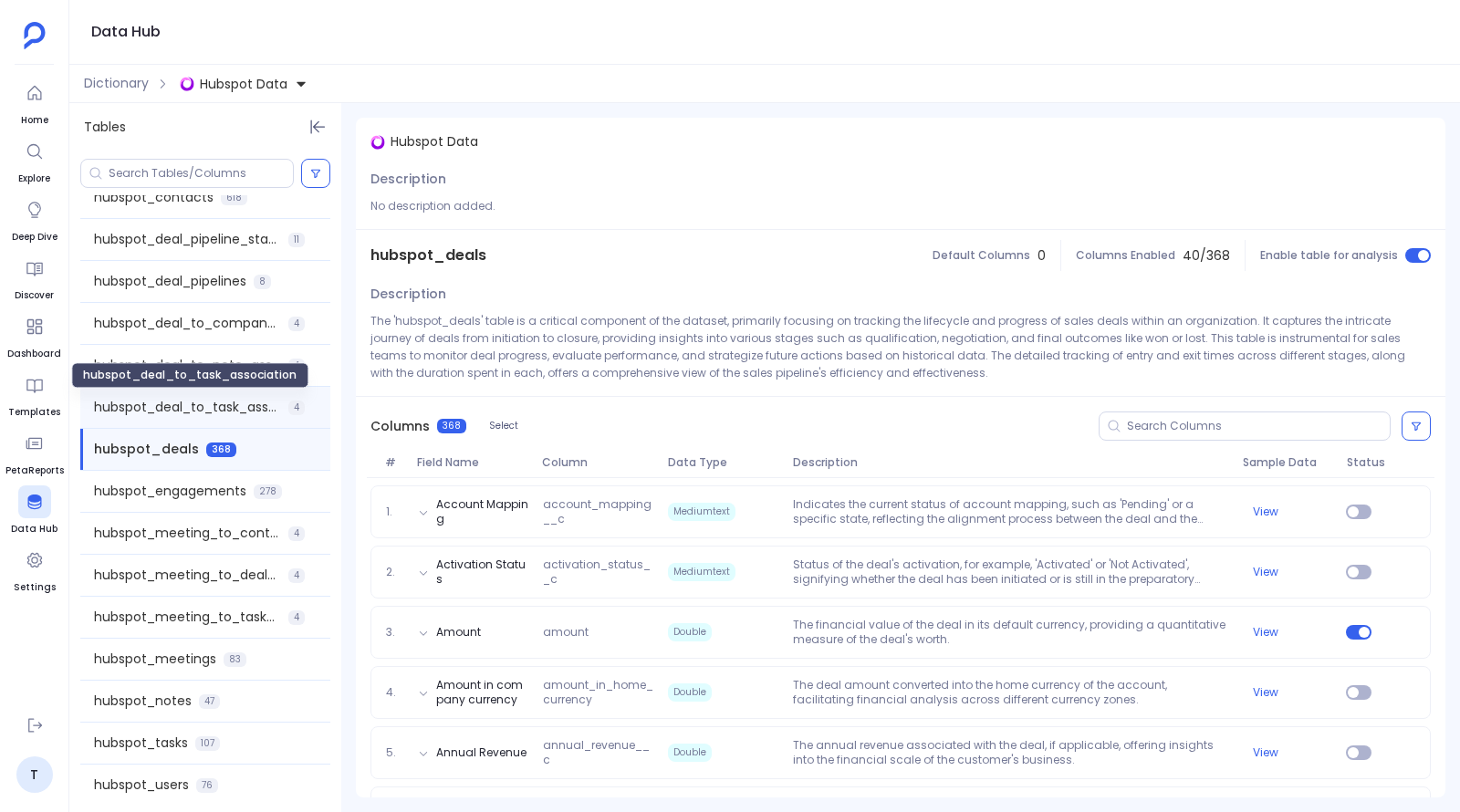 click on "hubspot_deal_to_task_association" at bounding box center [187, 407] 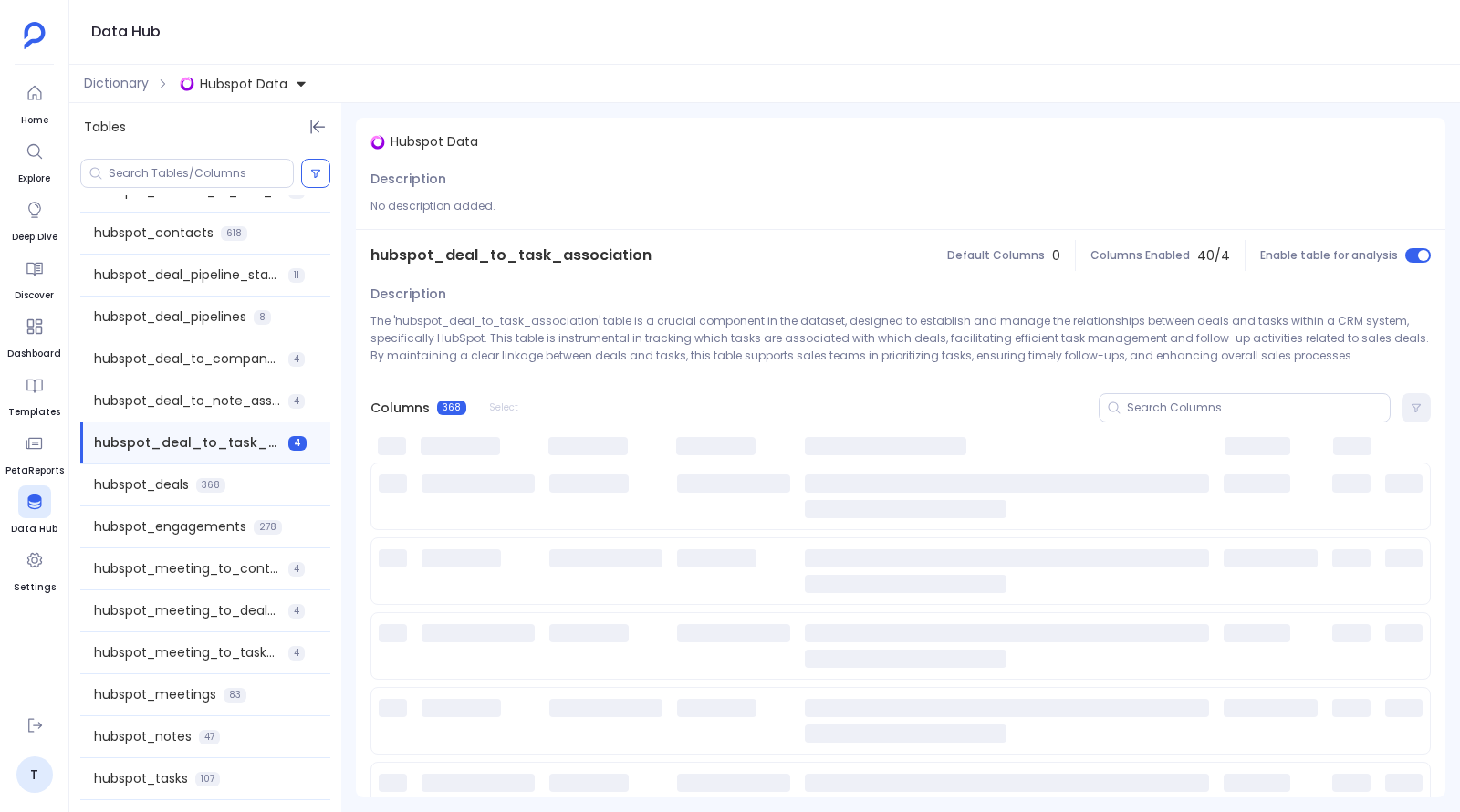 scroll, scrollTop: 575, scrollLeft: 0, axis: vertical 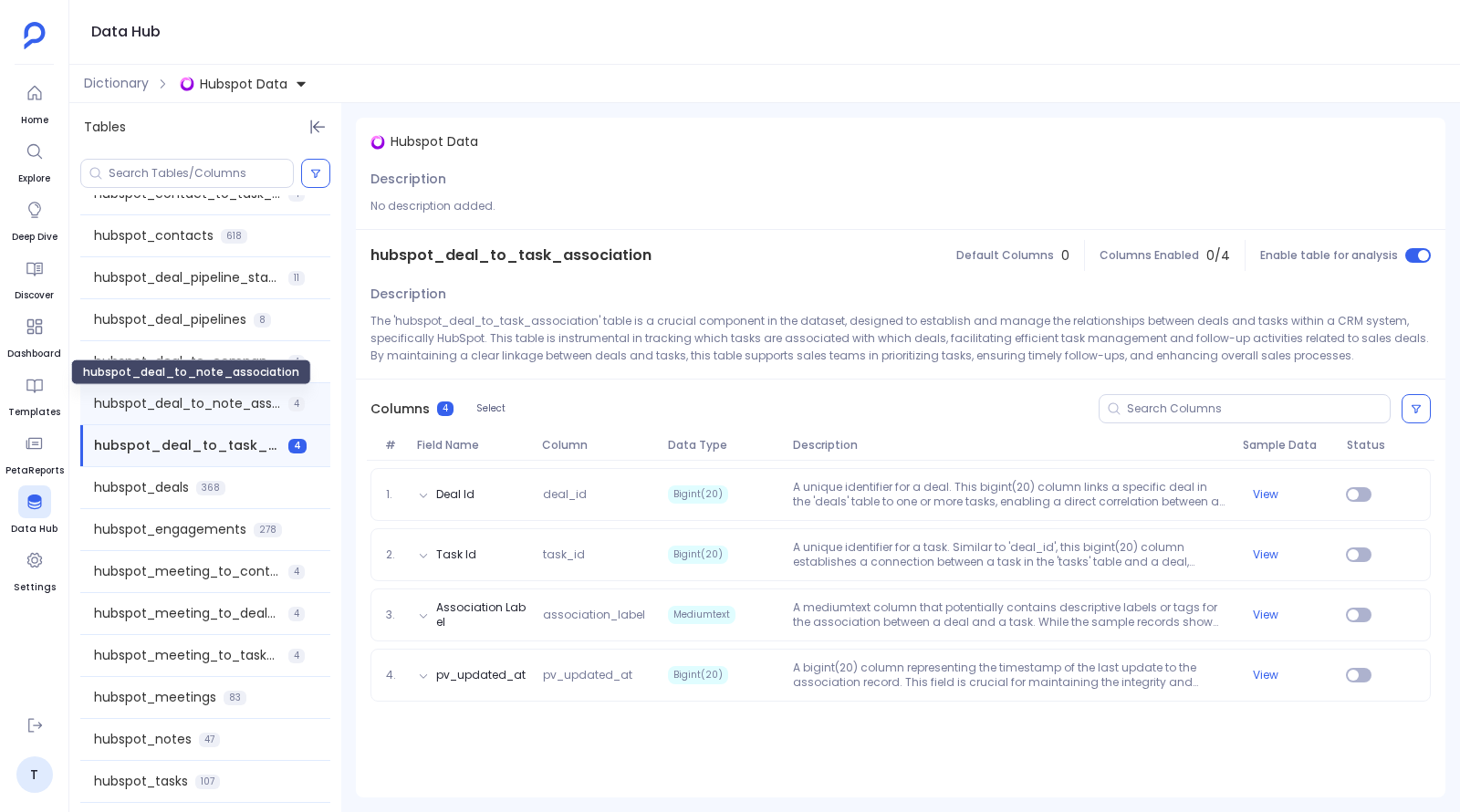 click on "hubspot_deal_to_note_association" at bounding box center [187, 403] 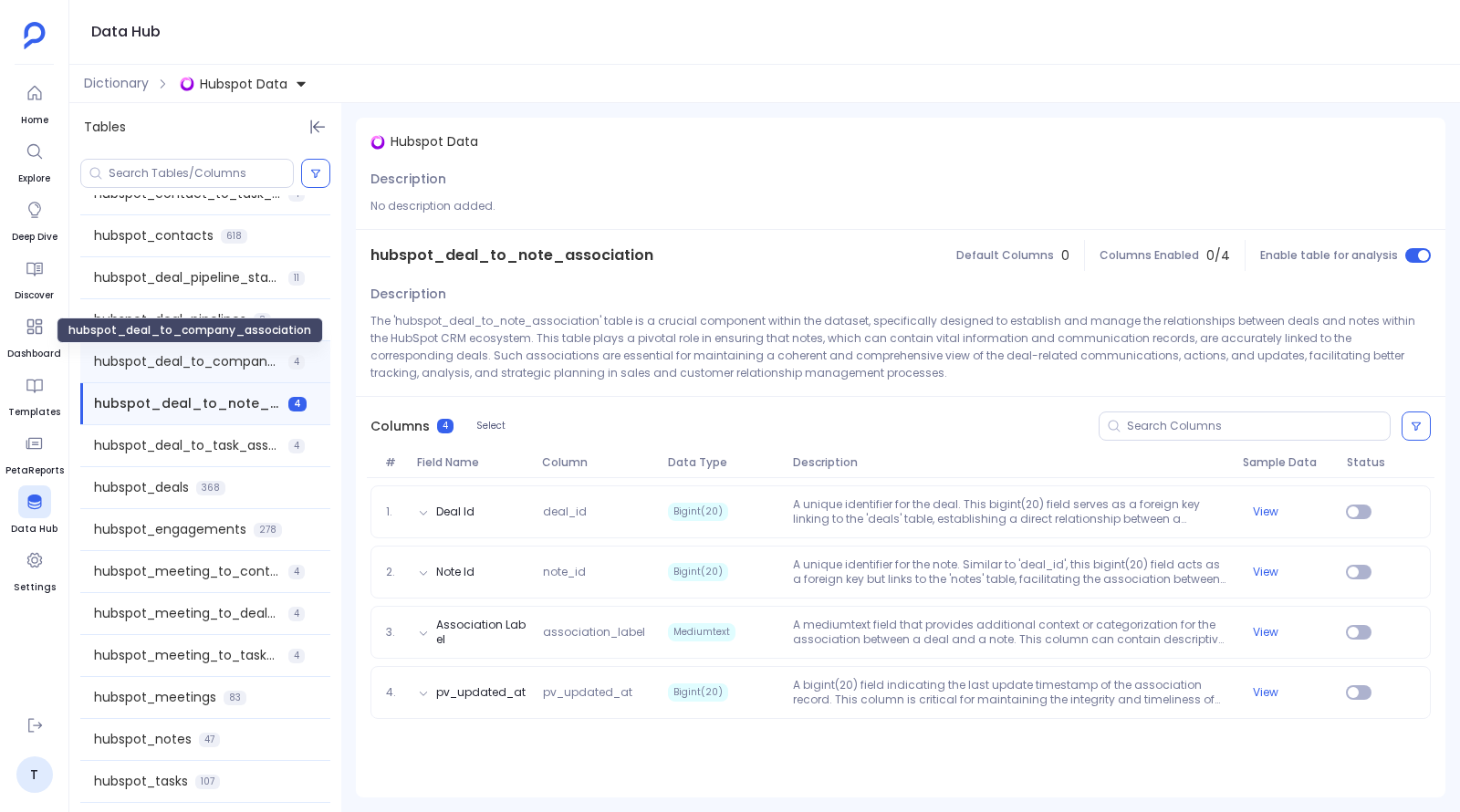 click on "hubspot_deal_to_company_association" at bounding box center (187, 361) 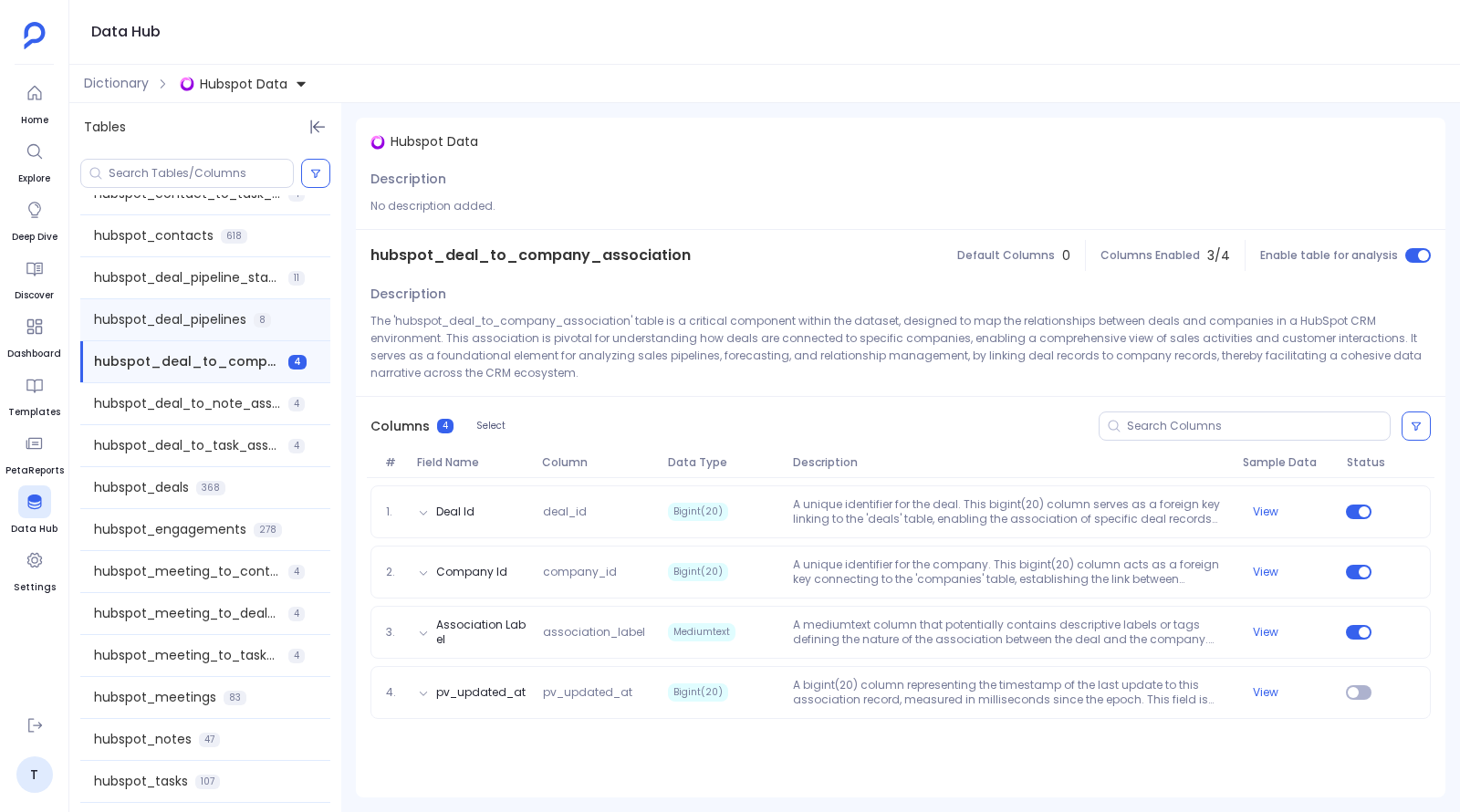 click on "hubspot_deal_pipelines" at bounding box center (170, 319) 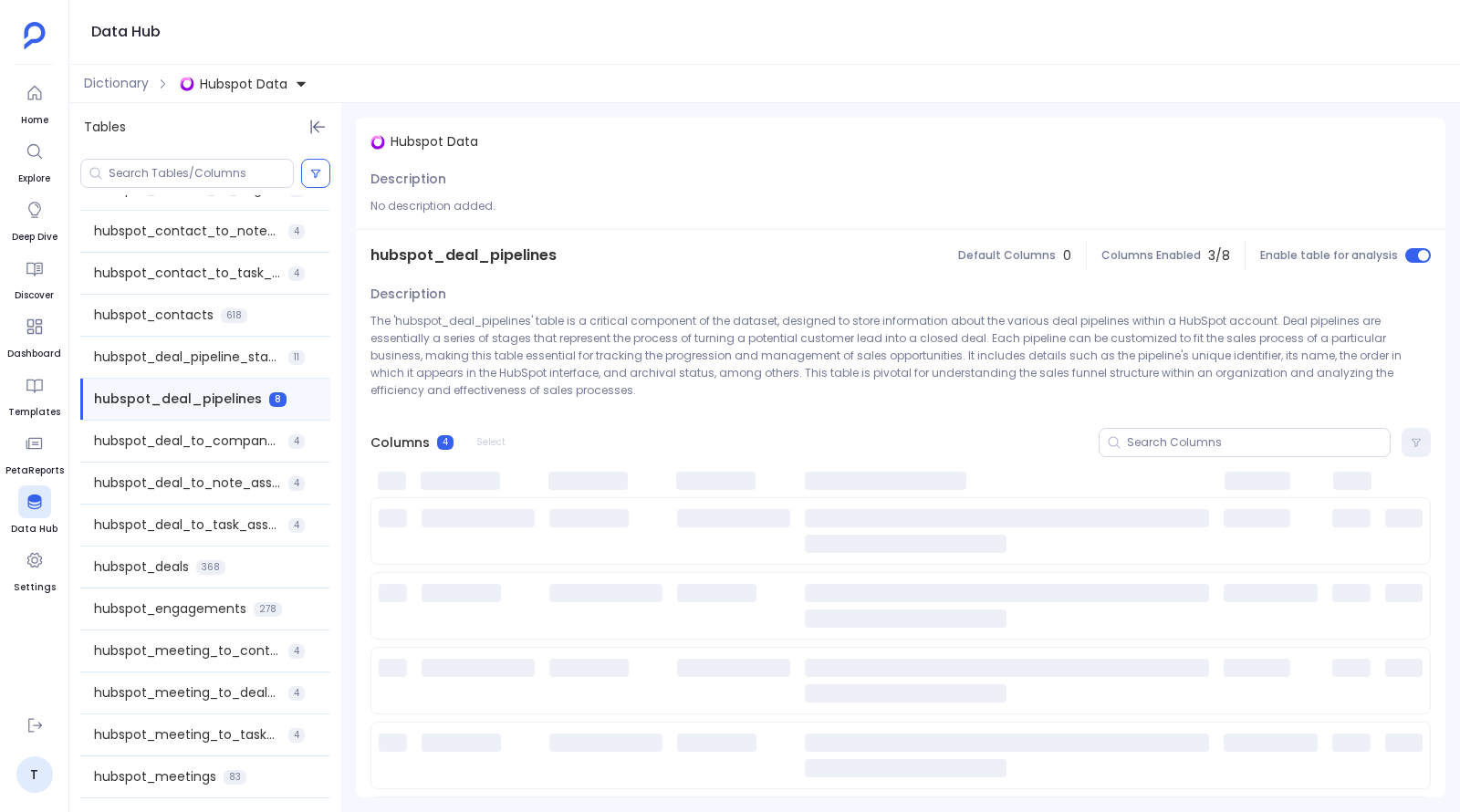 scroll, scrollTop: 494, scrollLeft: 0, axis: vertical 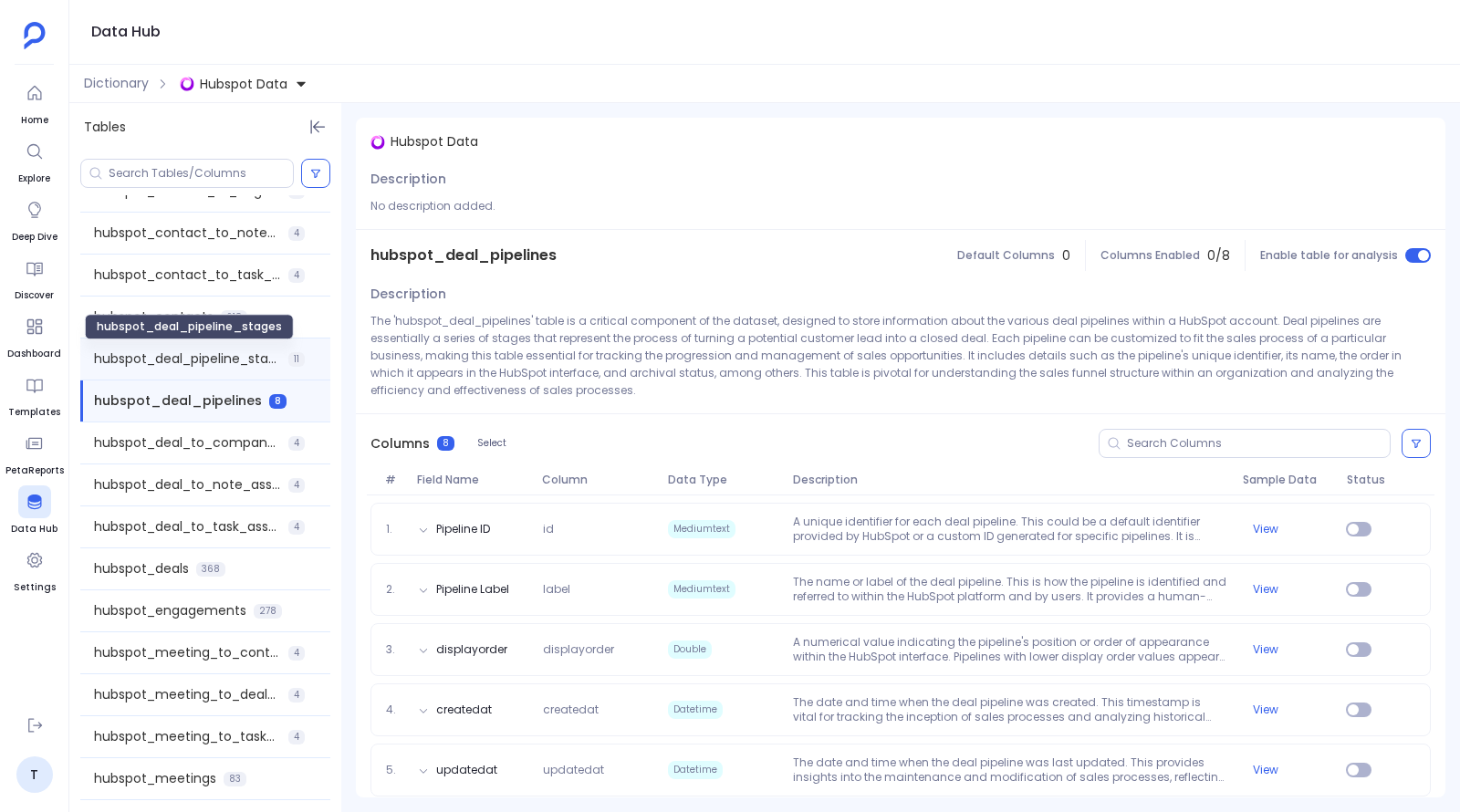 click on "hubspot_deal_pipeline_stages" at bounding box center (187, 359) 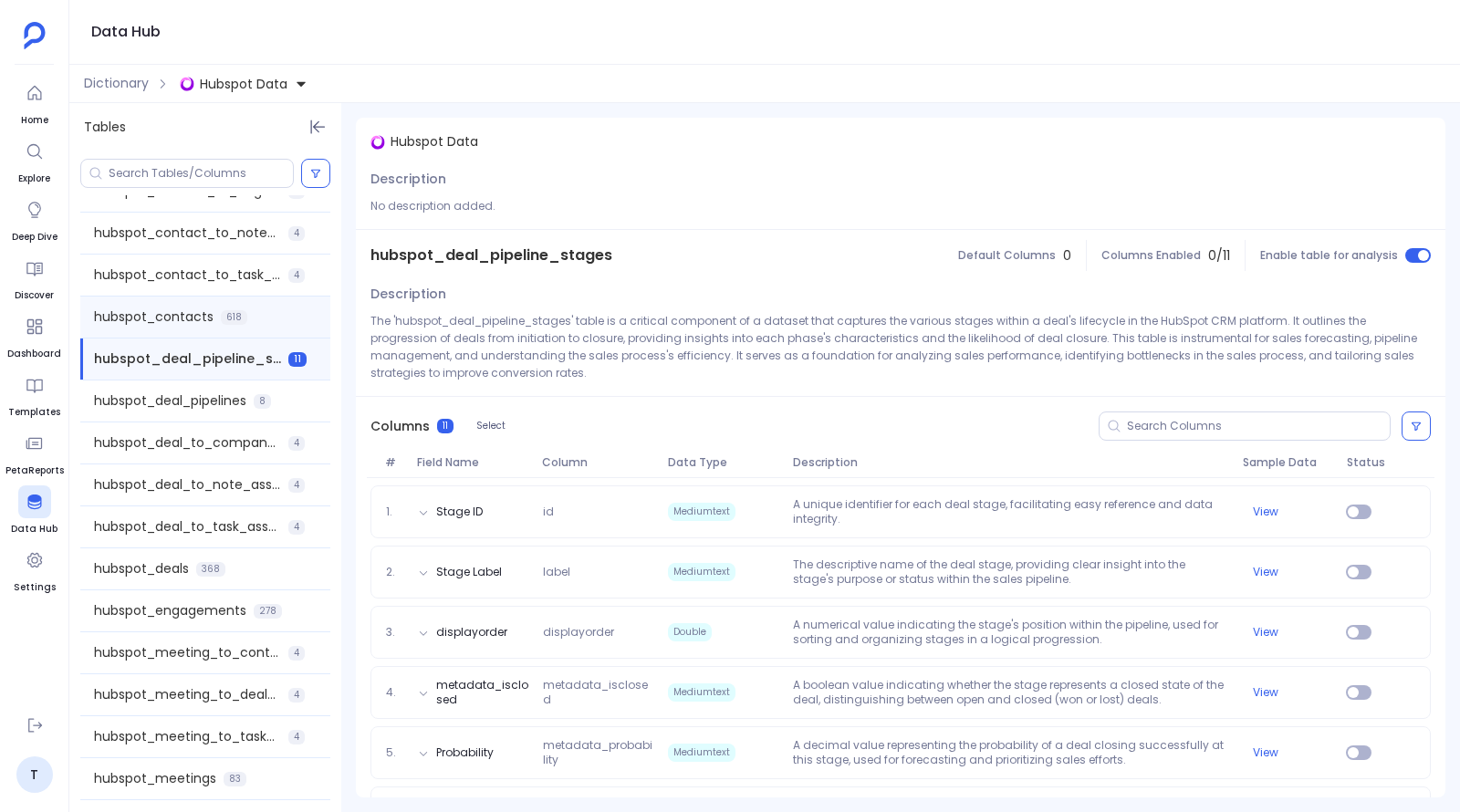 click on "hubspot_contacts" at bounding box center (153, 317) 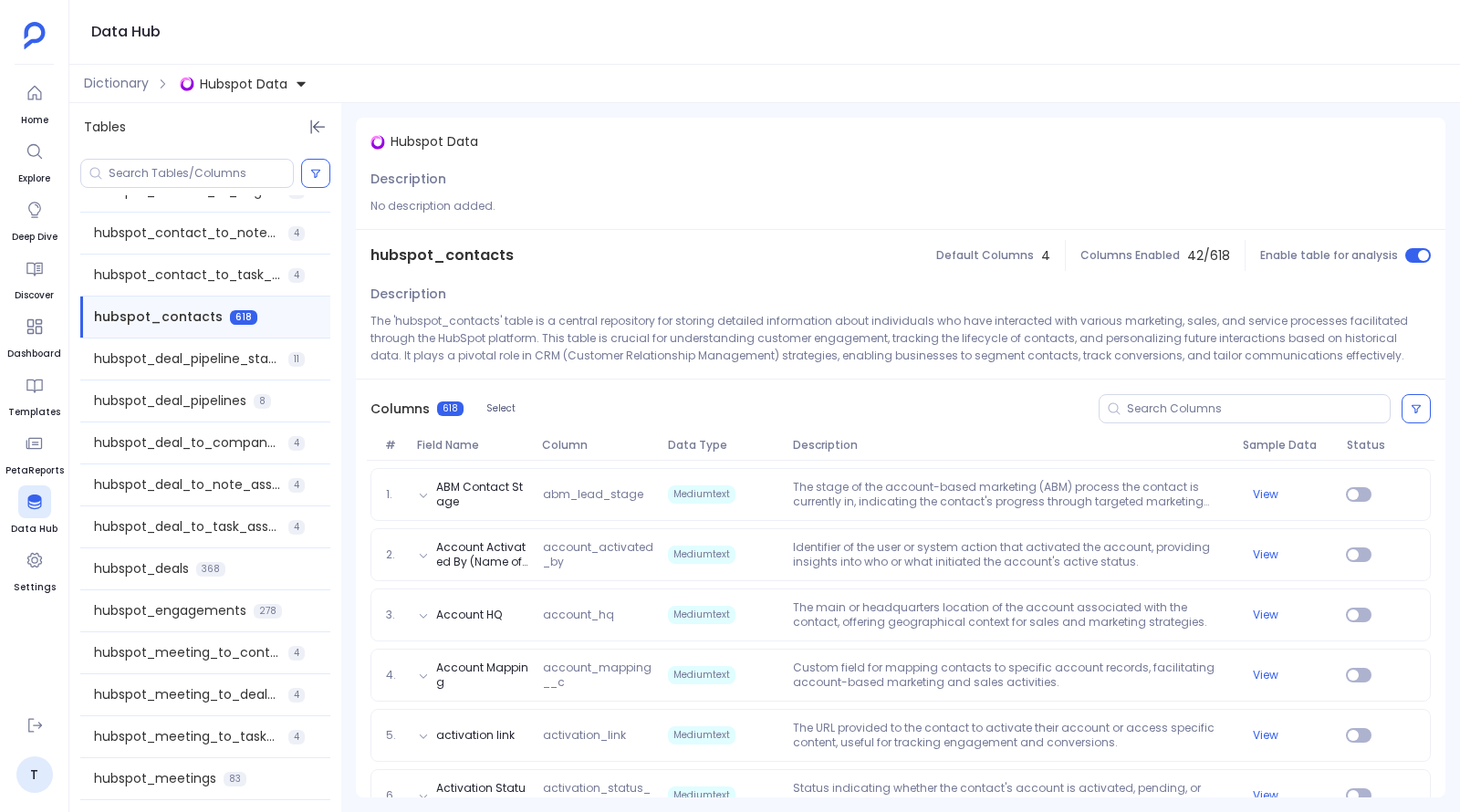 scroll, scrollTop: 417, scrollLeft: 0, axis: vertical 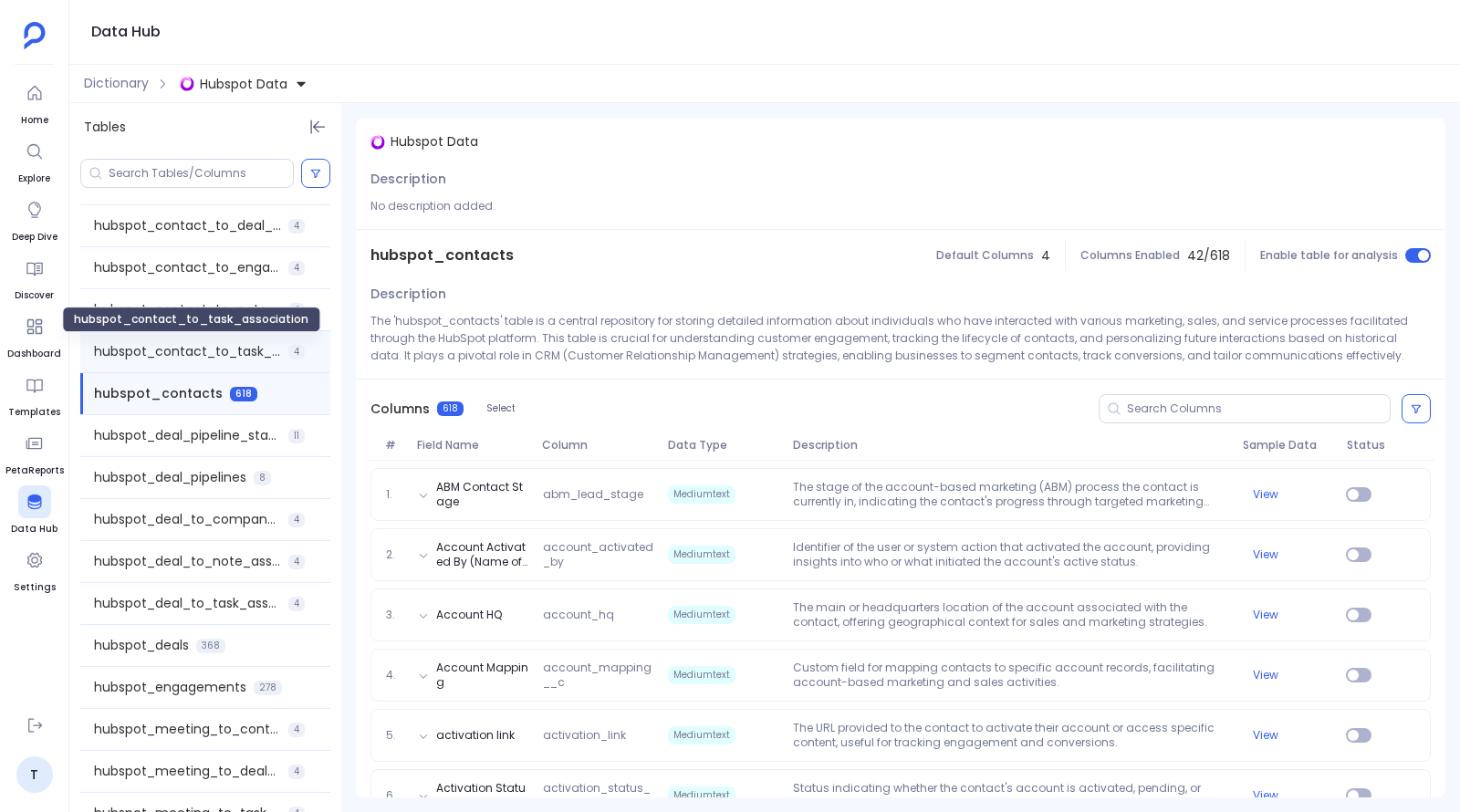 click on "hubspot_contact_to_task_association" at bounding box center [187, 351] 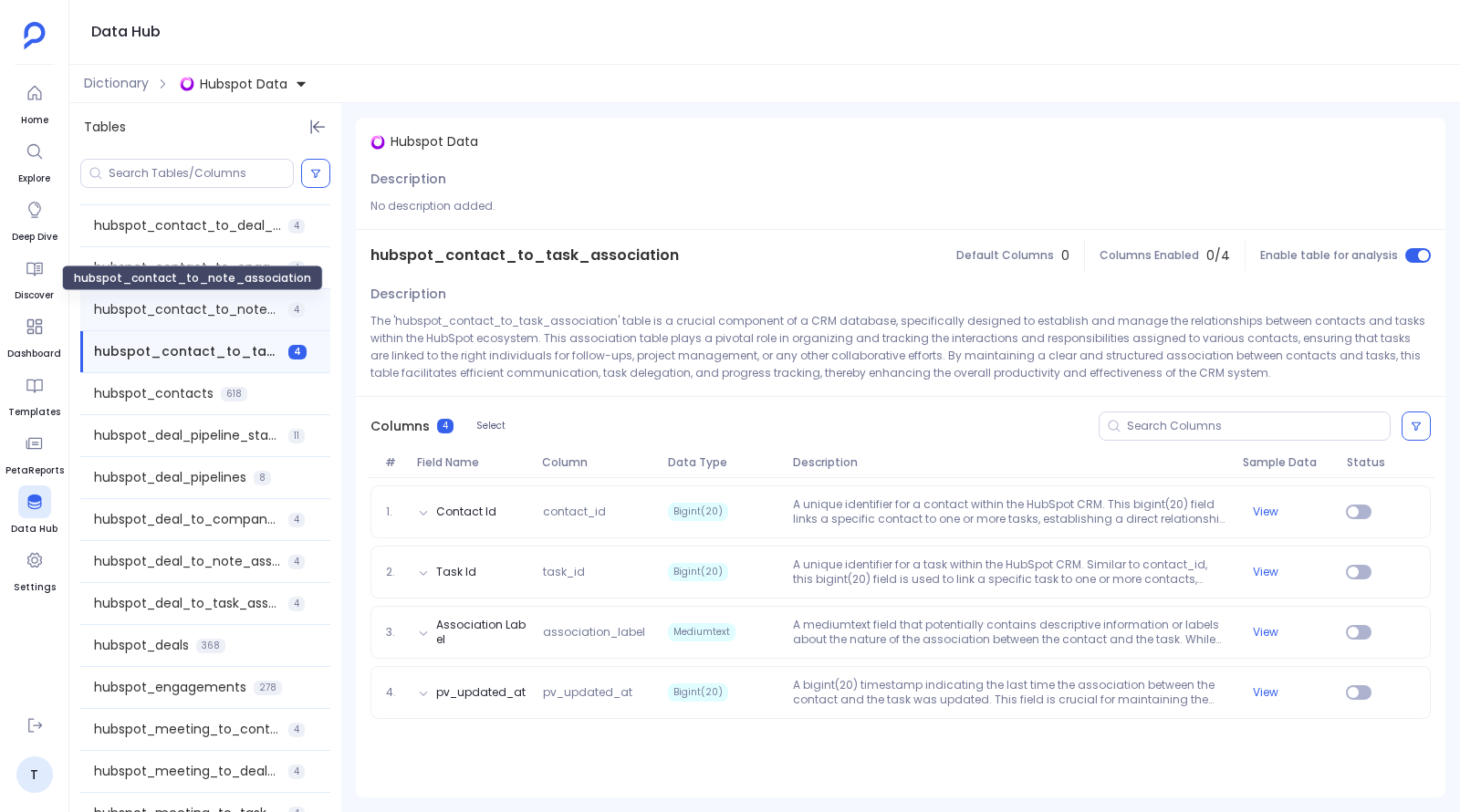 click on "hubspot_contact_to_note_association" at bounding box center [187, 309] 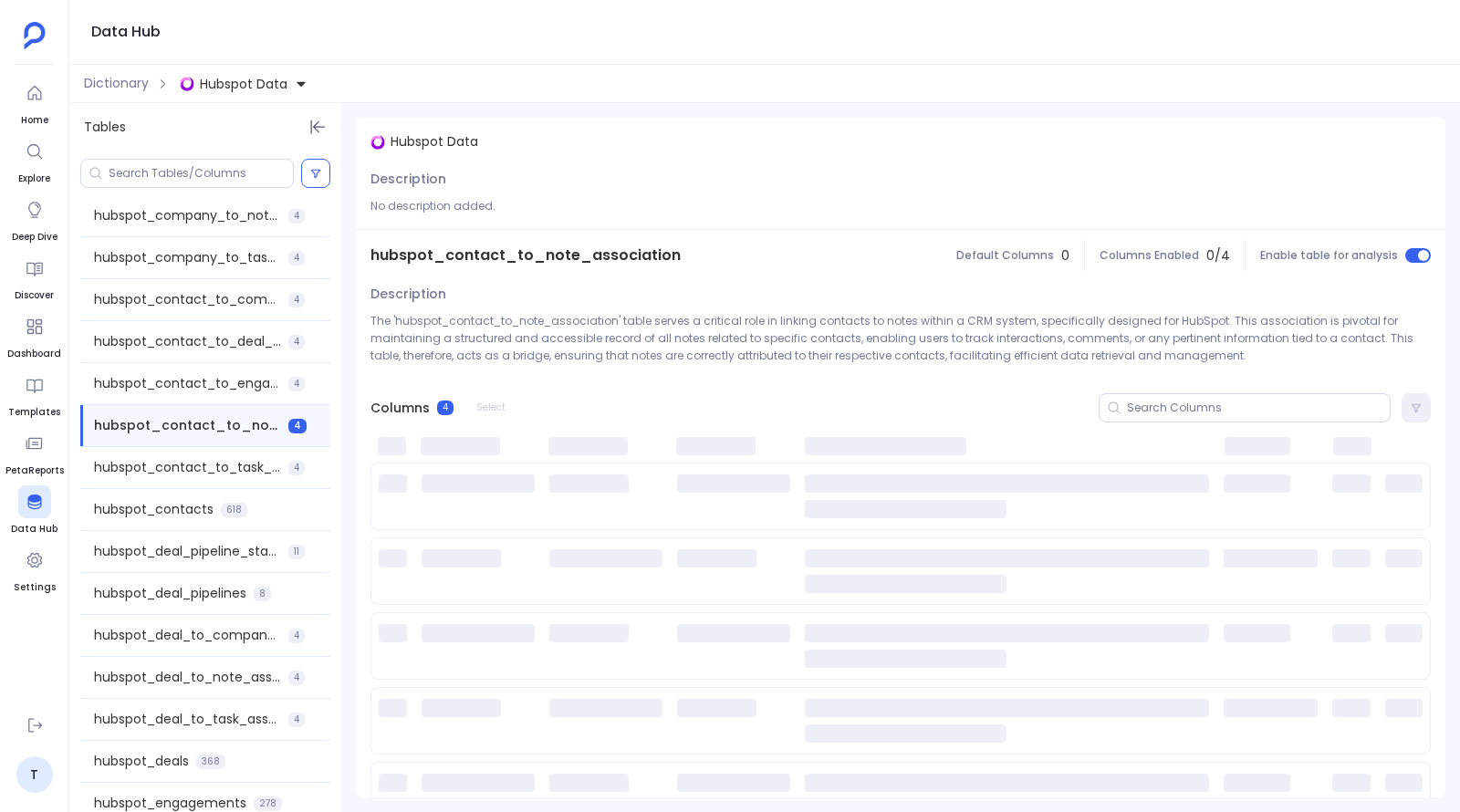 scroll, scrollTop: 294, scrollLeft: 0, axis: vertical 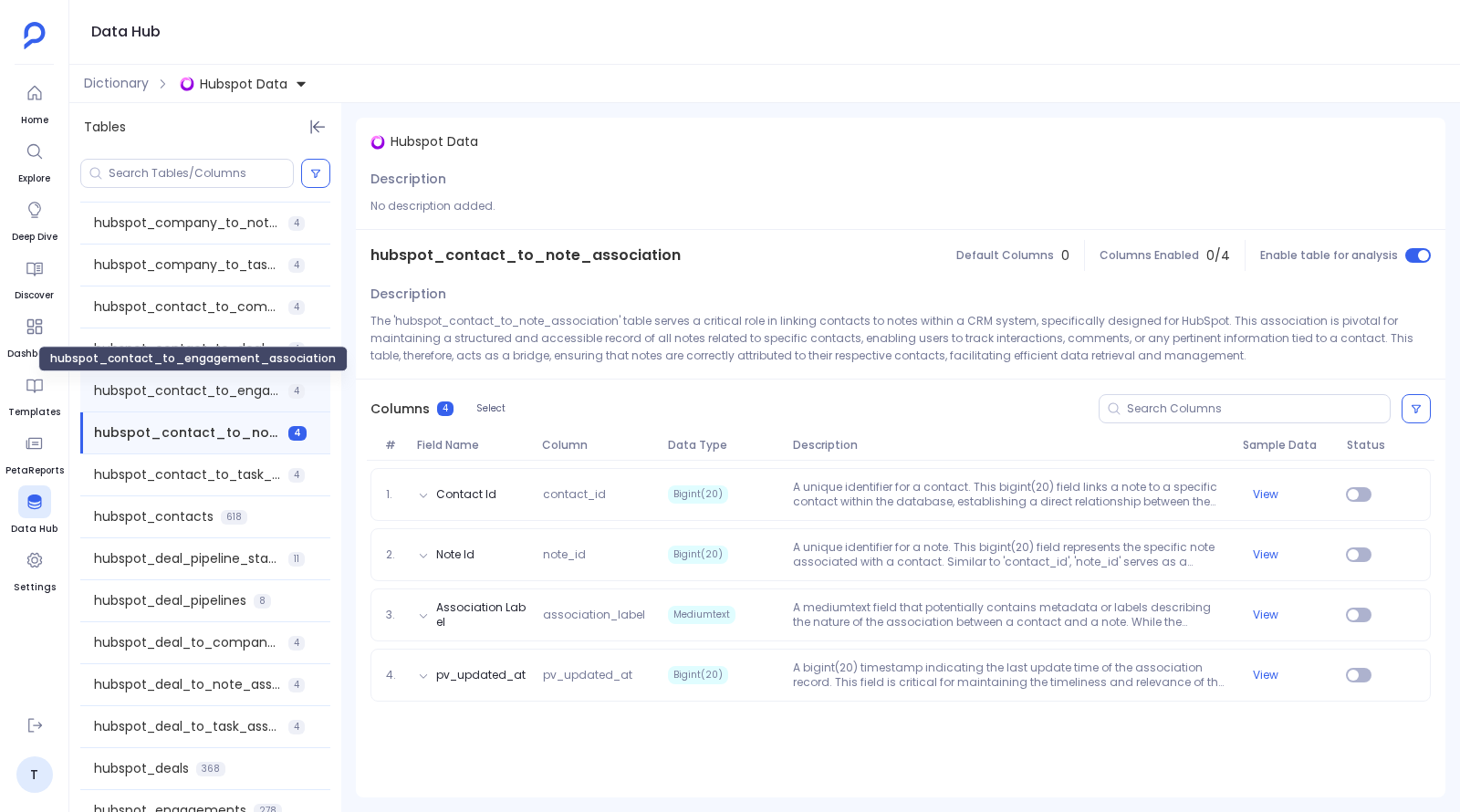 click on "hubspot_contact_to_engagement_association" at bounding box center [187, 390] 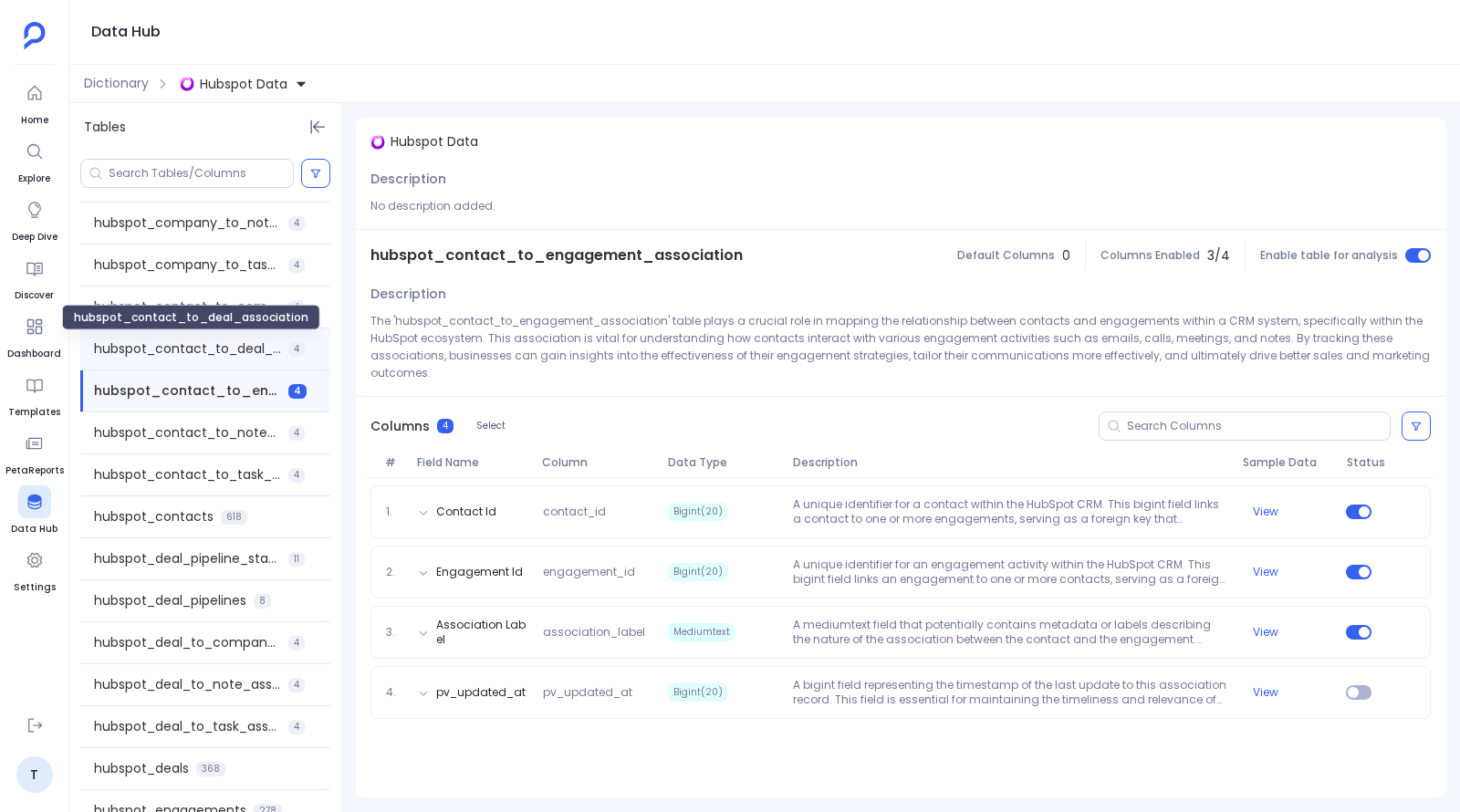 click on "hubspot_contact_to_deal_association" at bounding box center [187, 349] 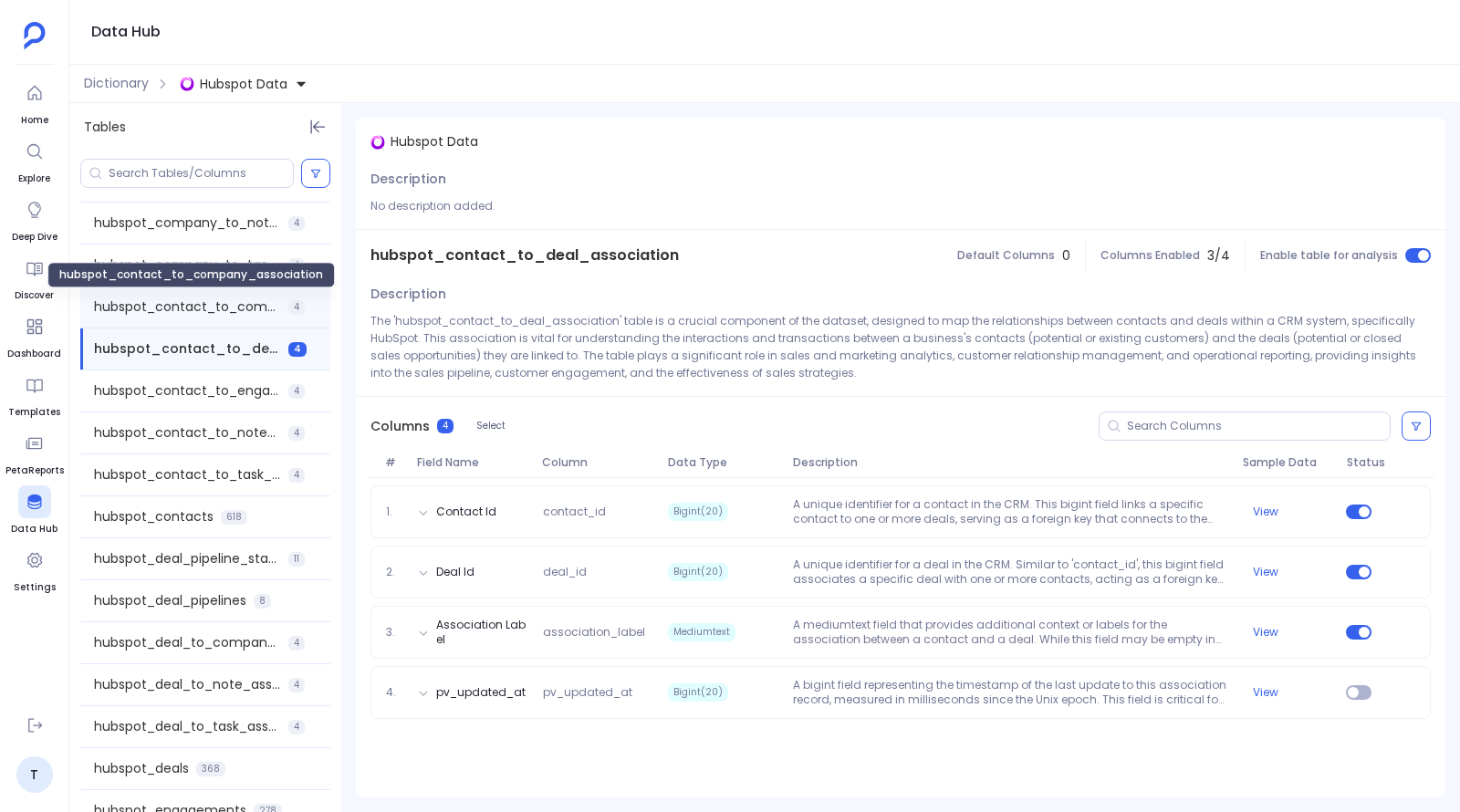 click on "hubspot_contact_to_company_association" at bounding box center [187, 307] 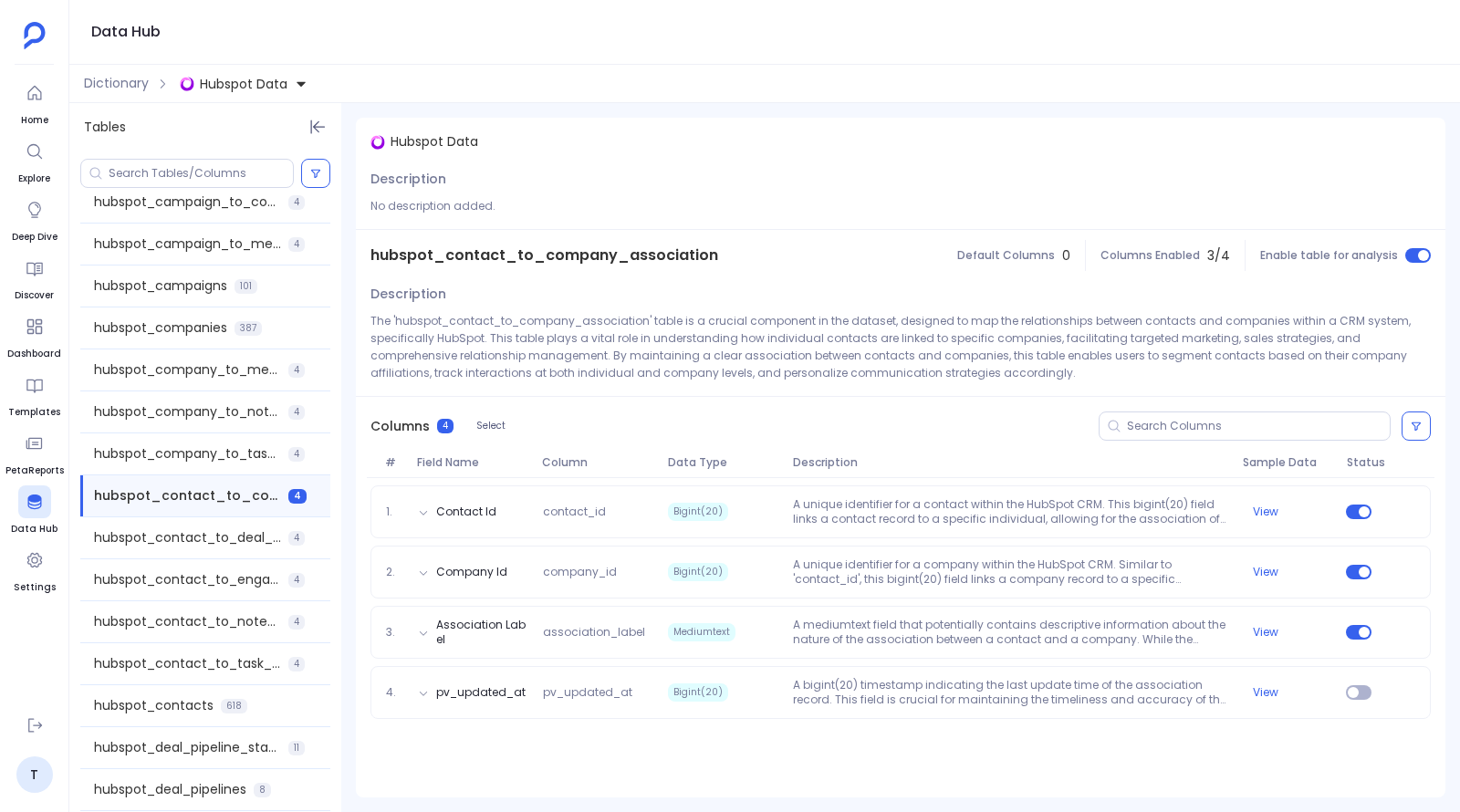 scroll, scrollTop: 56, scrollLeft: 0, axis: vertical 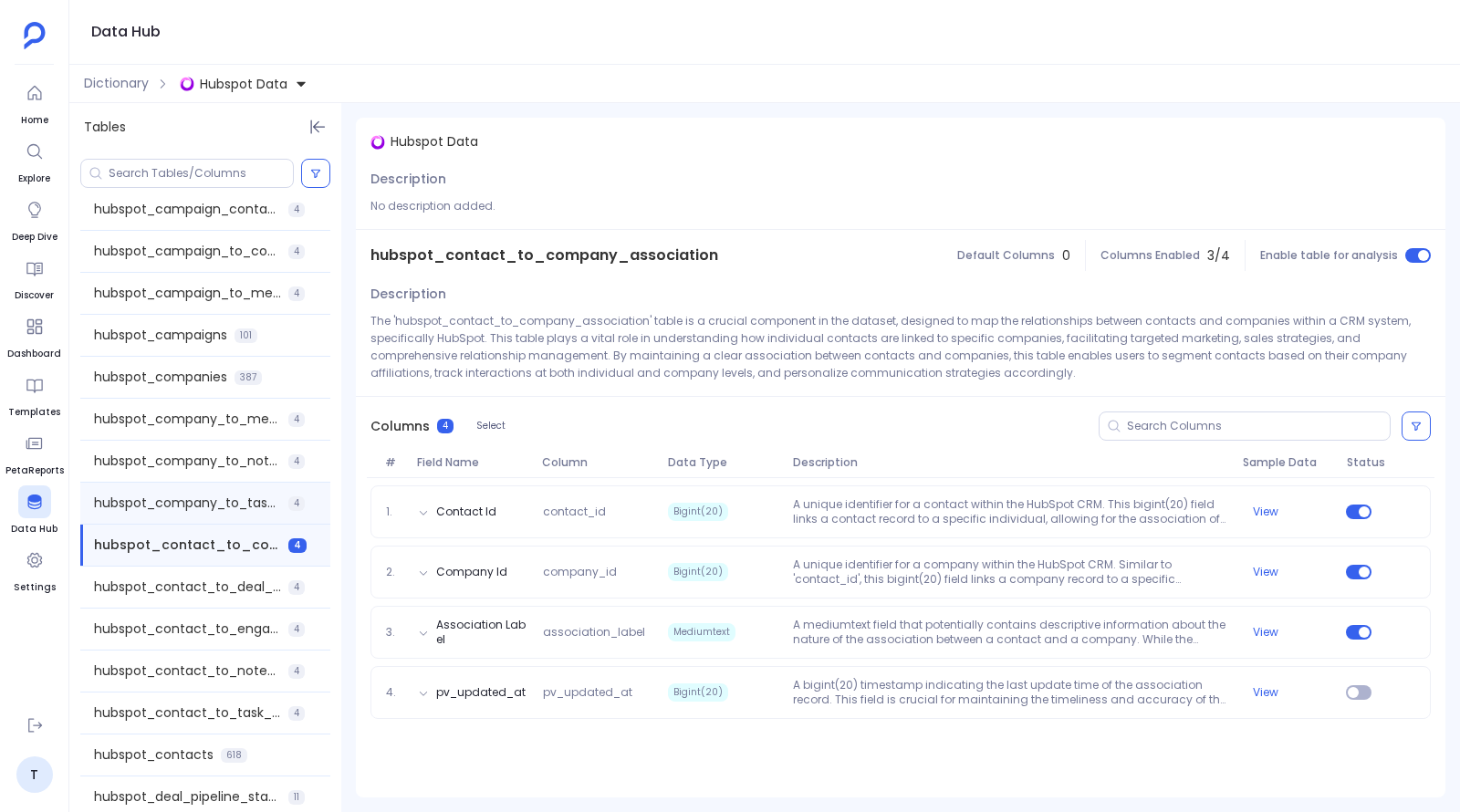 click on "hubspot_company_to_task_association 4" at bounding box center [205, 503] 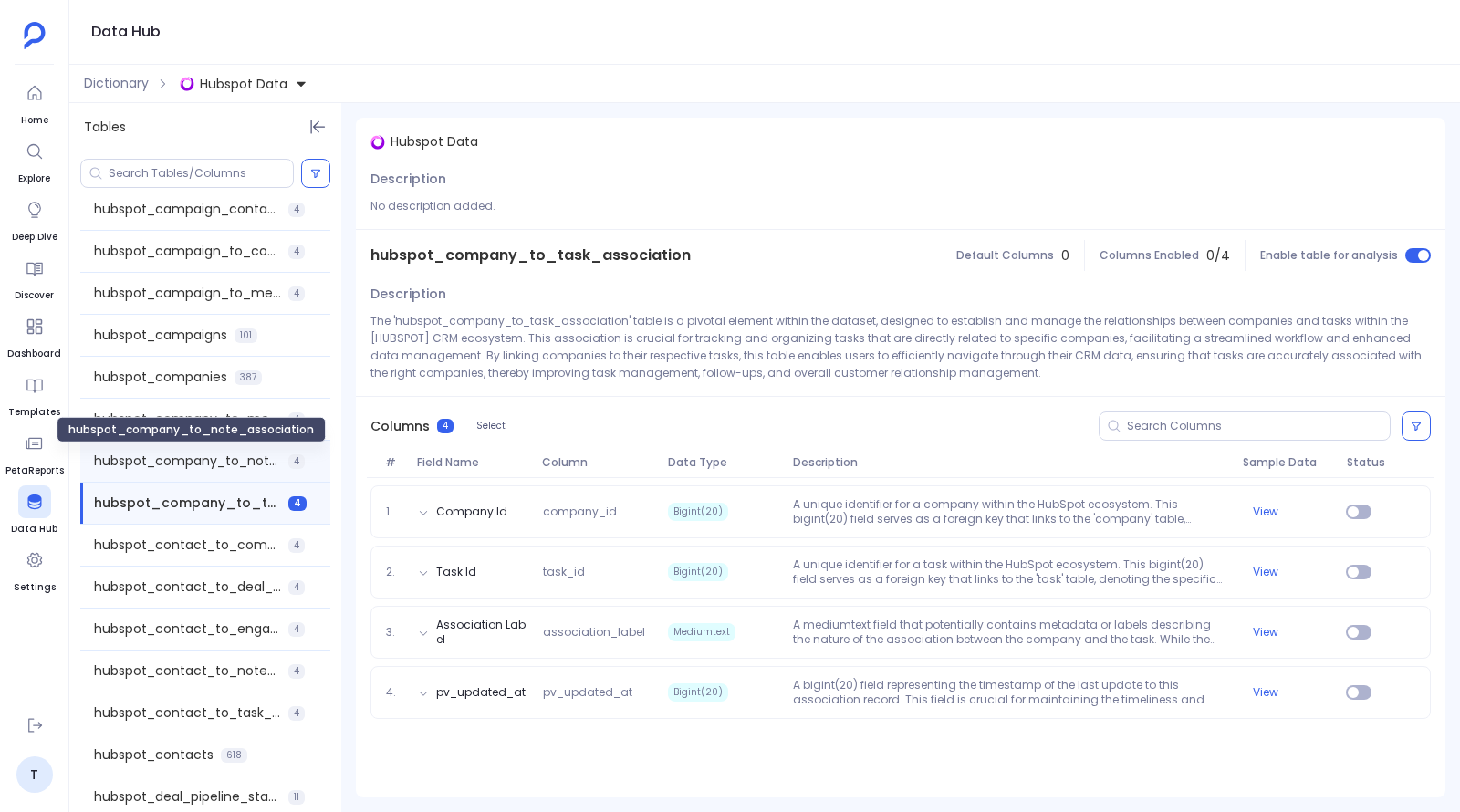 click on "hubspot_company_to_note_association" at bounding box center (187, 461) 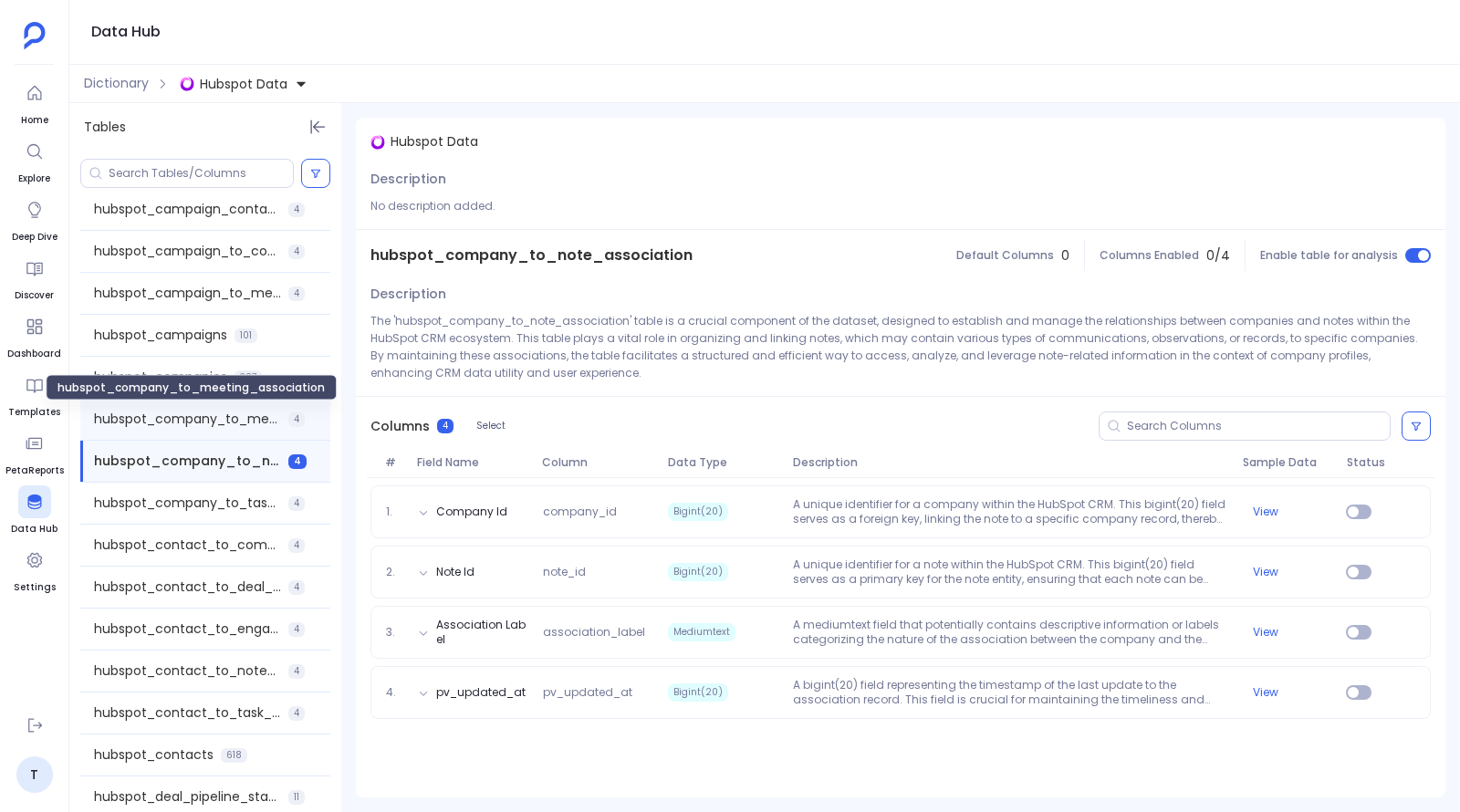click on "hubspot_company_to_meeting_association" at bounding box center (187, 419) 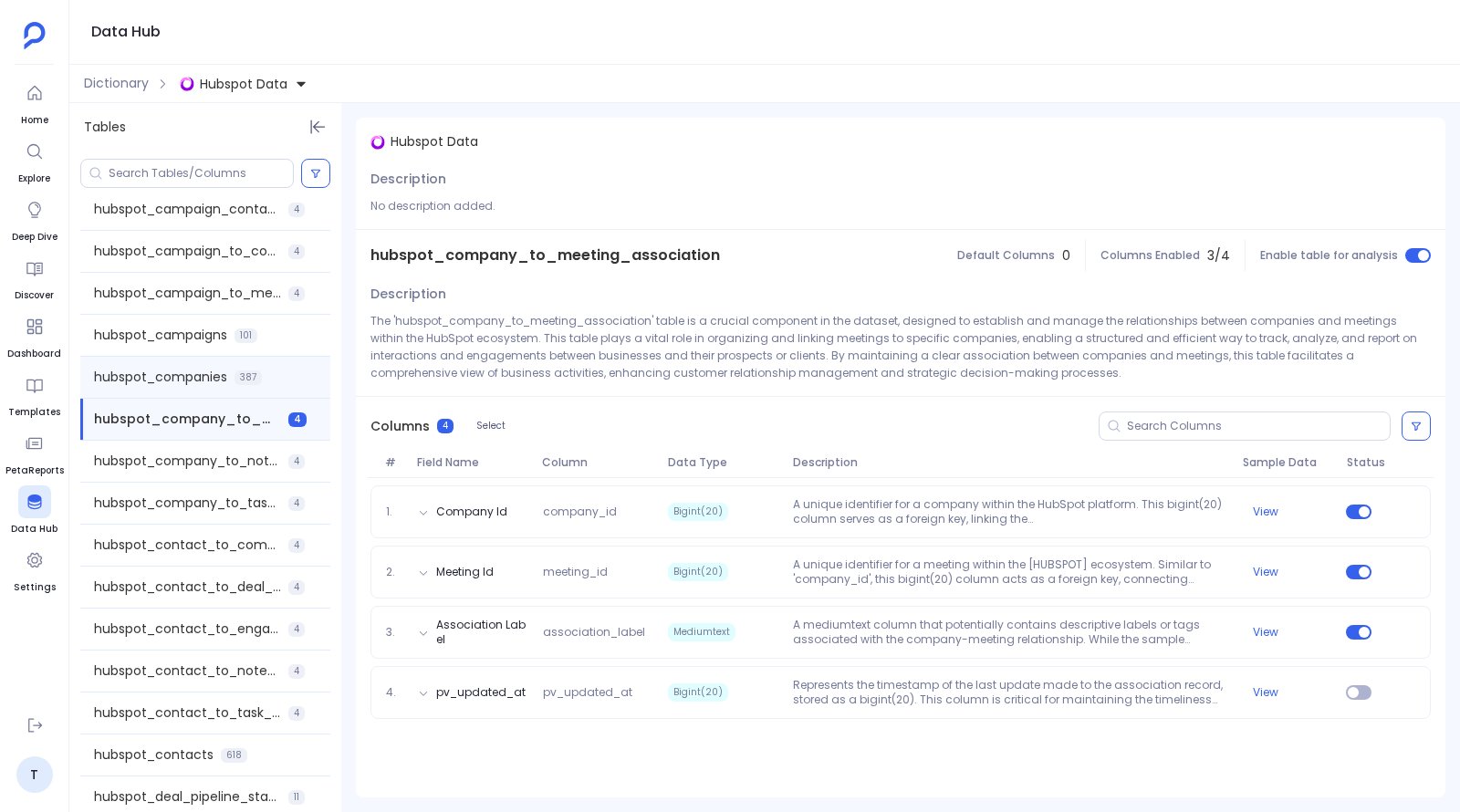 click on "hubspot_companies 387" at bounding box center [205, 377] 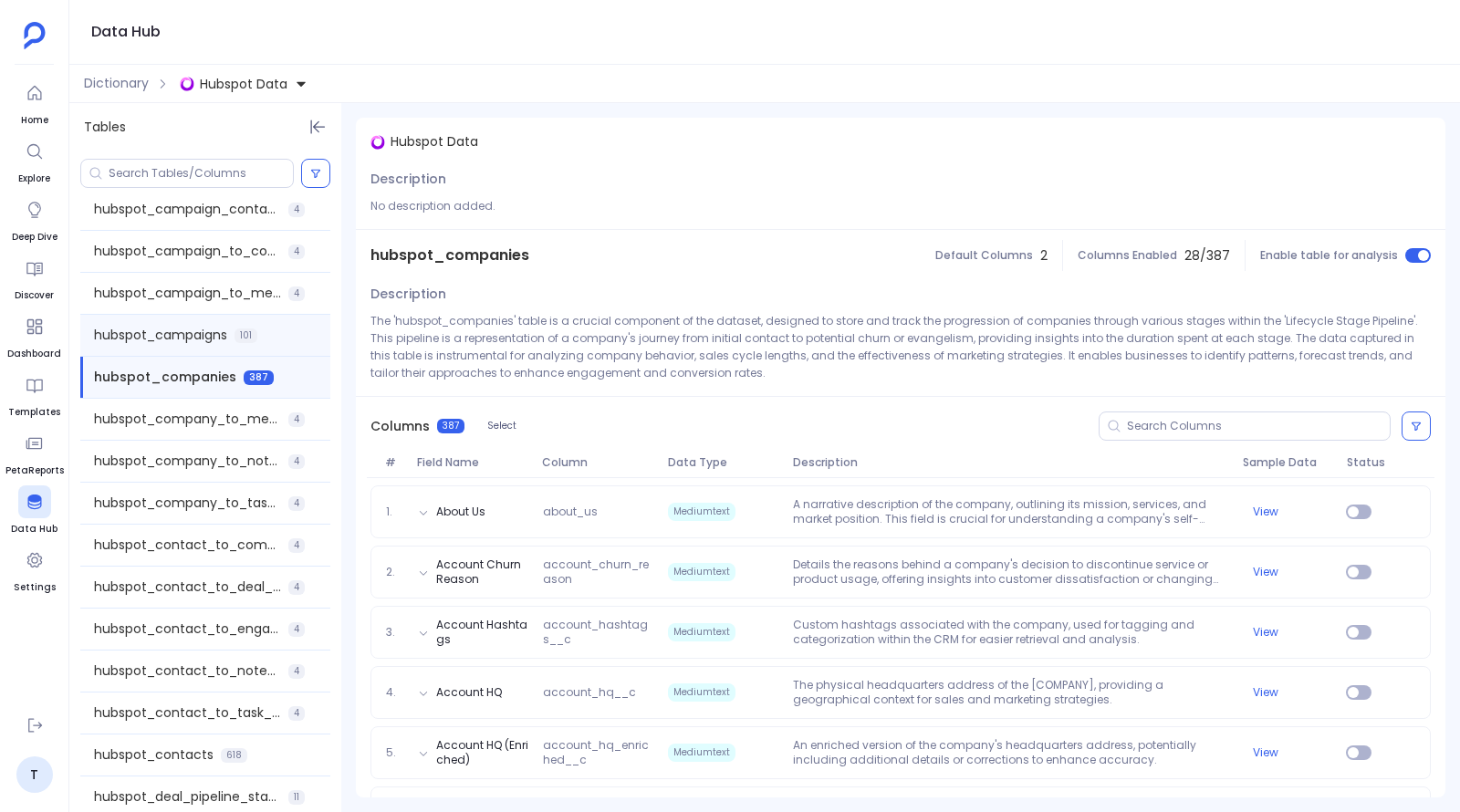 click on "hubspot_campaigns 101" at bounding box center (205, 335) 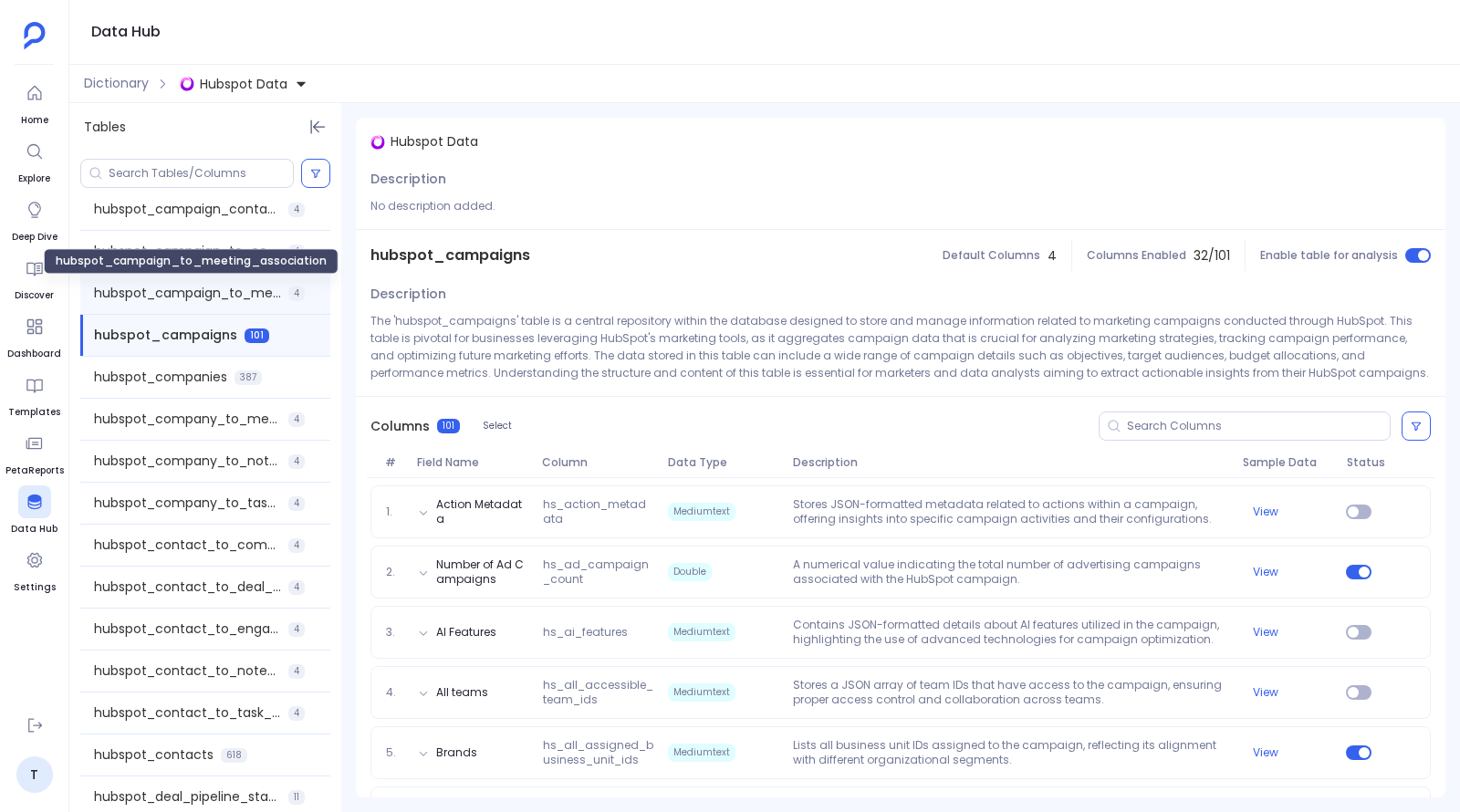 click on "hubspot_campaign_to_meeting_association" at bounding box center (187, 293) 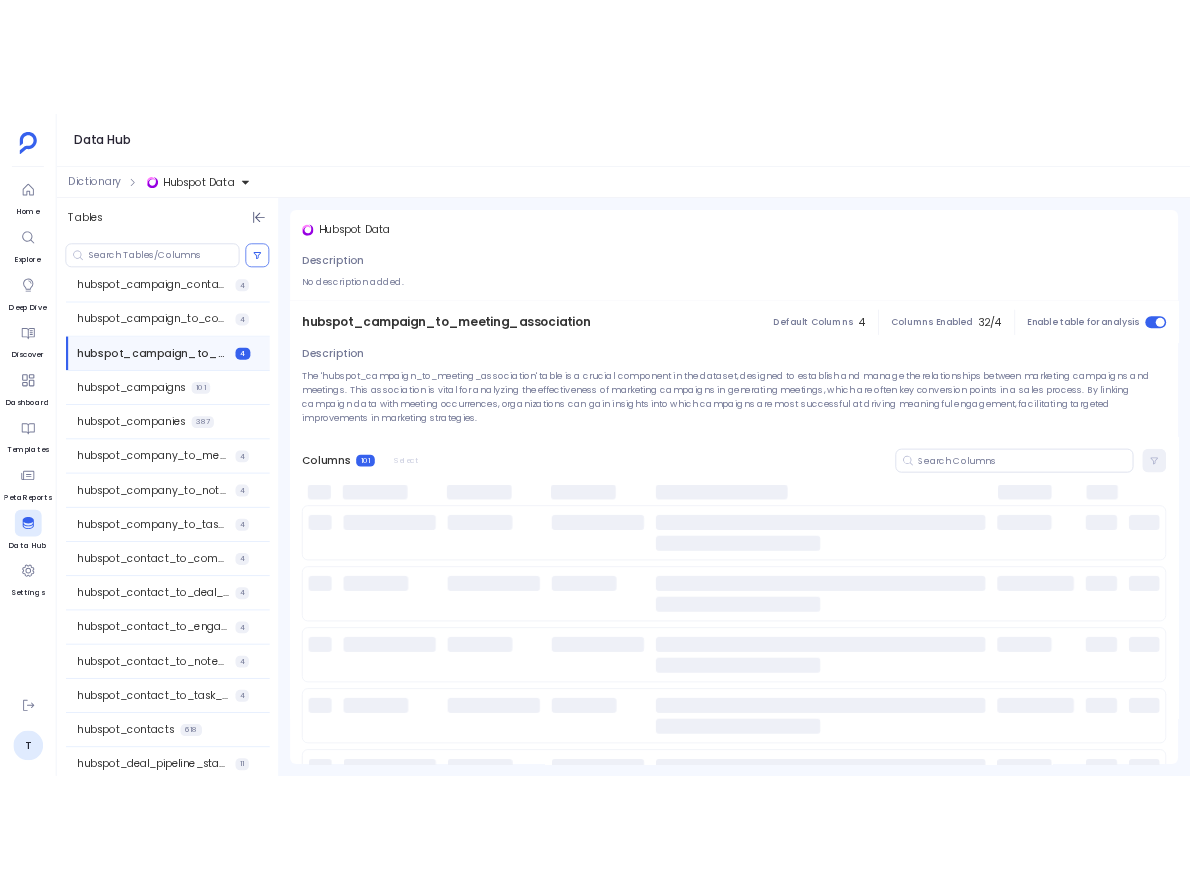 scroll, scrollTop: 0, scrollLeft: 0, axis: both 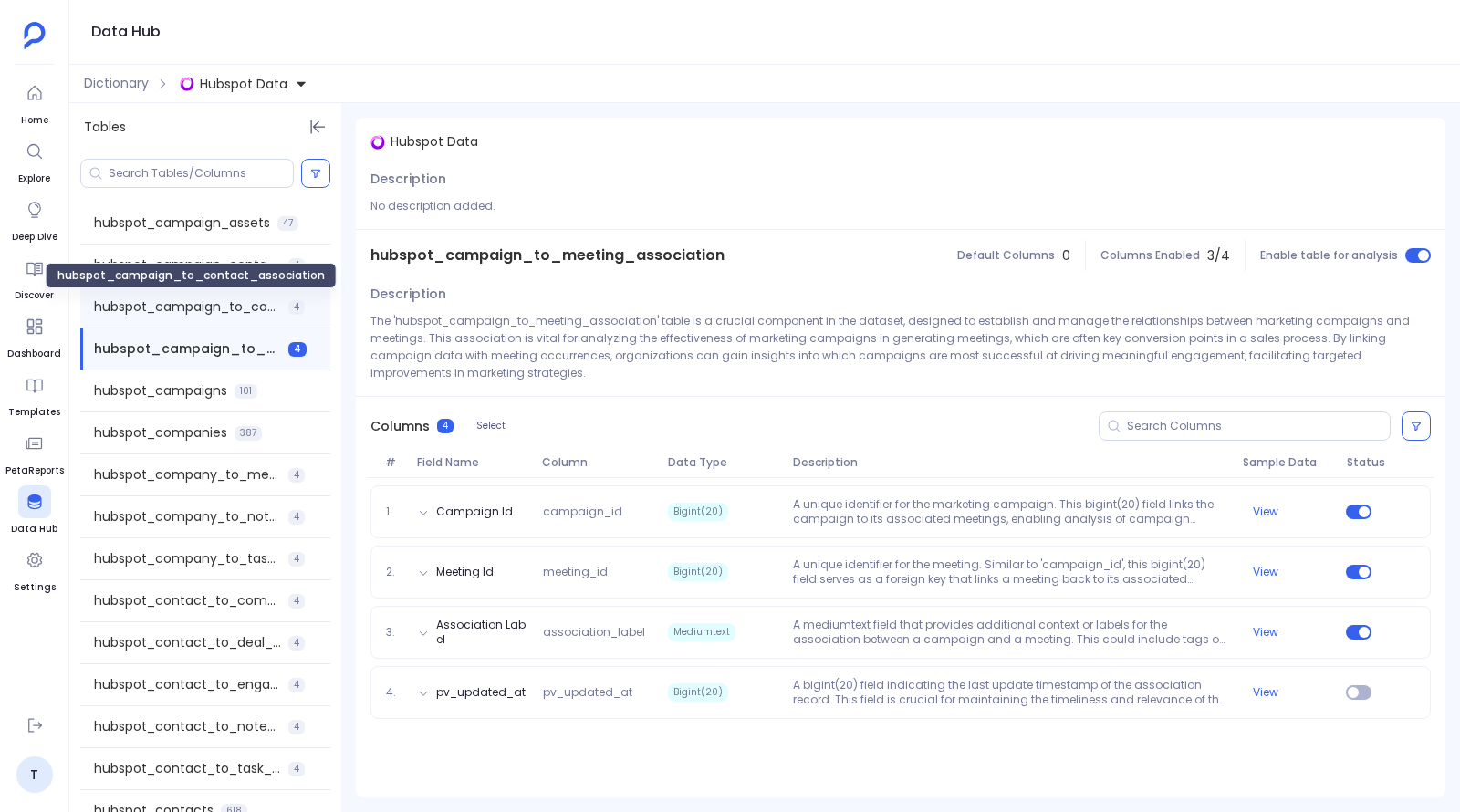 click on "hubspot_campaign_to_contact_association" at bounding box center [187, 307] 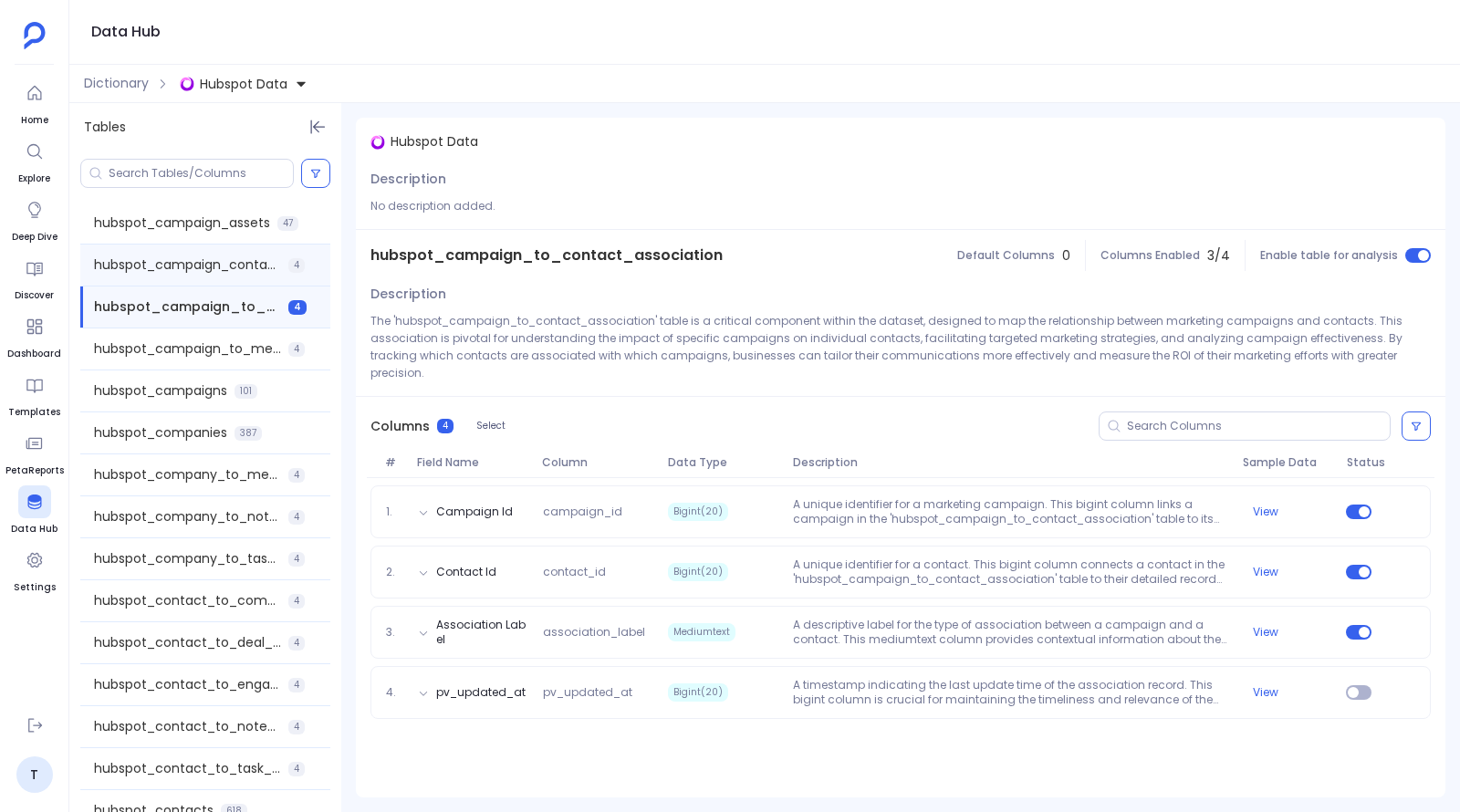 click on "hubspot_campaign_contacts 4" at bounding box center [205, 265] 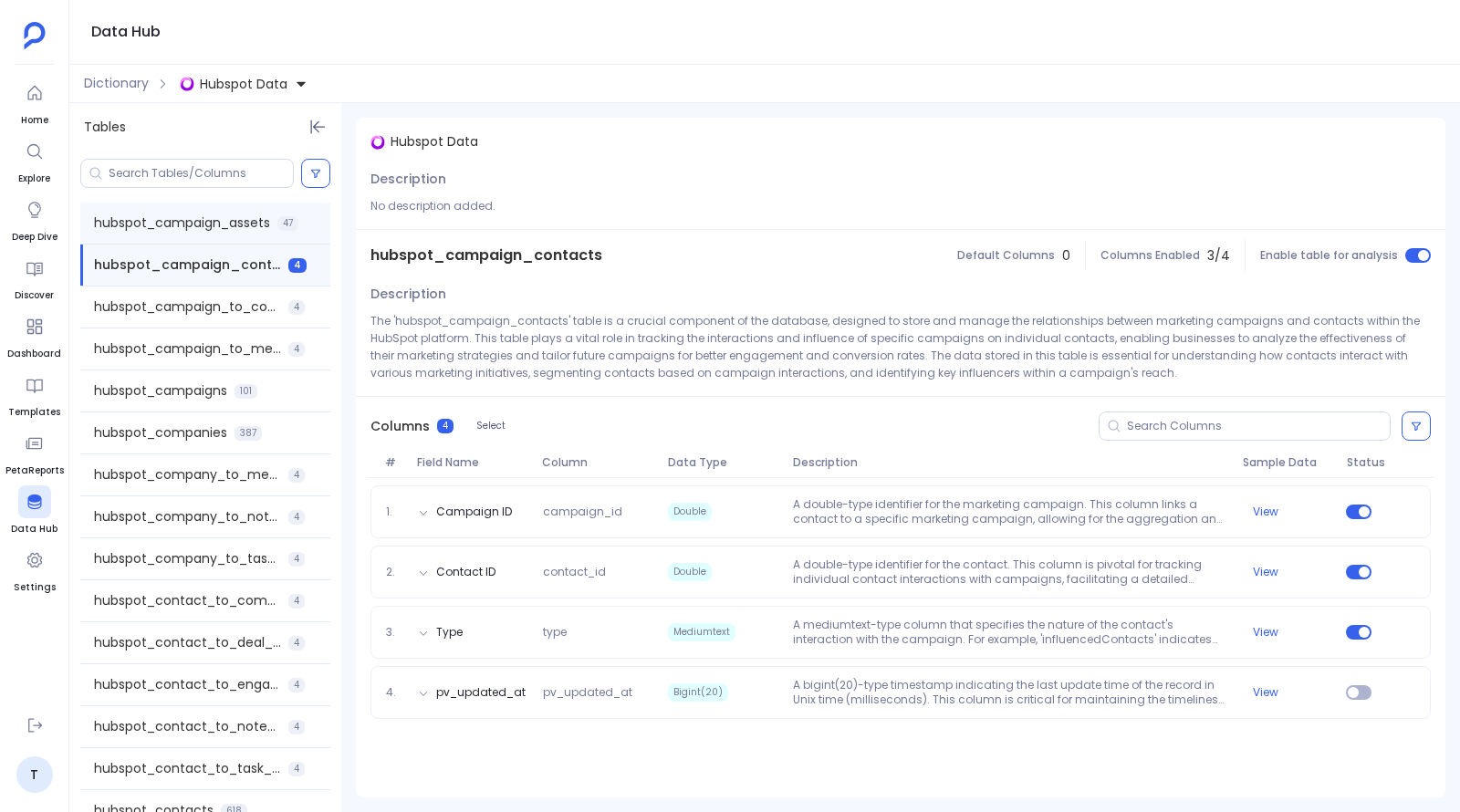 click on "hubspot_campaign_assets" at bounding box center (182, 223) 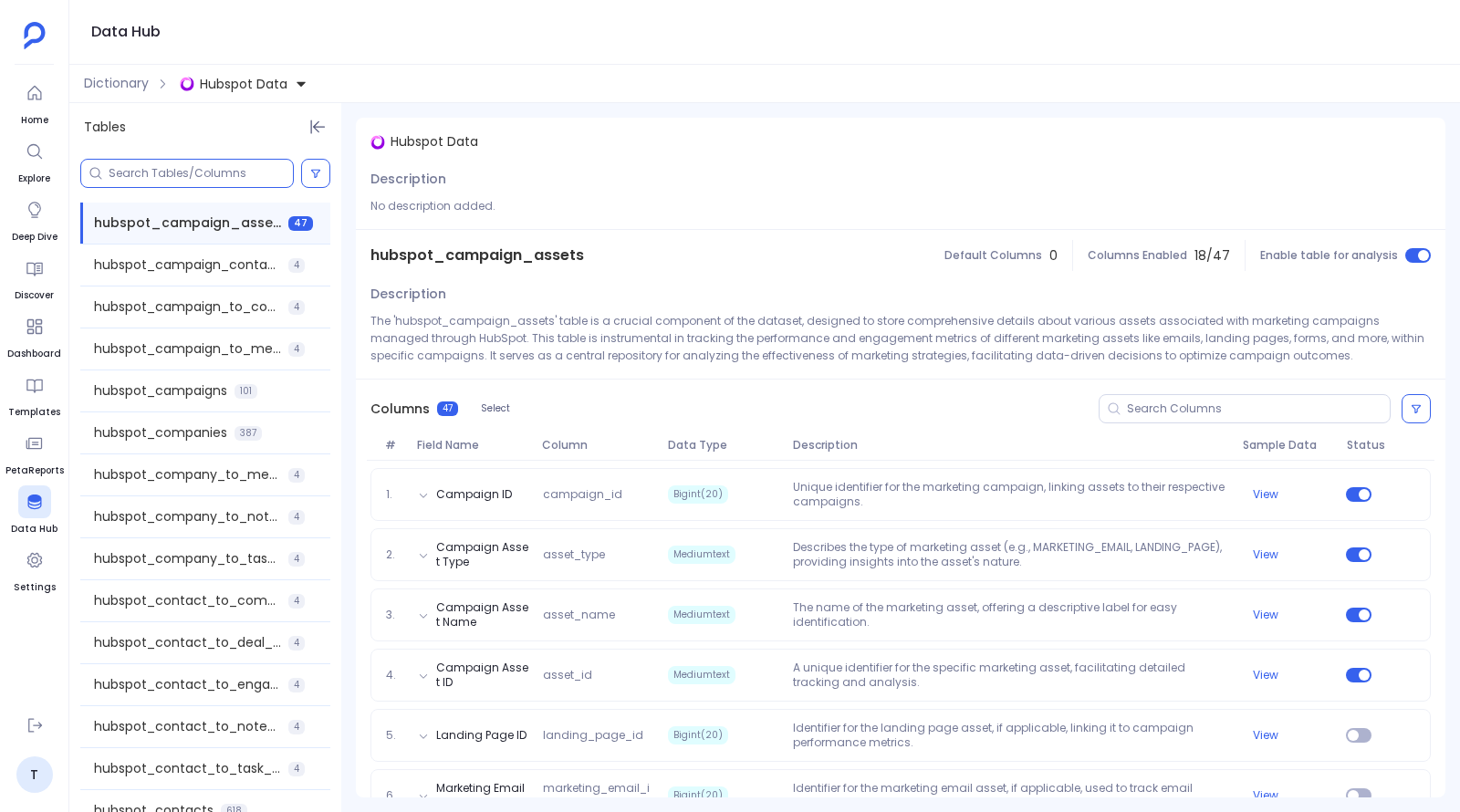 click at bounding box center (201, 173) 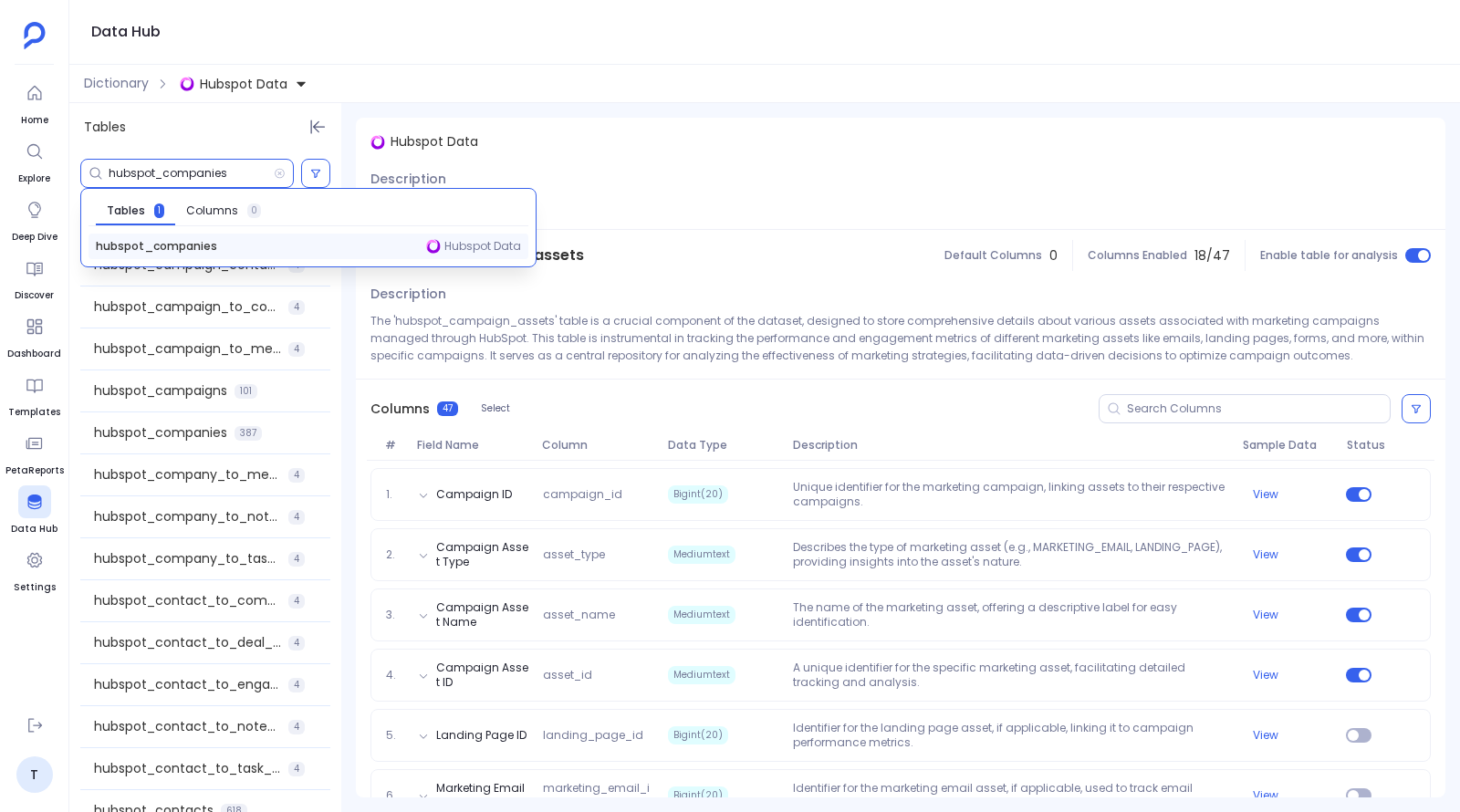 type on "hubspot_companies" 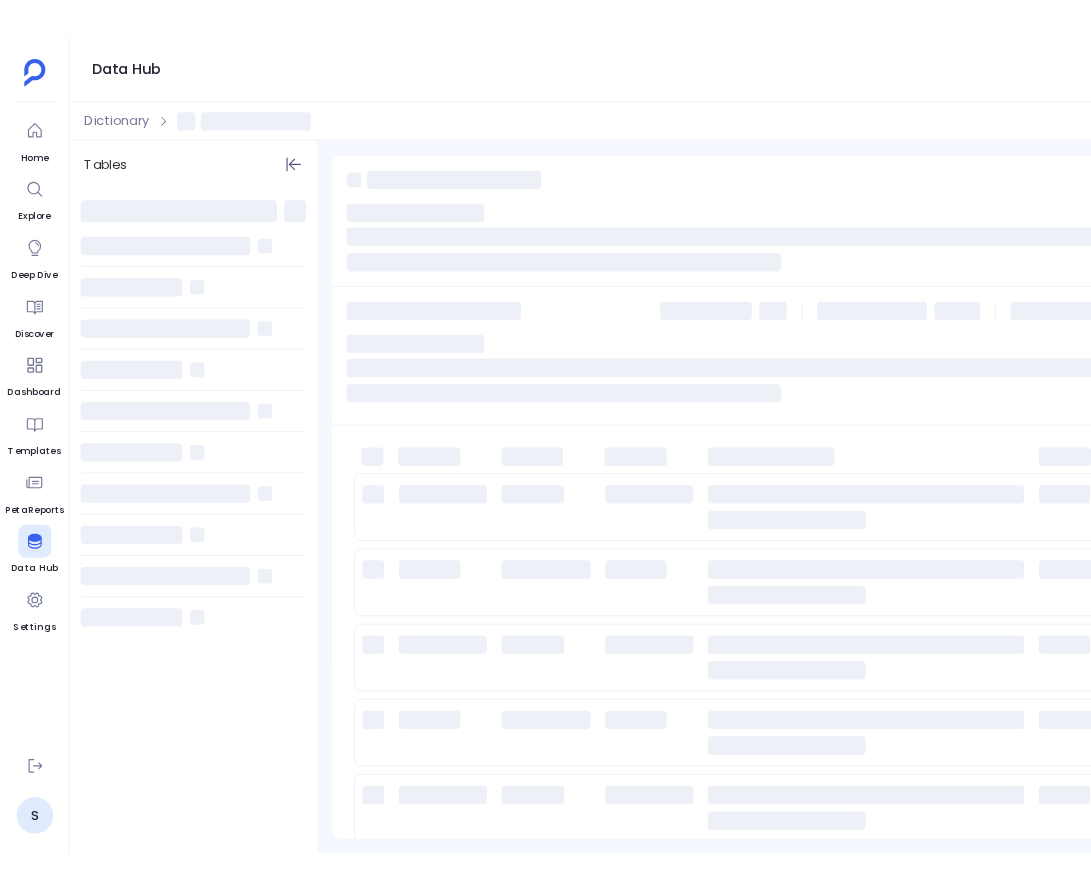 scroll, scrollTop: 0, scrollLeft: 0, axis: both 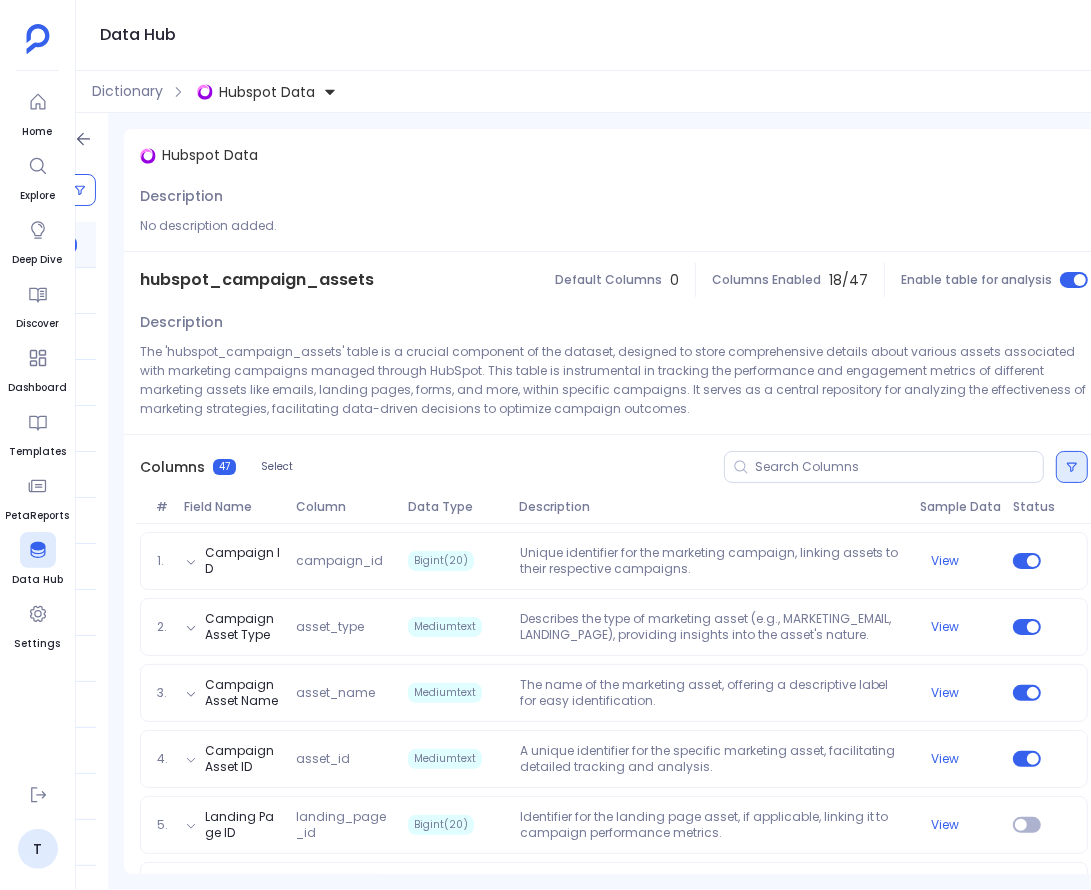 click at bounding box center [1072, 467] 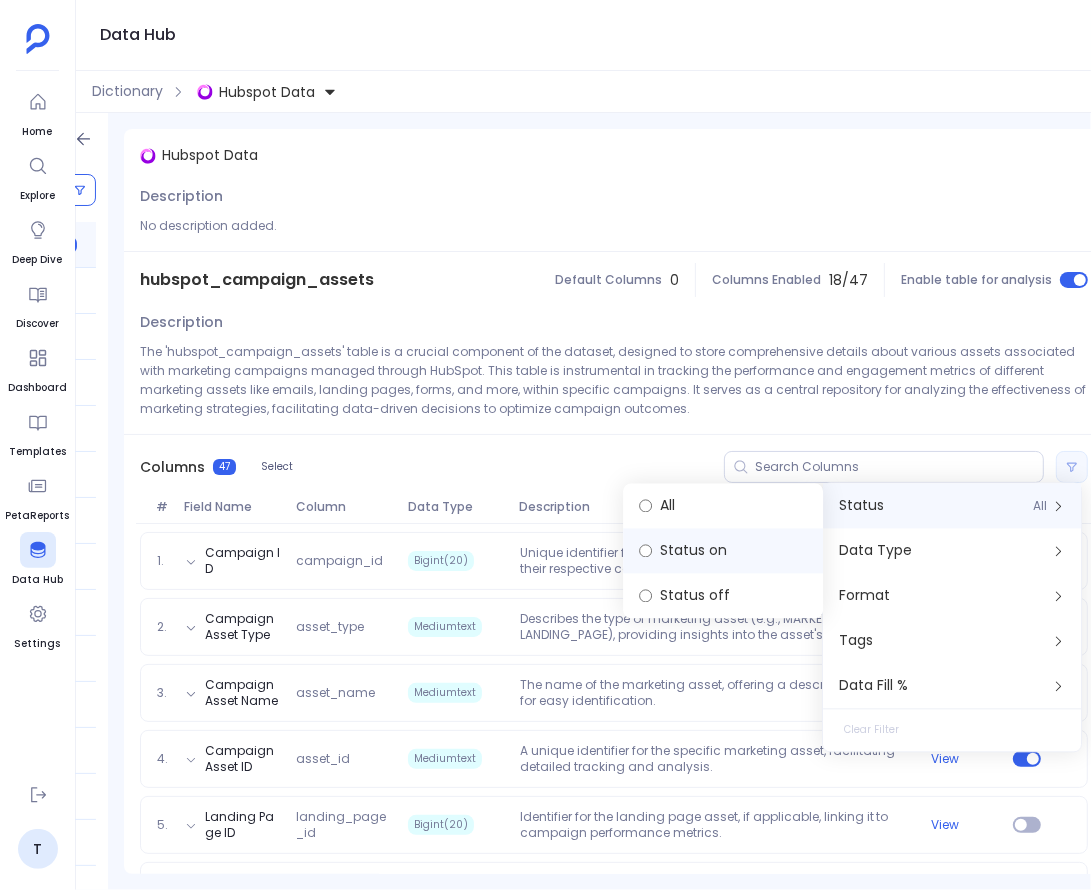click on "Status on" at bounding box center [723, 551] 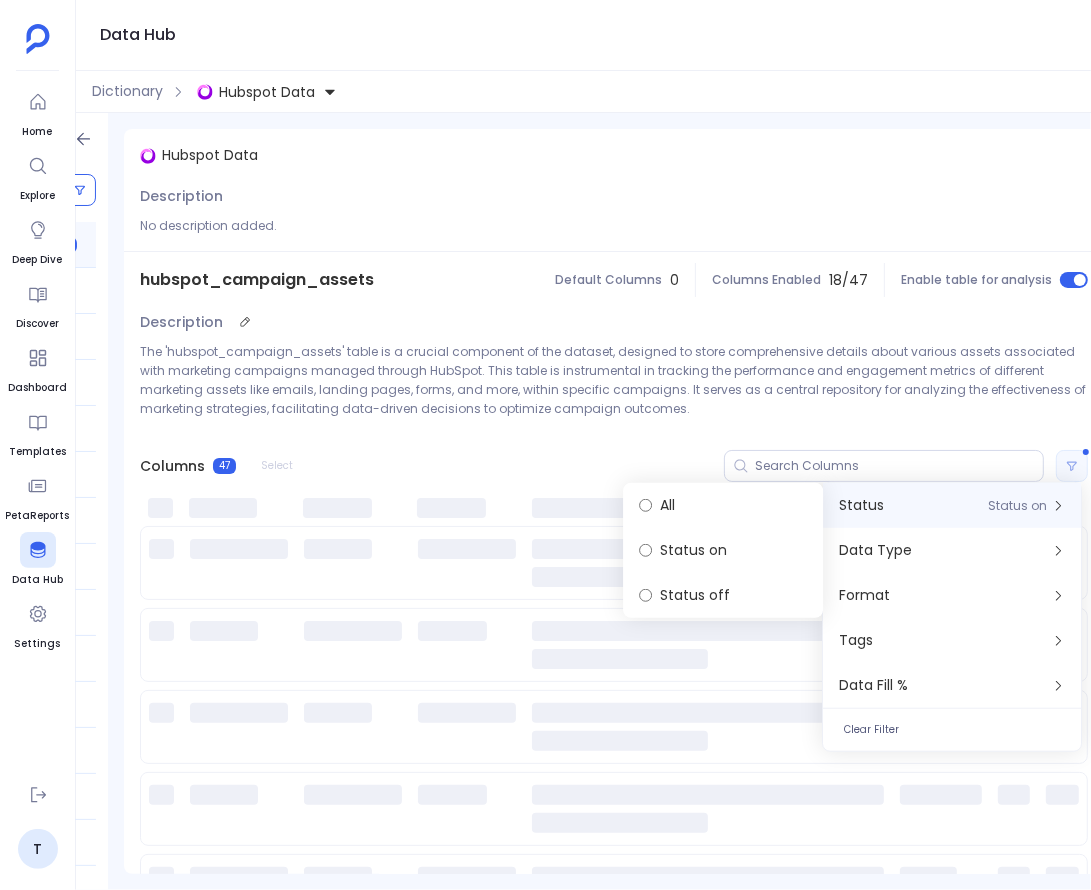 click on "Description The 'hubspot_campaign_assets' table is a crucial component of the dataset, designed to store comprehensive details about various assets associated with marketing campaigns managed through HubSpot. This table is instrumental in tracking the performance and engagement metrics of different marketing assets like emails, landing pages, forms, and more, within specific campaigns. It serves as a central repository for analyzing the effectiveness of marketing strategies, facilitating data-driven decisions to optimize campaign outcomes." at bounding box center (614, 371) 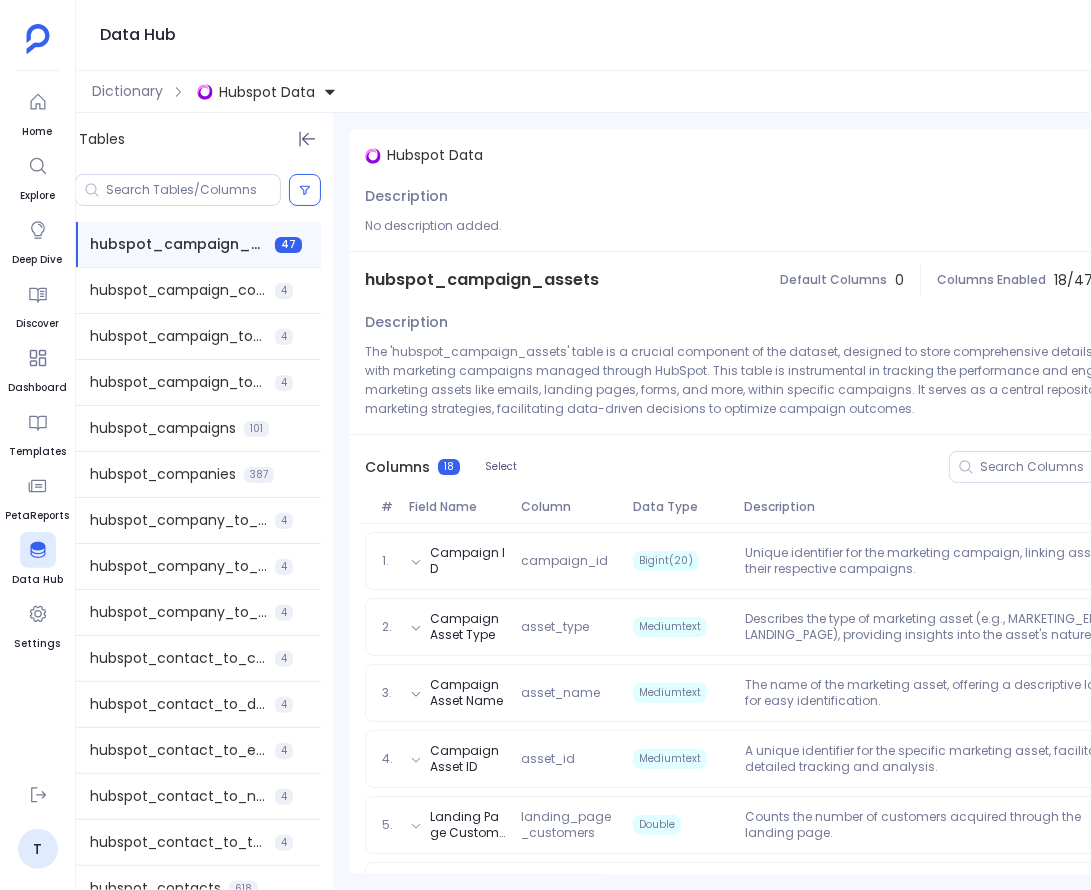scroll, scrollTop: 0, scrollLeft: 0, axis: both 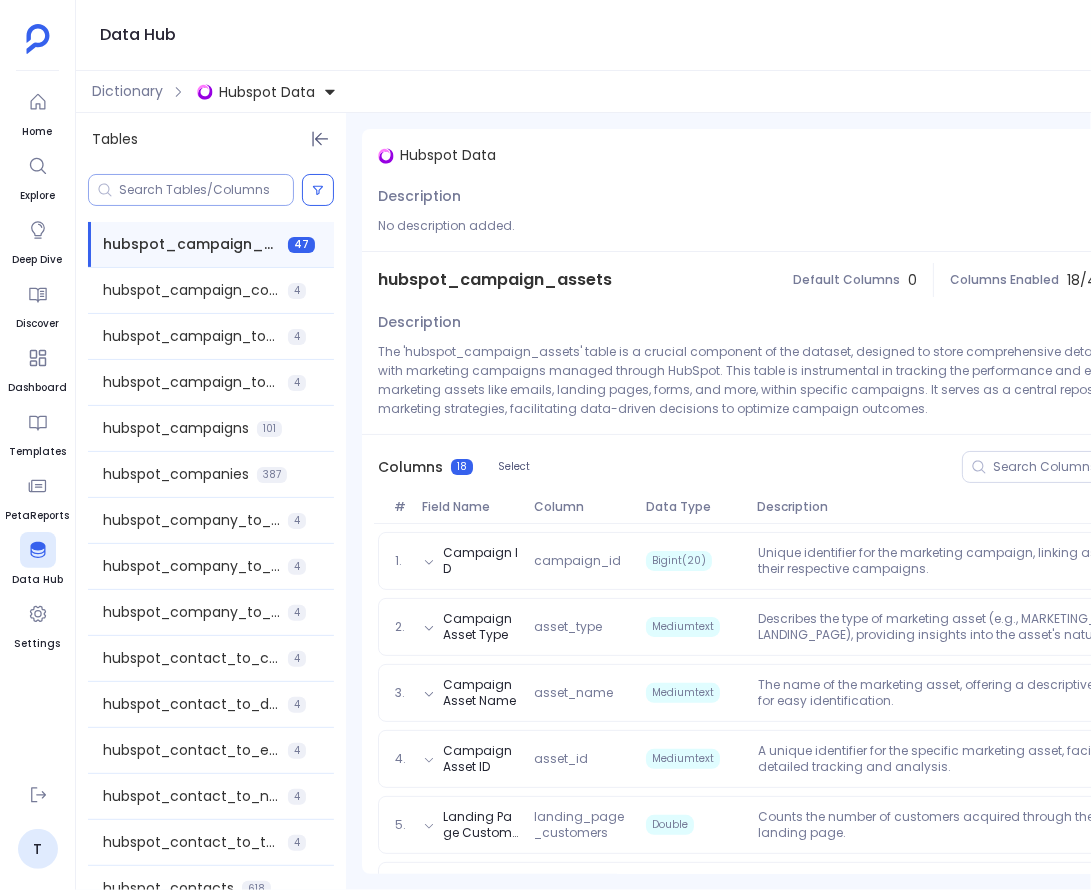 click at bounding box center (206, 190) 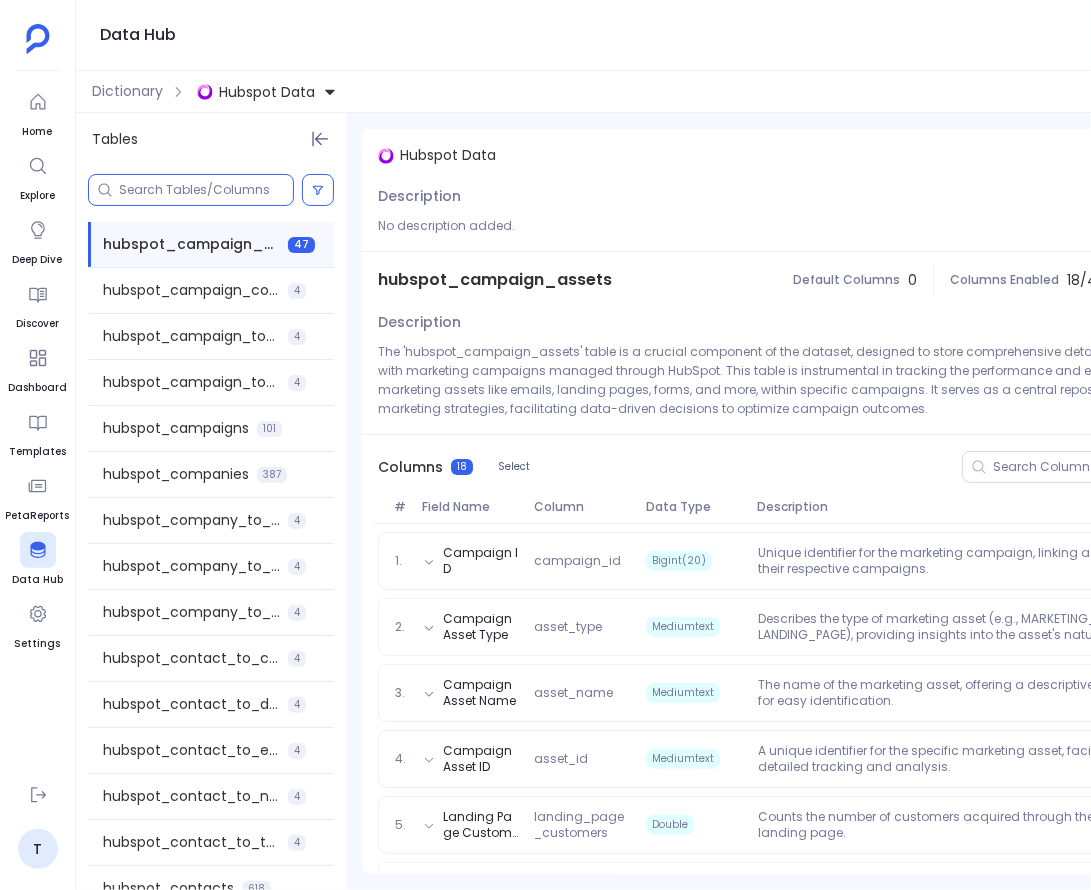 paste on "hubspot_contact_to_company_association" 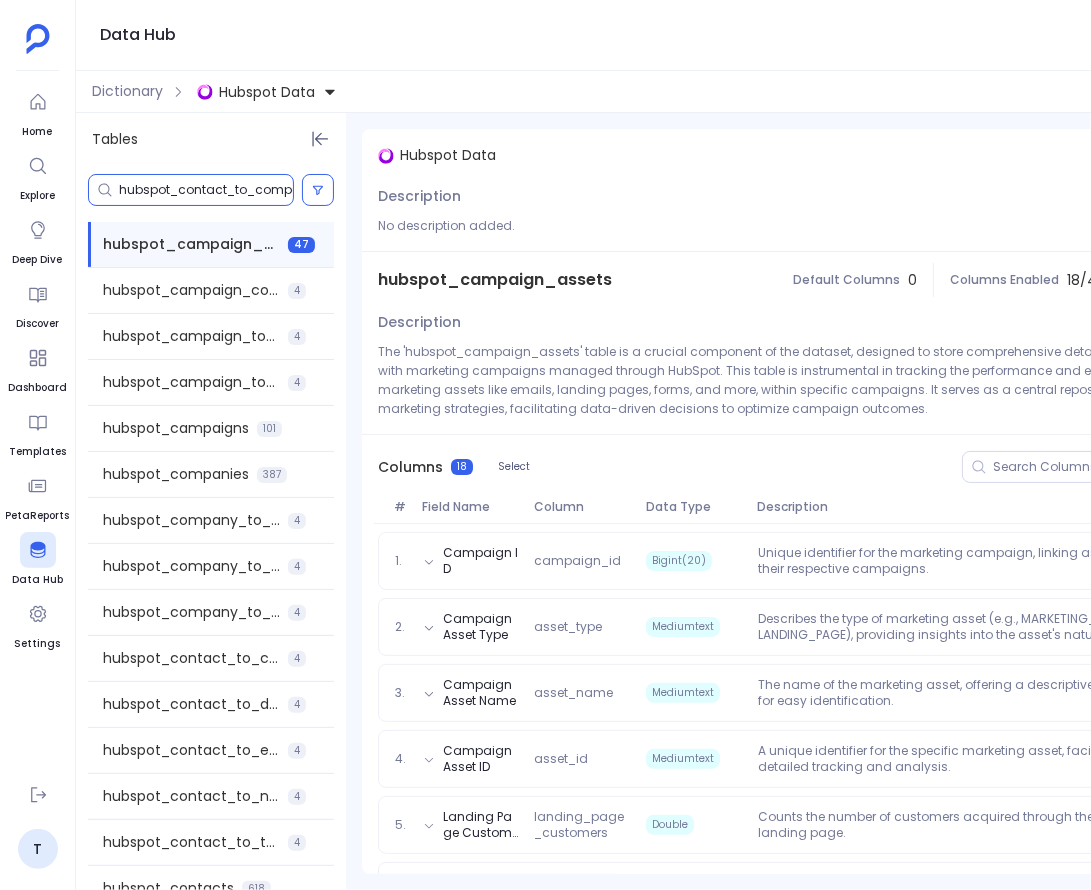 scroll, scrollTop: 0, scrollLeft: 116, axis: horizontal 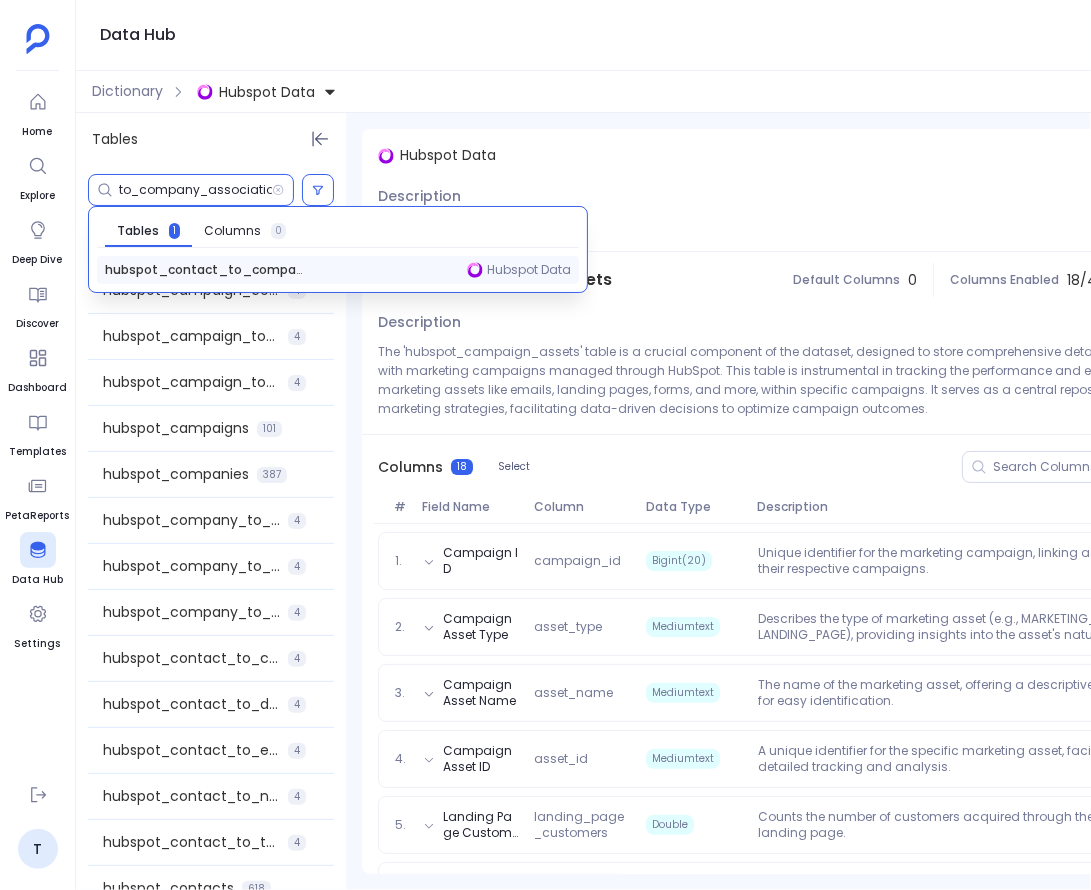 type on "hubspot_contact_to_company_association" 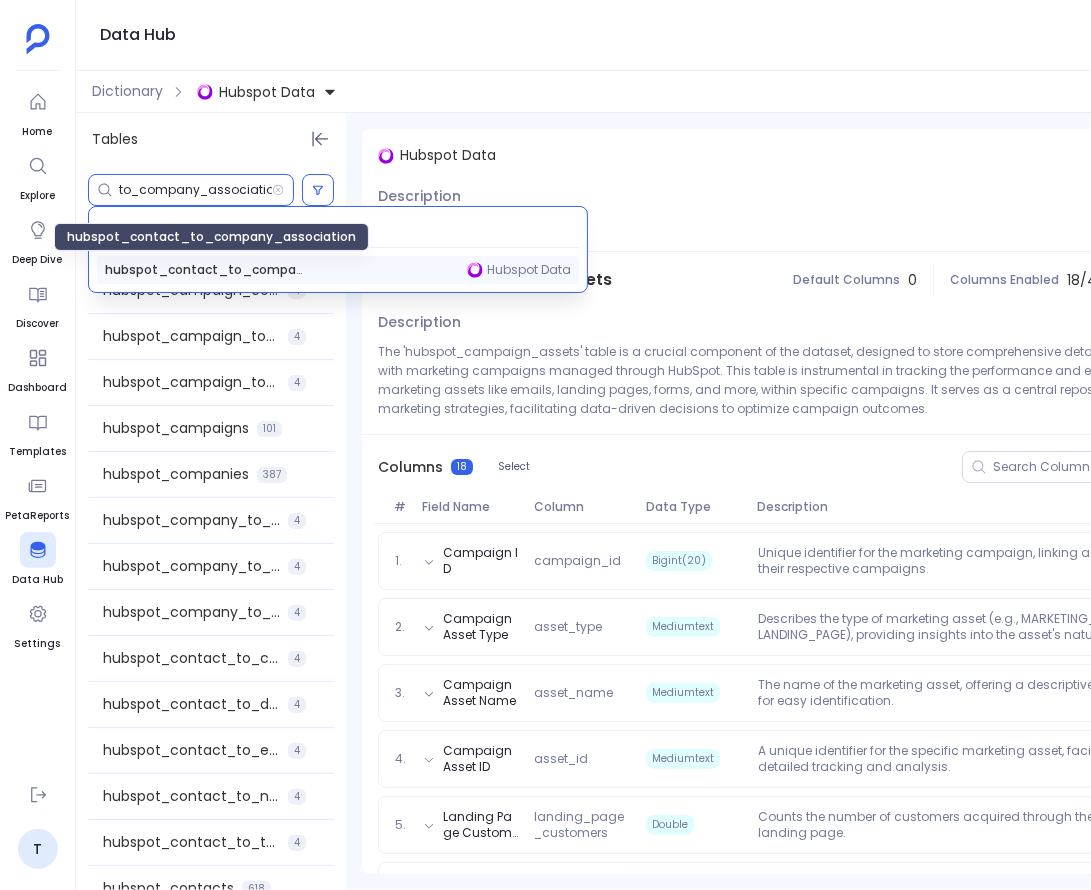 click on "hubspot_contact_to_company_association" at bounding box center (205, 270) 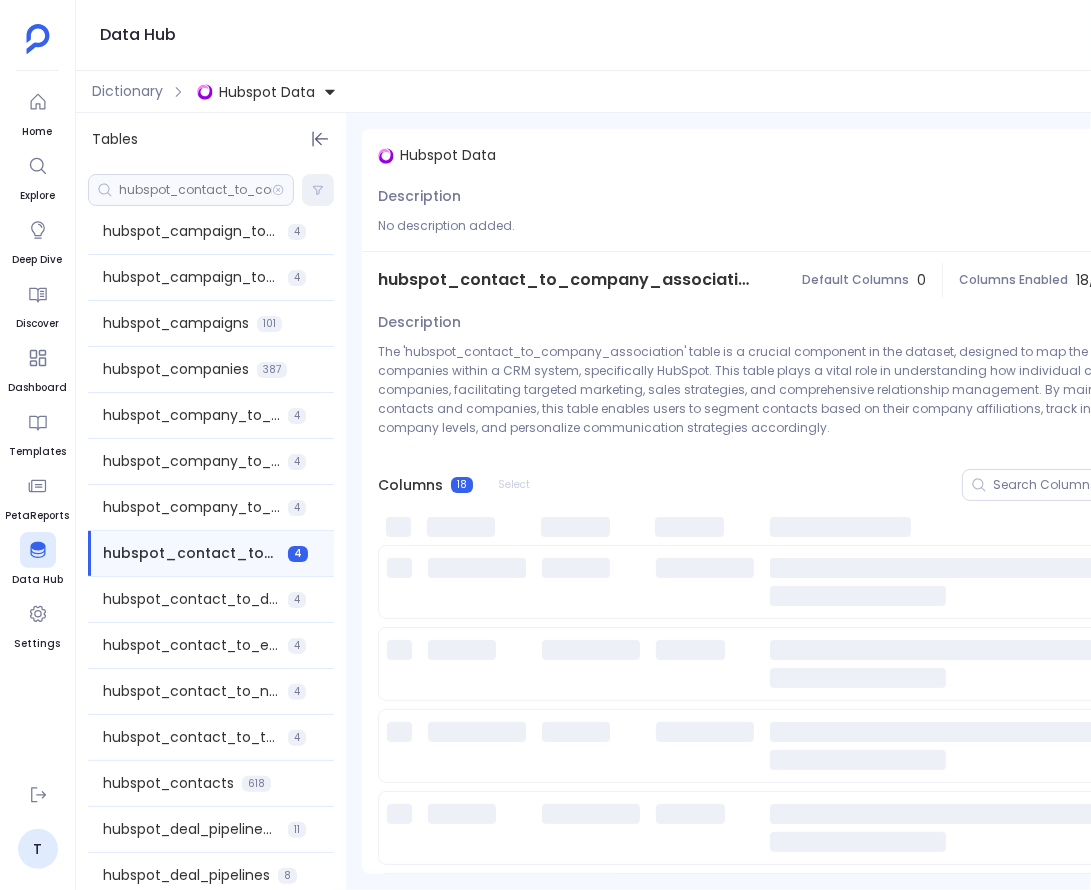 scroll, scrollTop: 106, scrollLeft: 0, axis: vertical 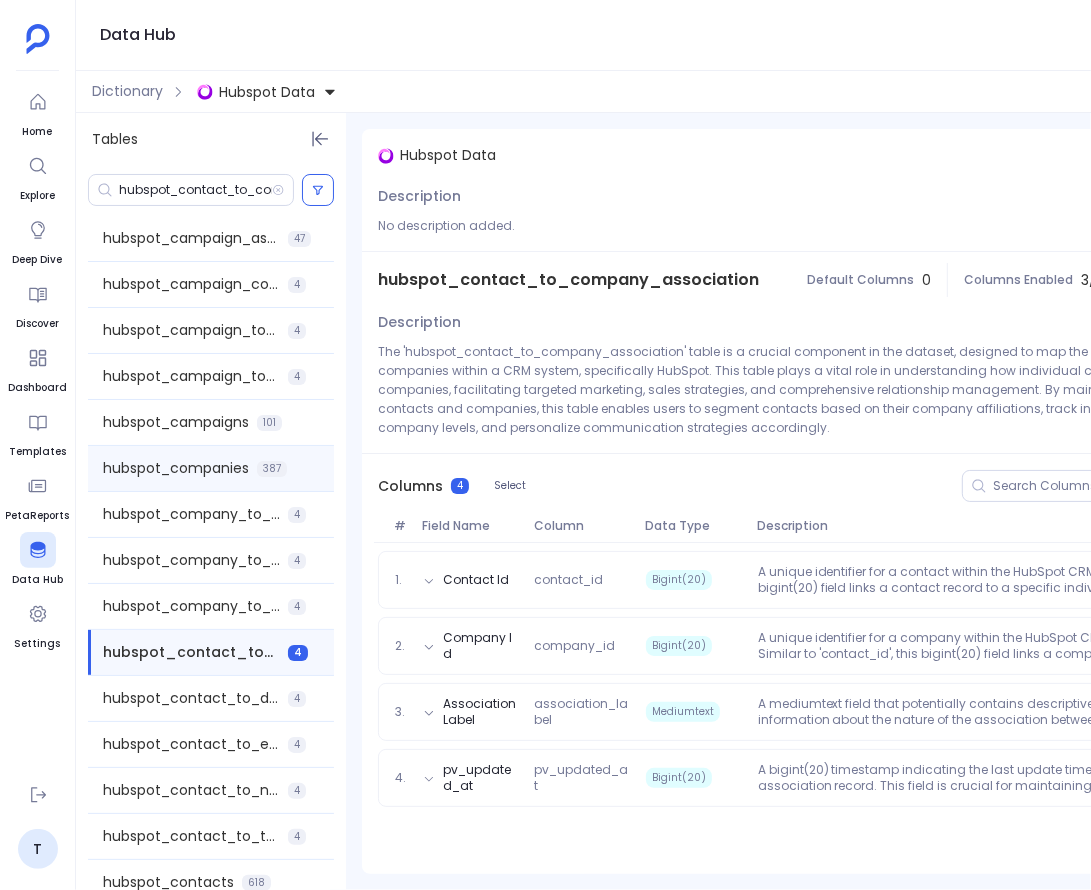 click on "hubspot_companies" at bounding box center [176, 468] 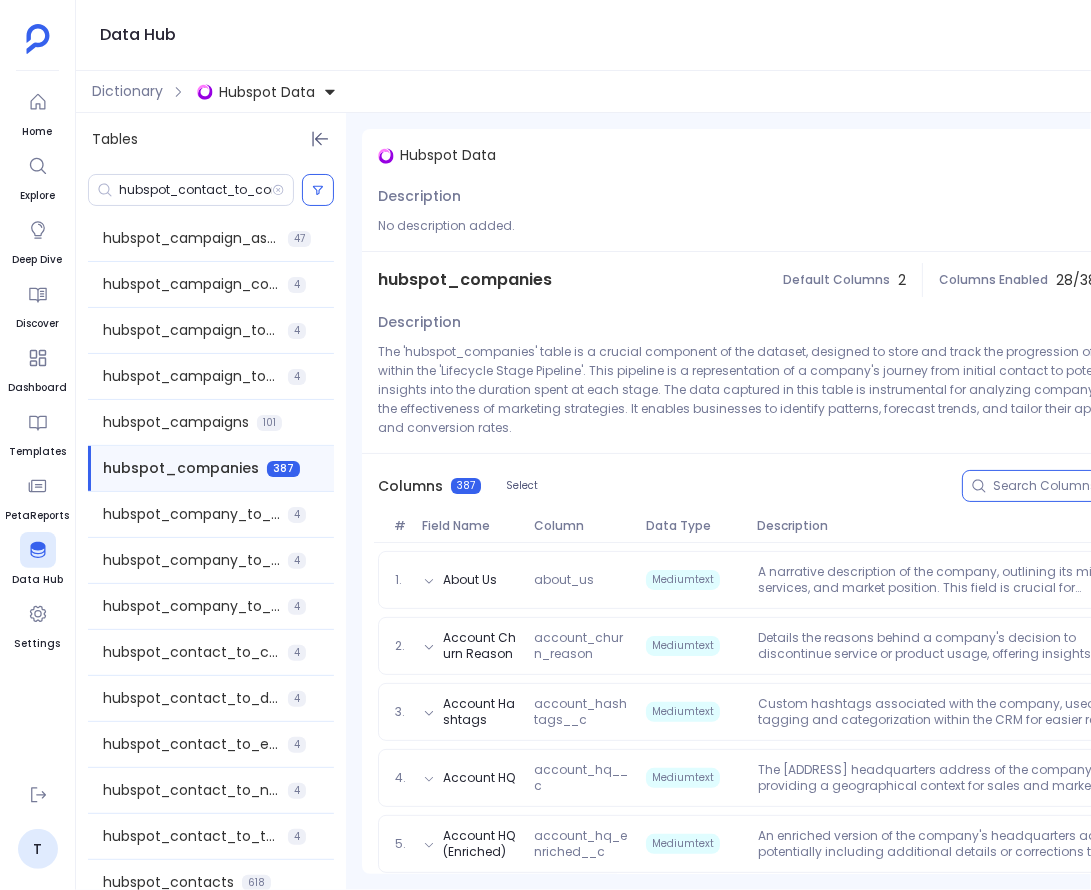 click at bounding box center [1137, 486] 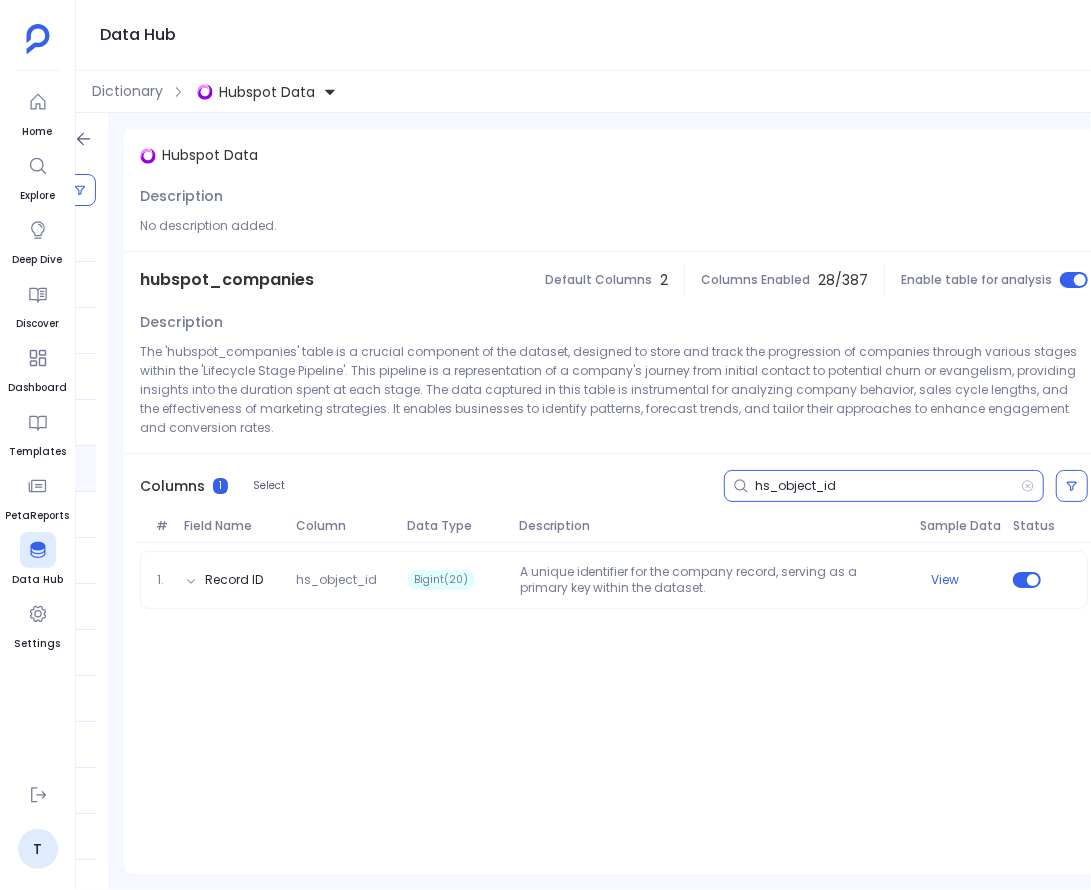 scroll, scrollTop: 0, scrollLeft: 226, axis: horizontal 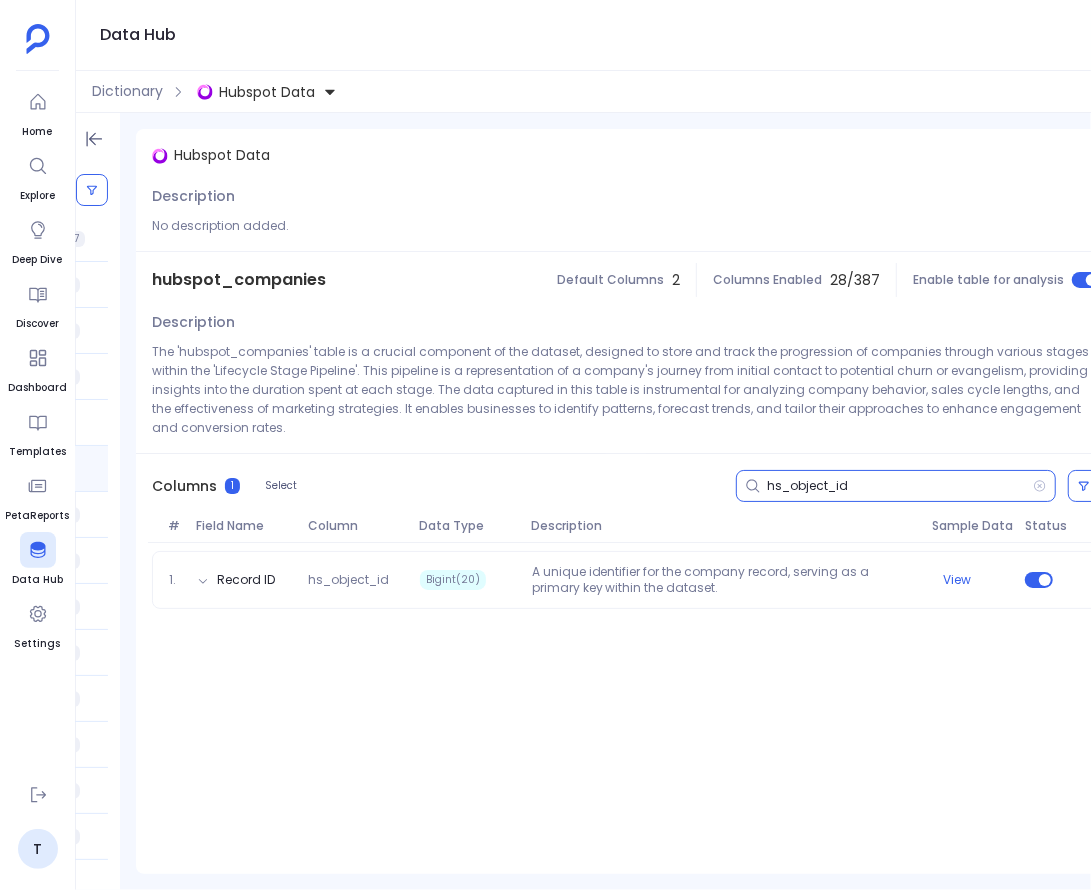 type on "hs_object_id" 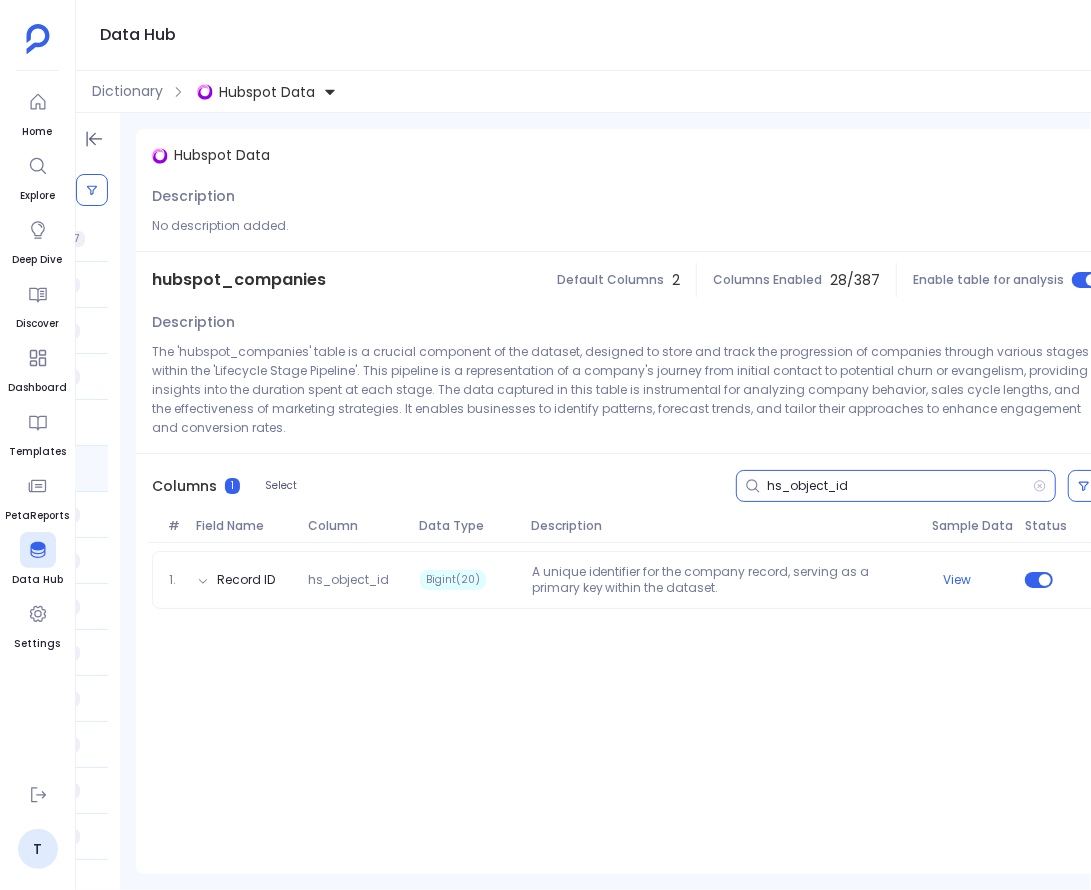 scroll, scrollTop: 0, scrollLeft: 0, axis: both 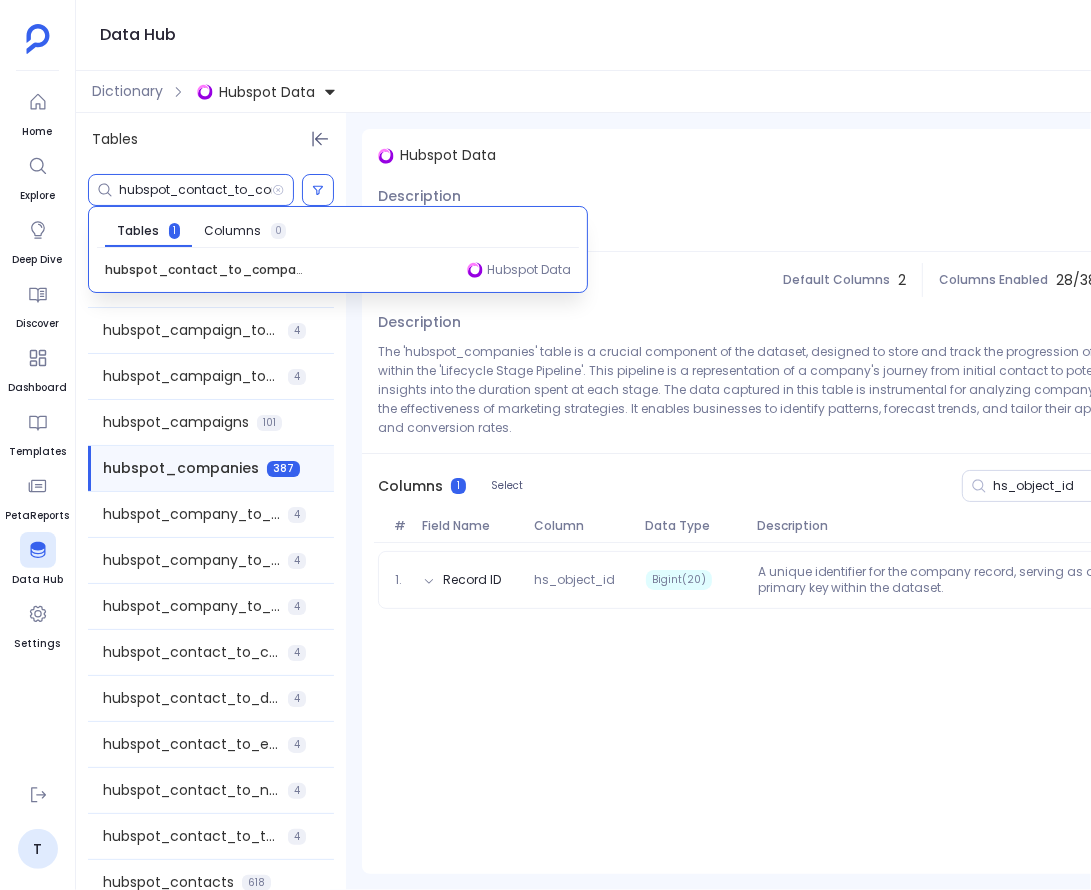 click on "hubspot_contact_to_company_association" at bounding box center [195, 190] 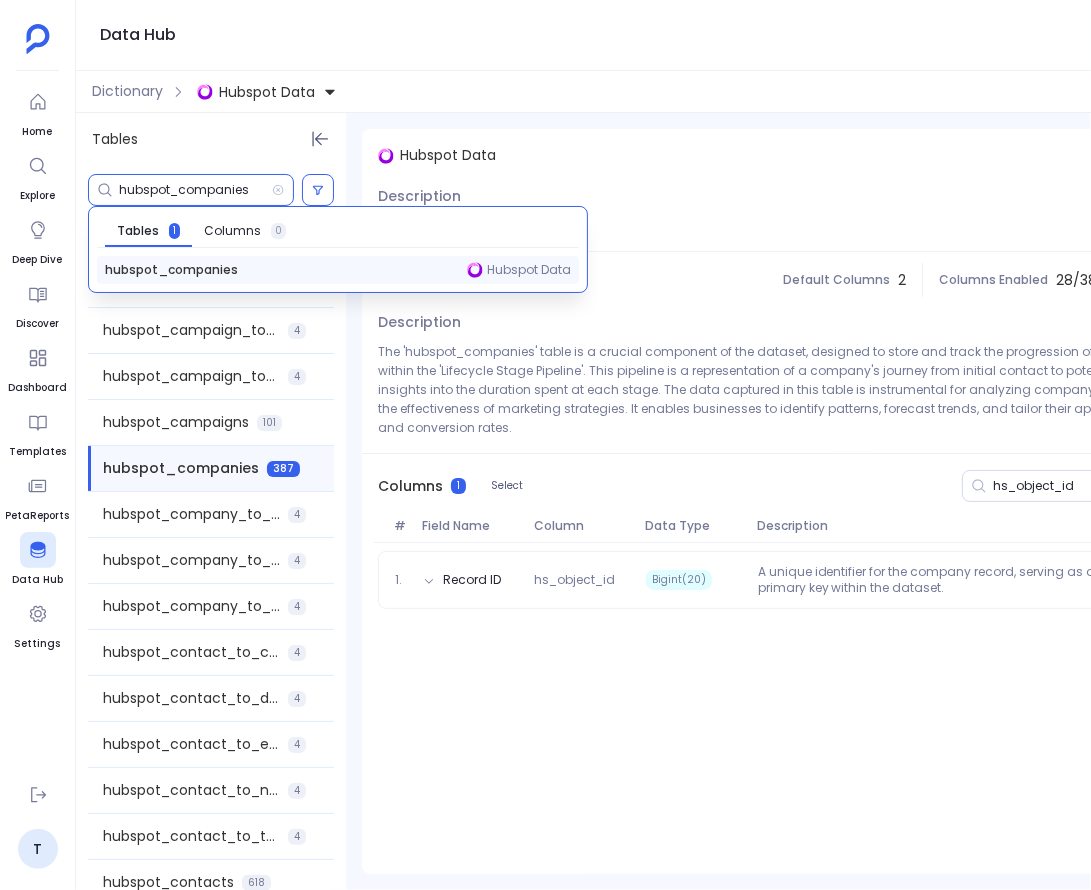 type on "hubspot_companies" 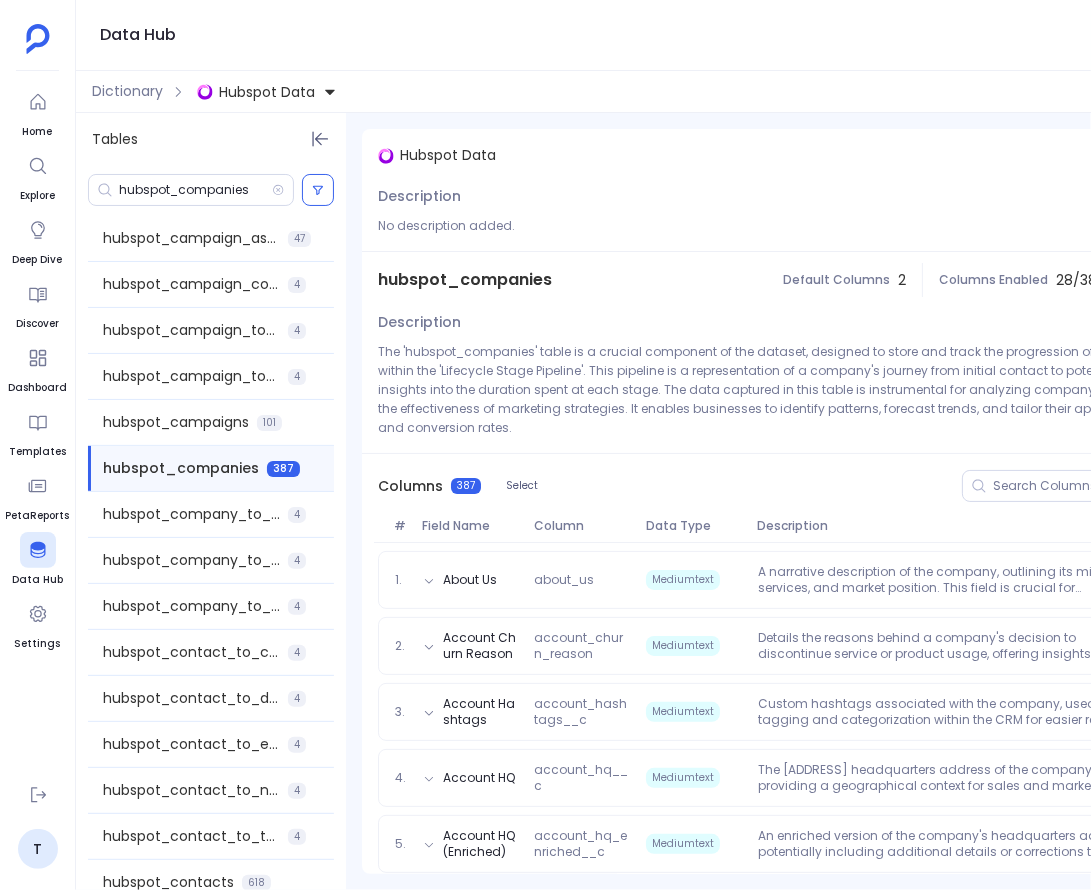 scroll, scrollTop: 0, scrollLeft: 0, axis: both 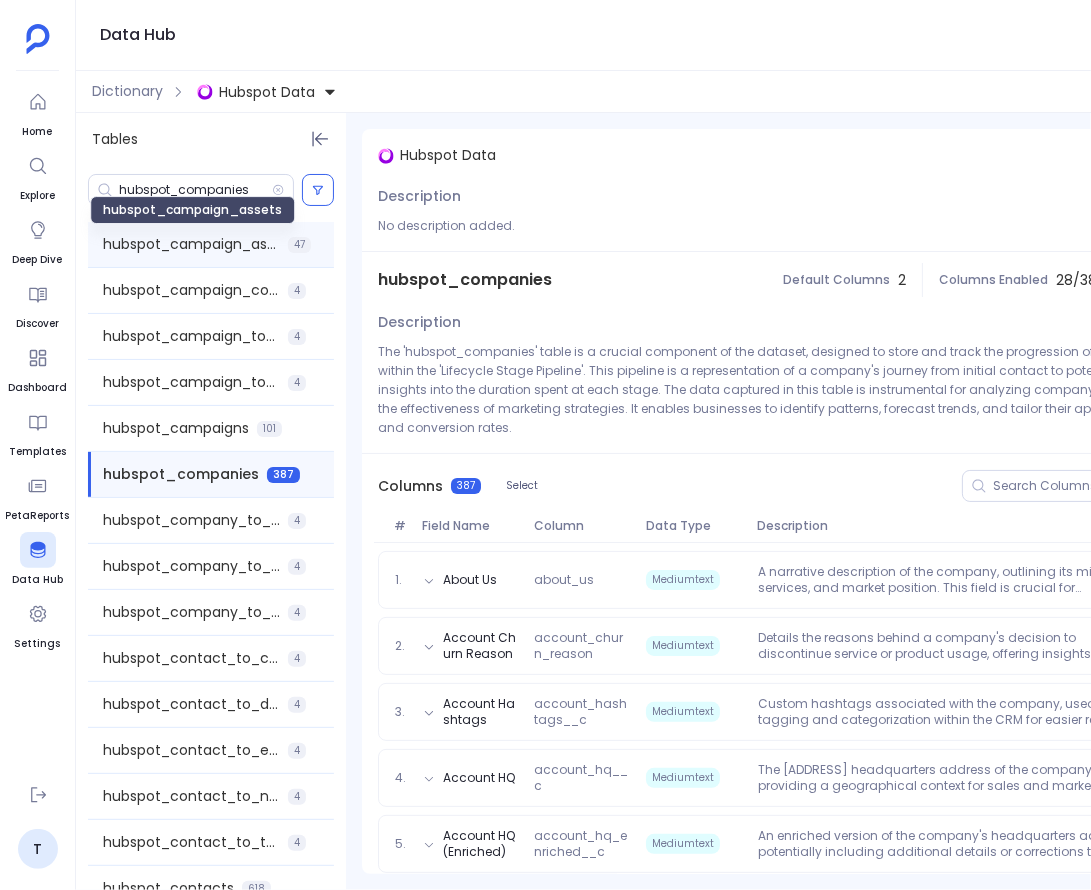 click on "hubspot_campaign_assets" at bounding box center (191, 244) 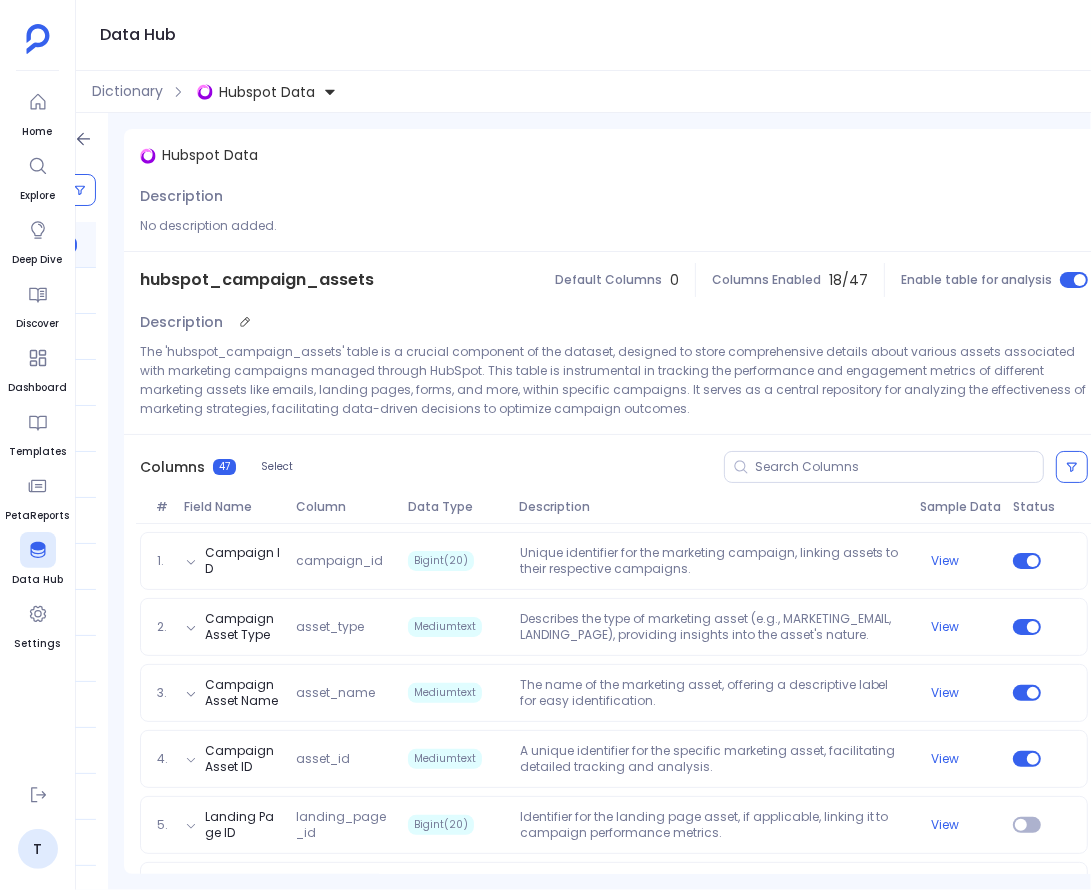 scroll, scrollTop: 0, scrollLeft: 0, axis: both 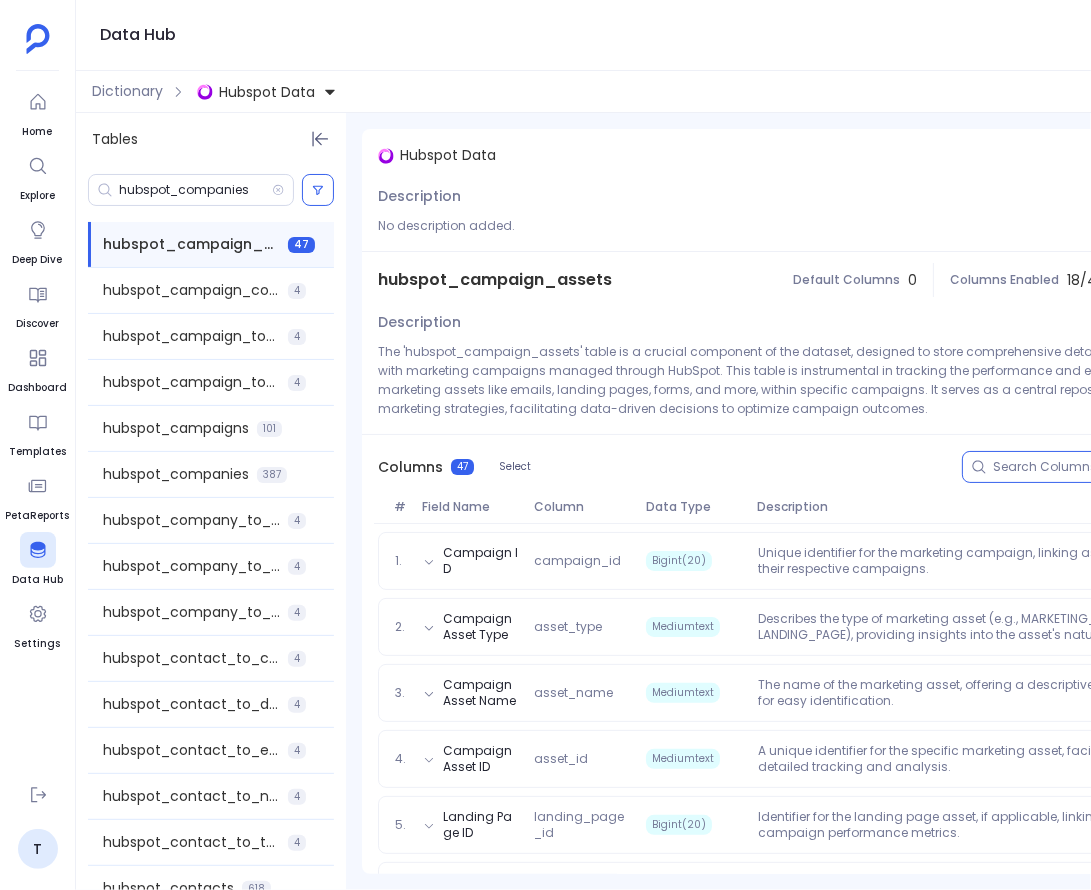 click at bounding box center (1137, 467) 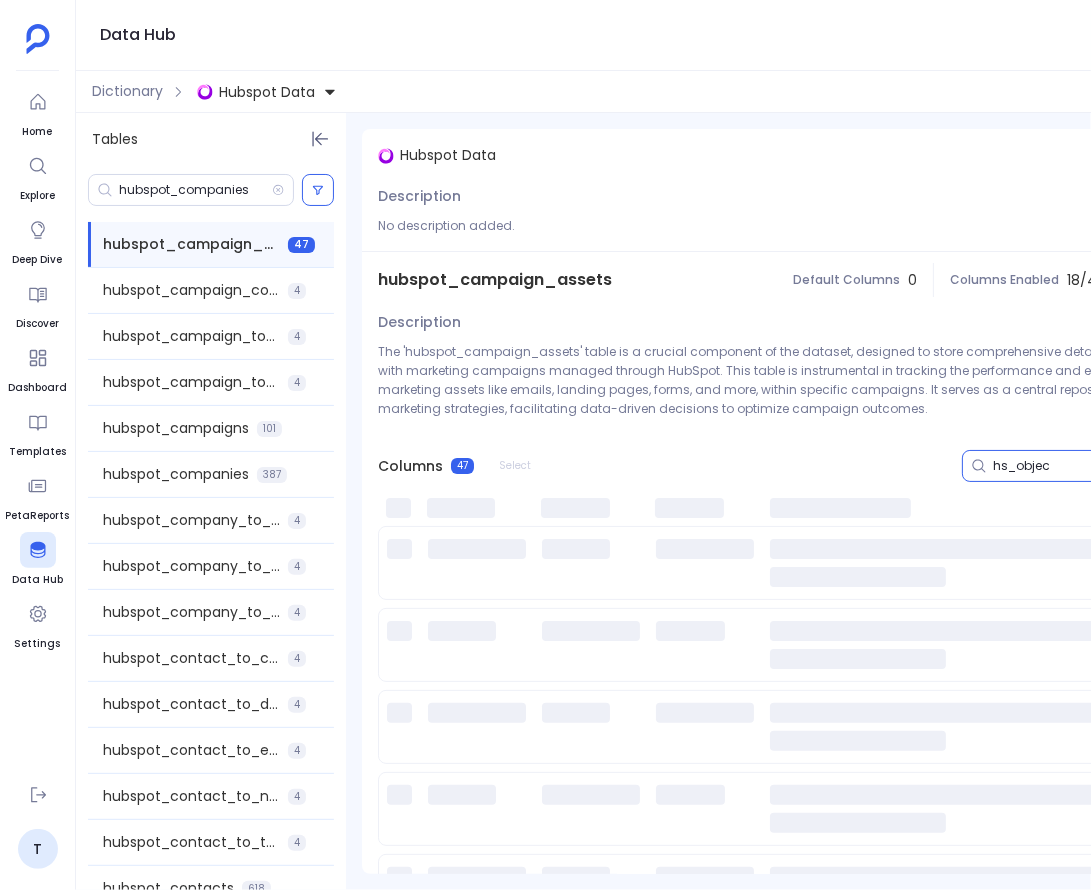 type on "hs_object" 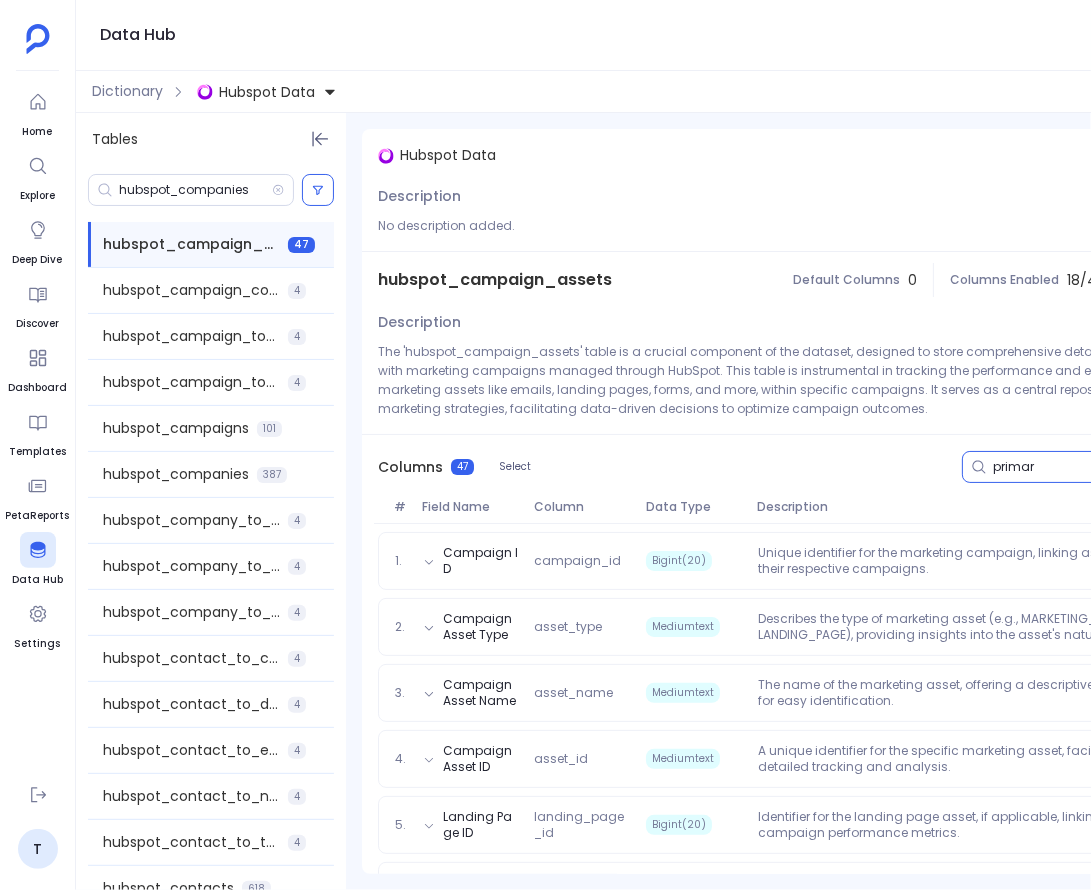 type on "primary" 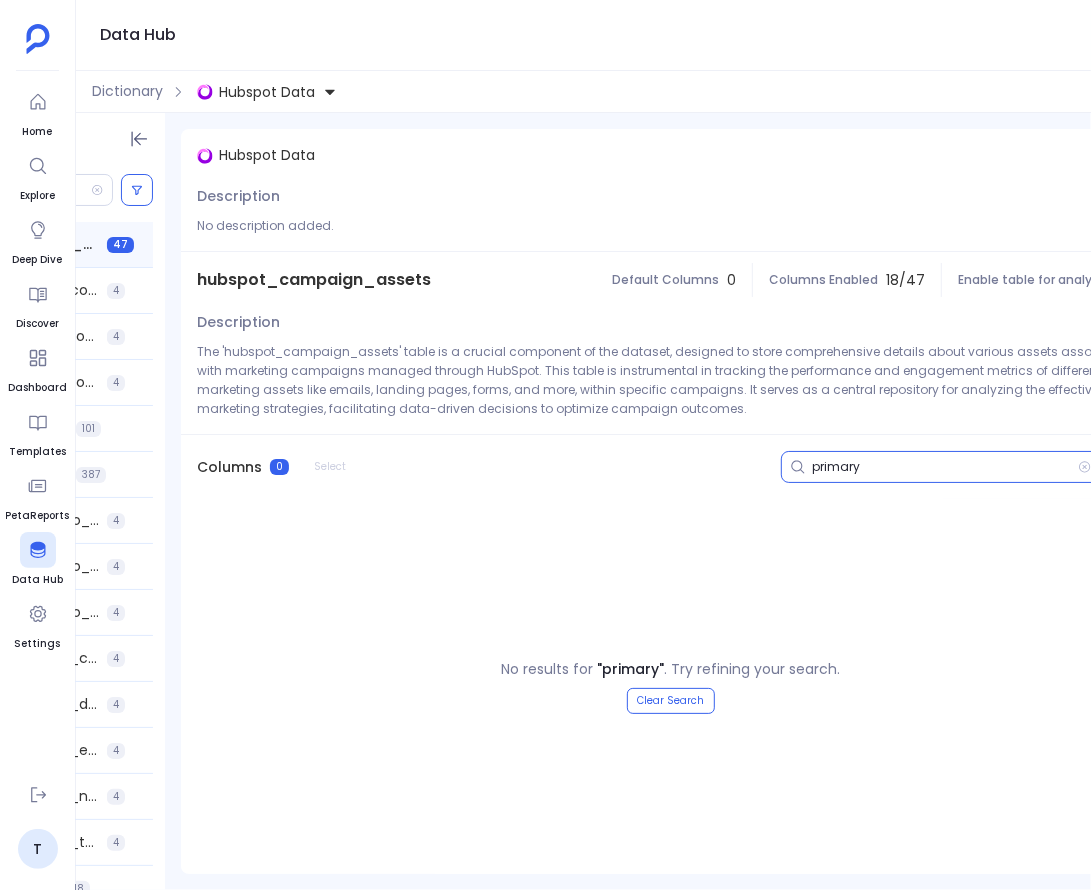 scroll, scrollTop: 0, scrollLeft: 182, axis: horizontal 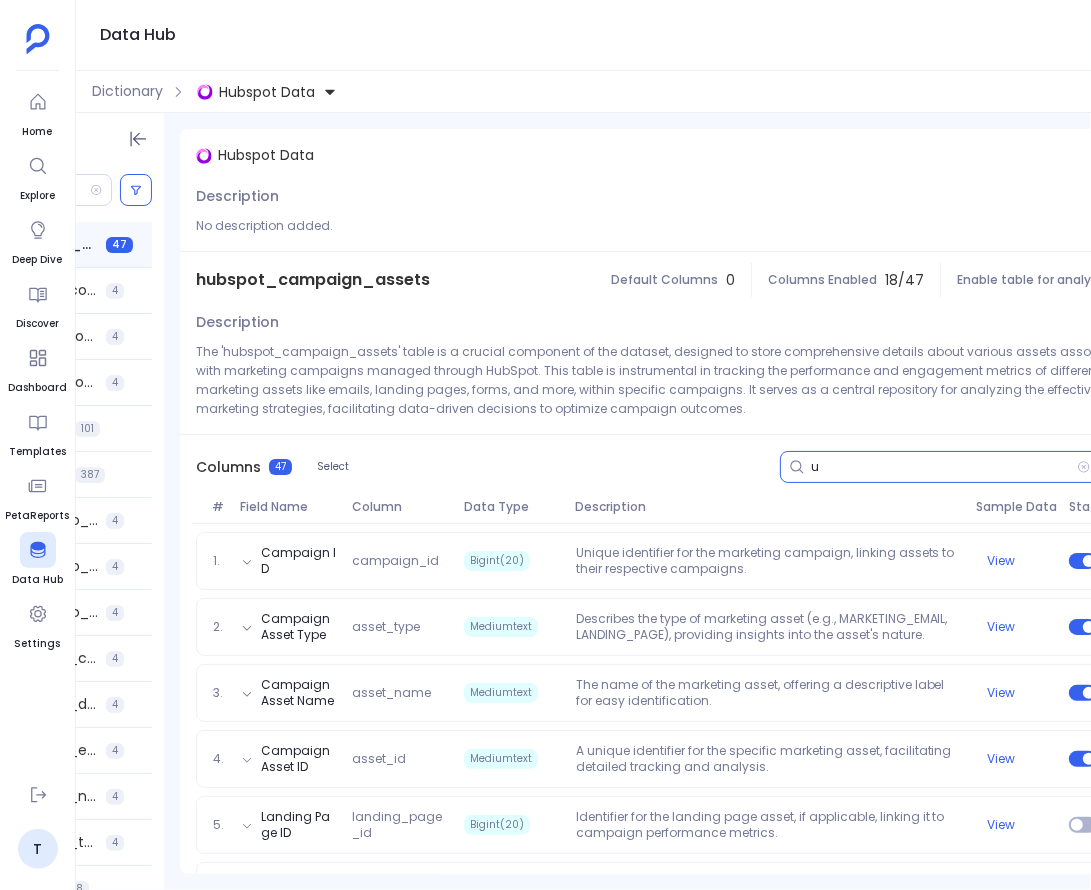 type on "[USERNAME]" 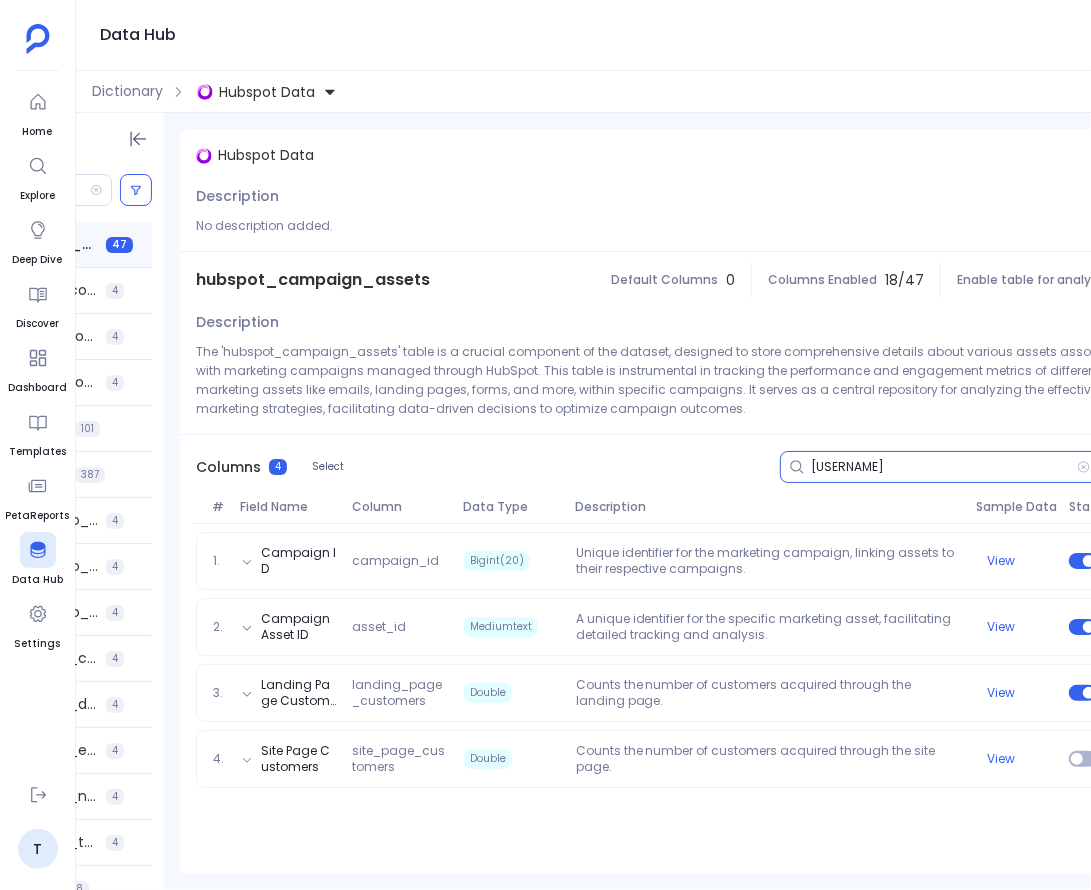 type 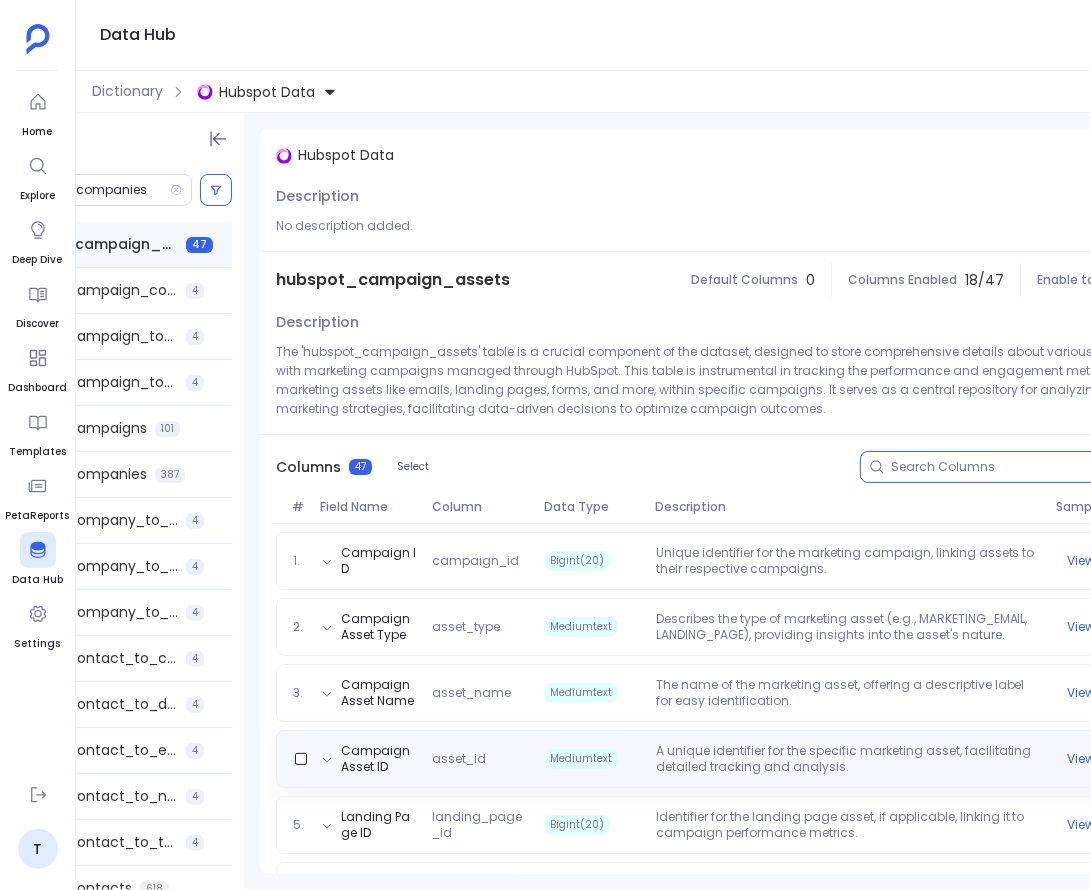 scroll, scrollTop: 0, scrollLeft: 118, axis: horizontal 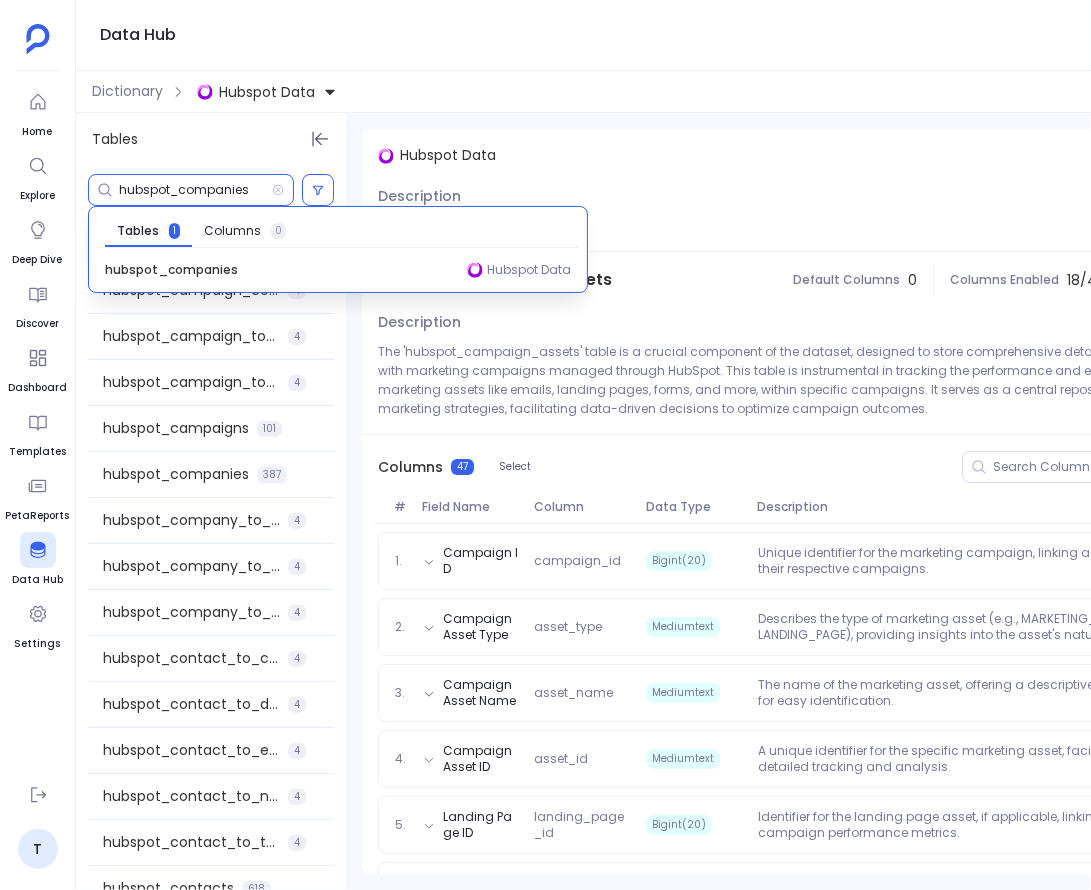 click on "hubspot_companies" at bounding box center [195, 190] 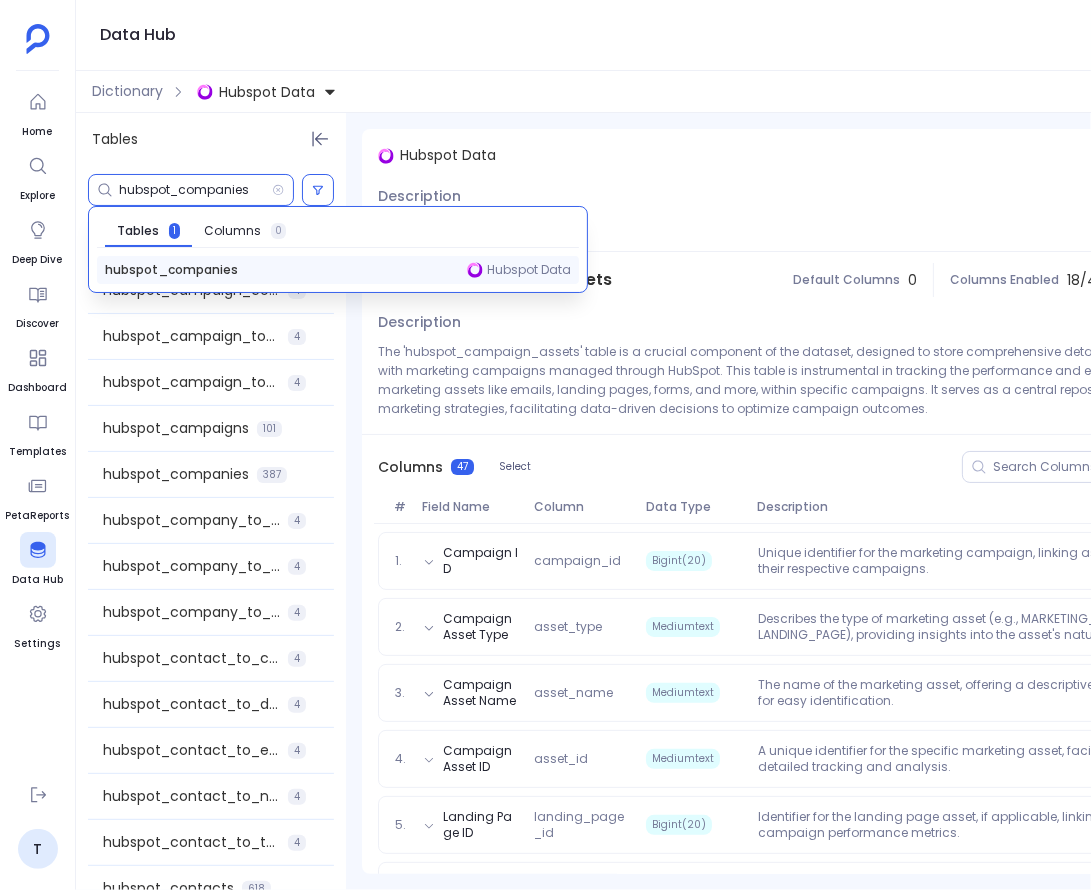 click on "hubspot_companies" at bounding box center (171, 270) 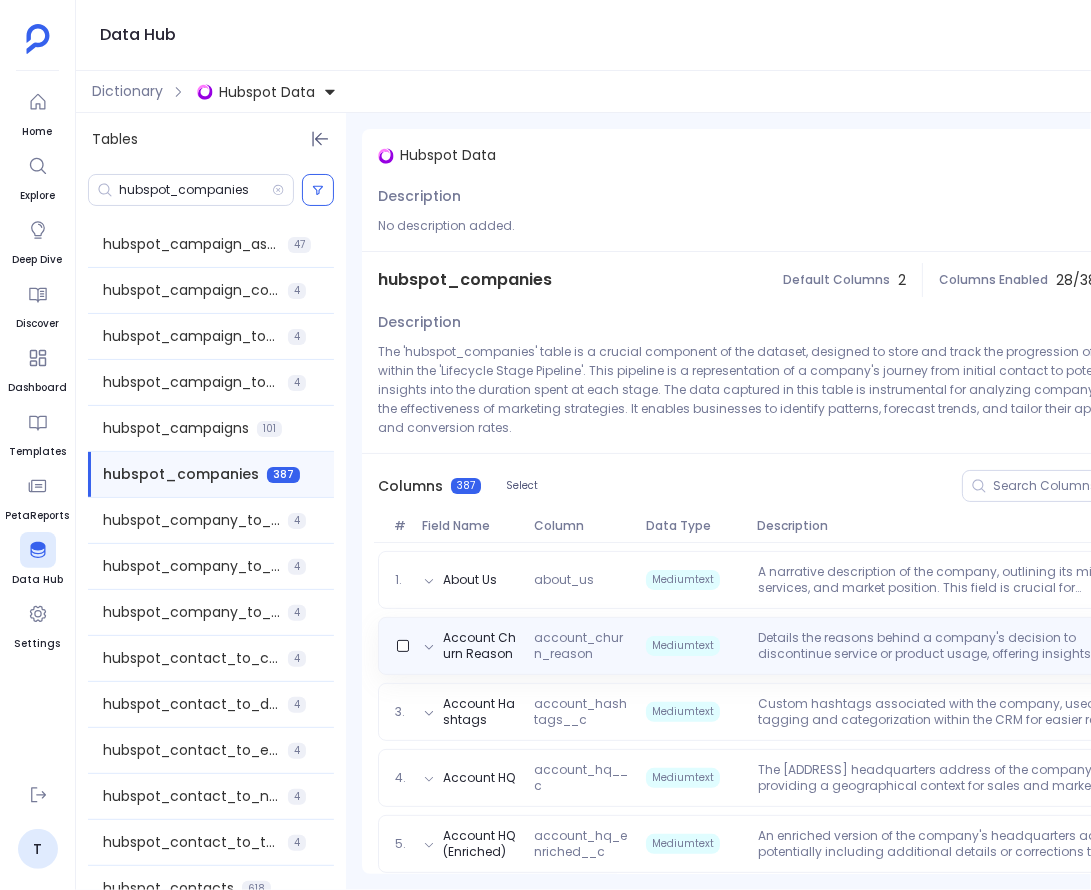 scroll, scrollTop: 0, scrollLeft: 238, axis: horizontal 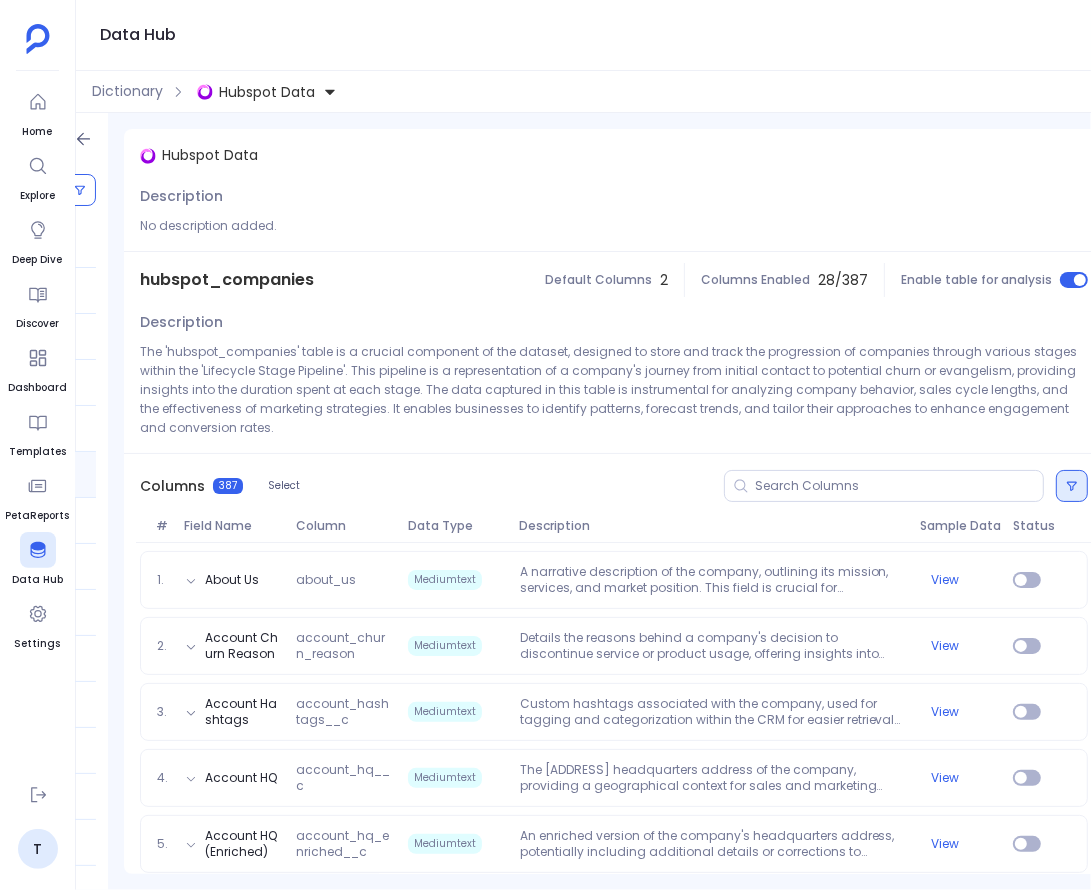 click 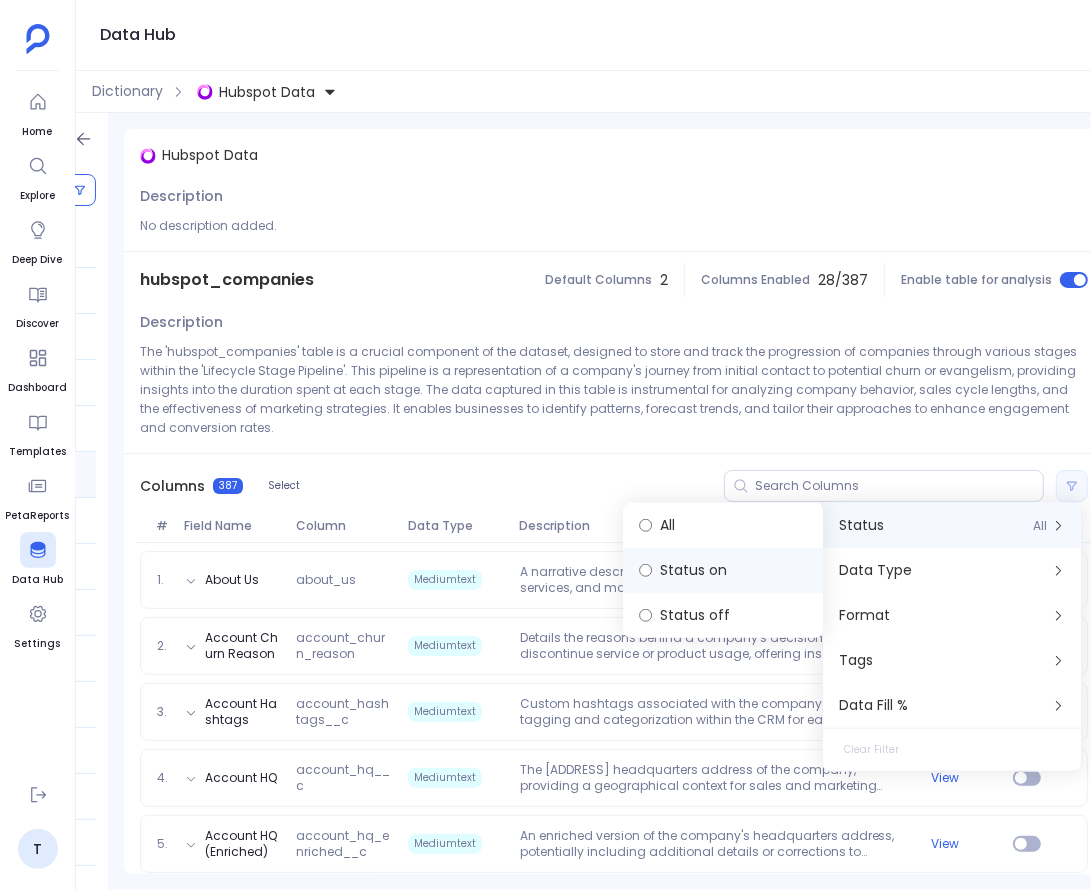 click on "Status on" at bounding box center (723, 570) 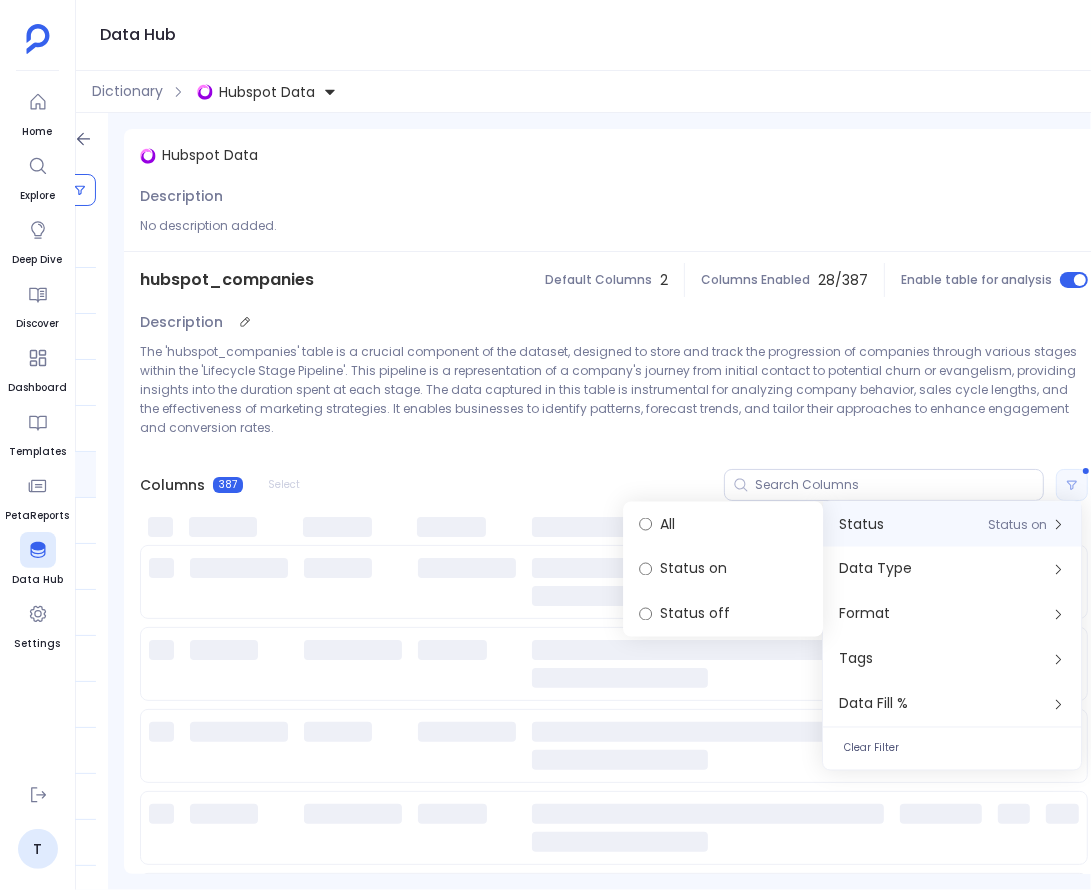 click on "The 'hubspot_companies' table is a crucial component of the dataset, designed to store and track the progression of companies through various stages within the 'Lifecycle Stage Pipeline'. This pipeline is a representation of a company's journey from initial contact to potential churn or evangelism, providing insights into the duration spent at each stage. The data captured in this table is instrumental for analyzing company behavior, sales cycle lengths, and the effectiveness of marketing strategies. It enables businesses to identify patterns, forecast trends, and tailor their approaches to enhance engagement and conversion rates." at bounding box center (614, 389) 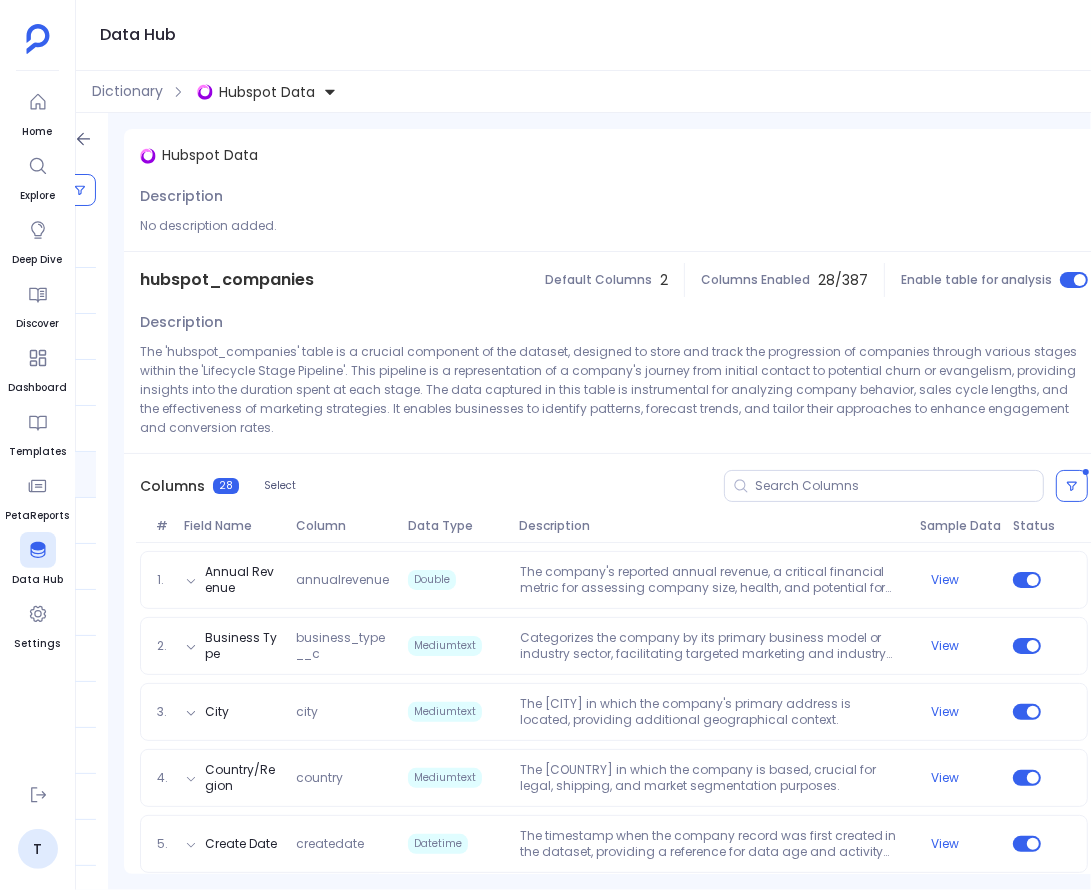 click on "hubspot_companies" at bounding box center [227, 280] 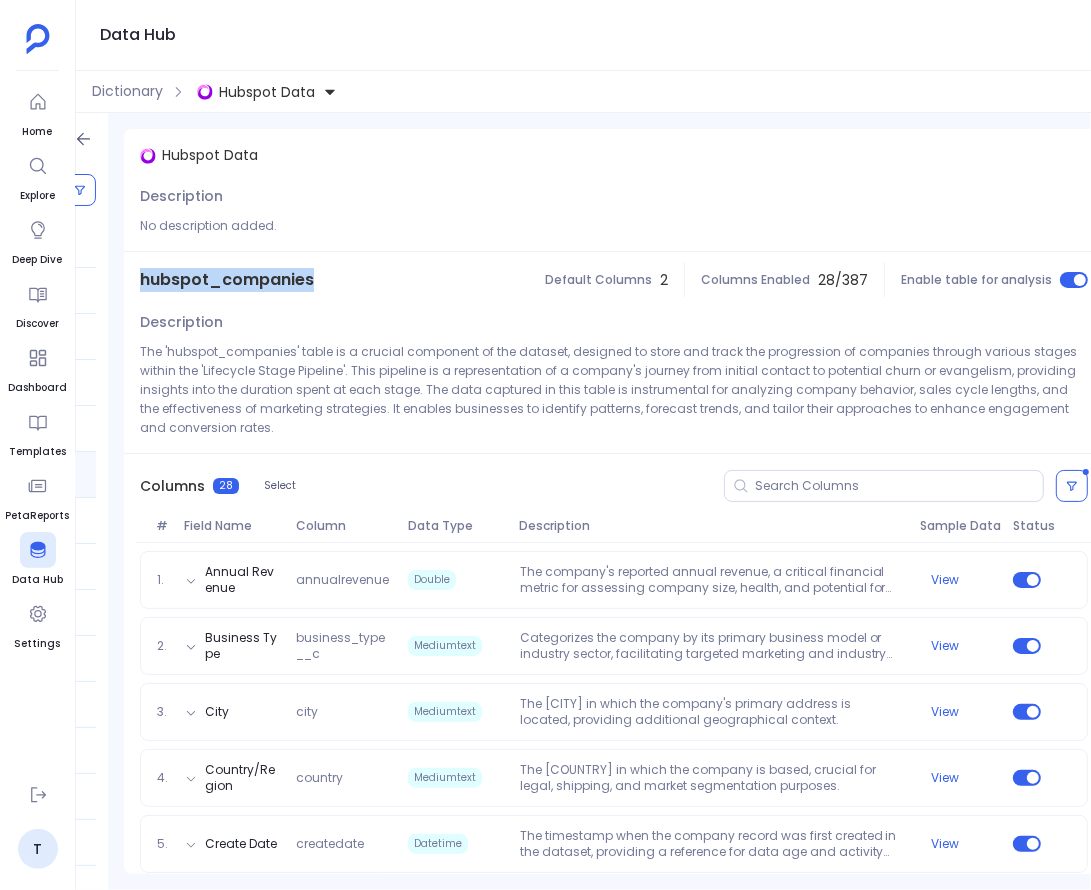click on "hubspot_companies" at bounding box center (227, 280) 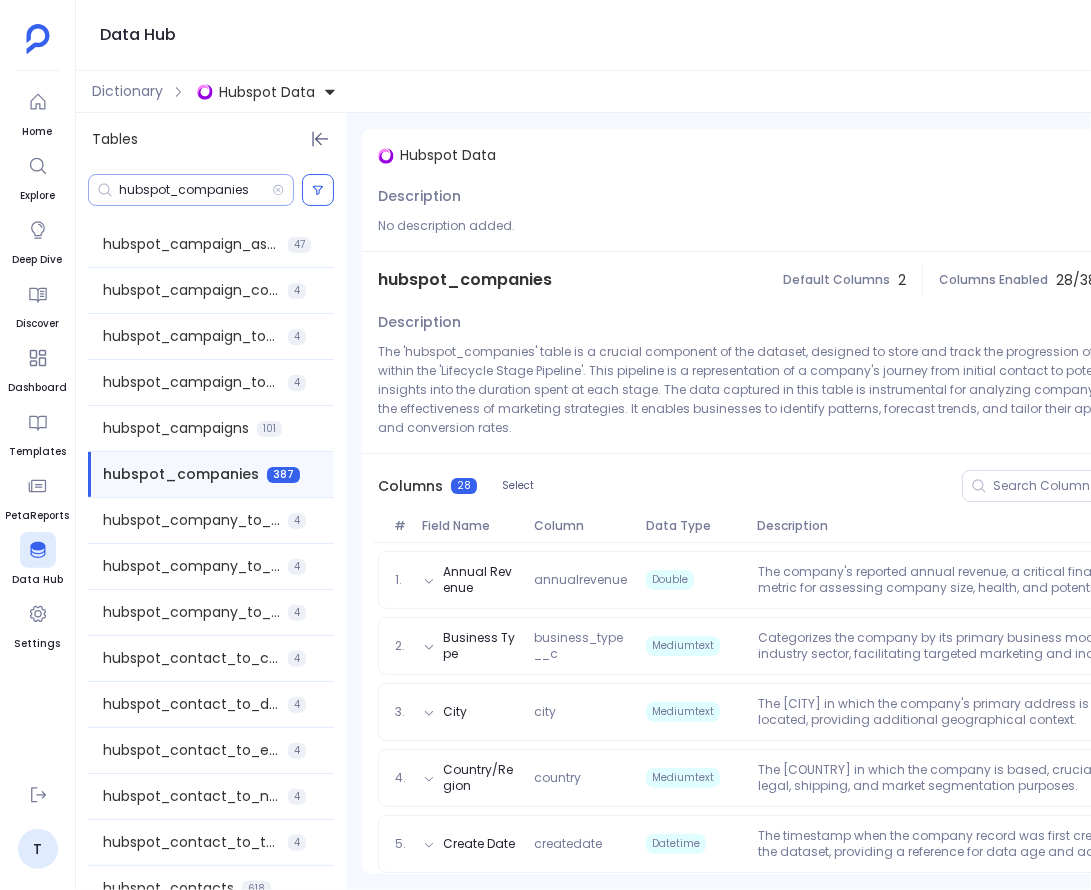 click on "hubspot_companies" at bounding box center (195, 190) 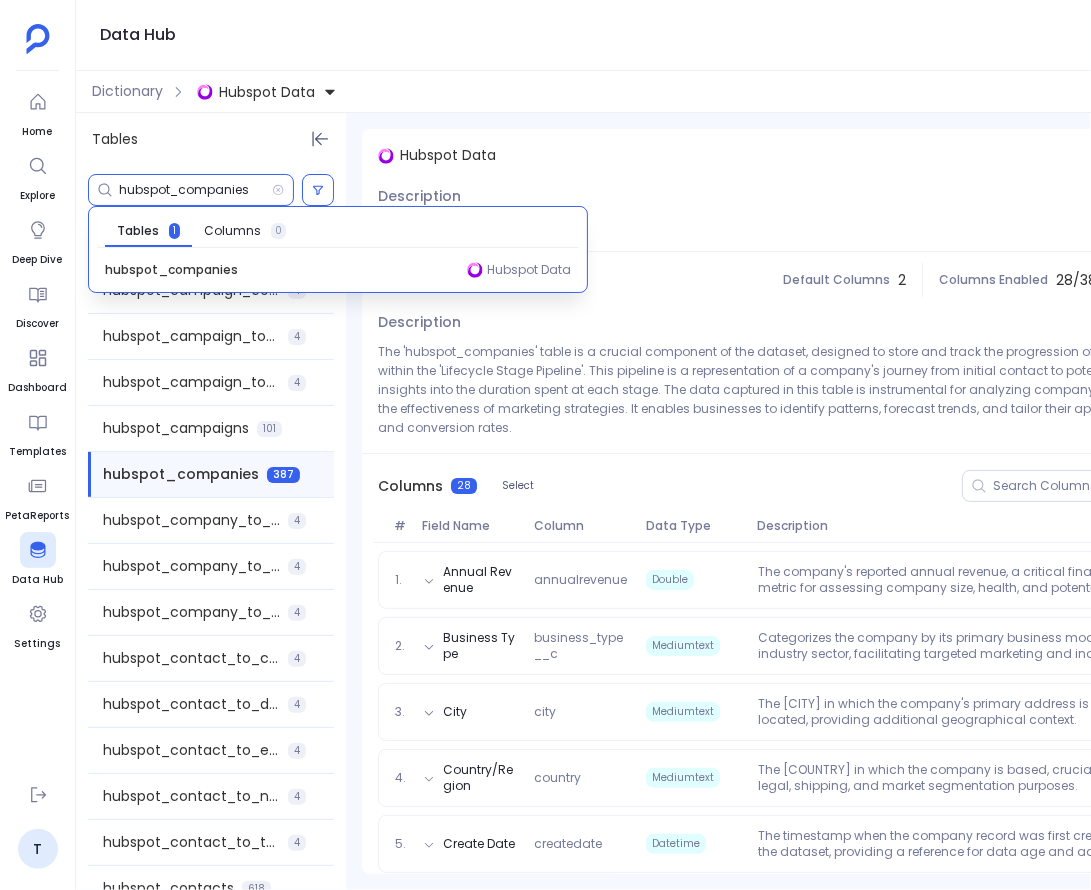 click on "hubspot_companies" at bounding box center [195, 190] 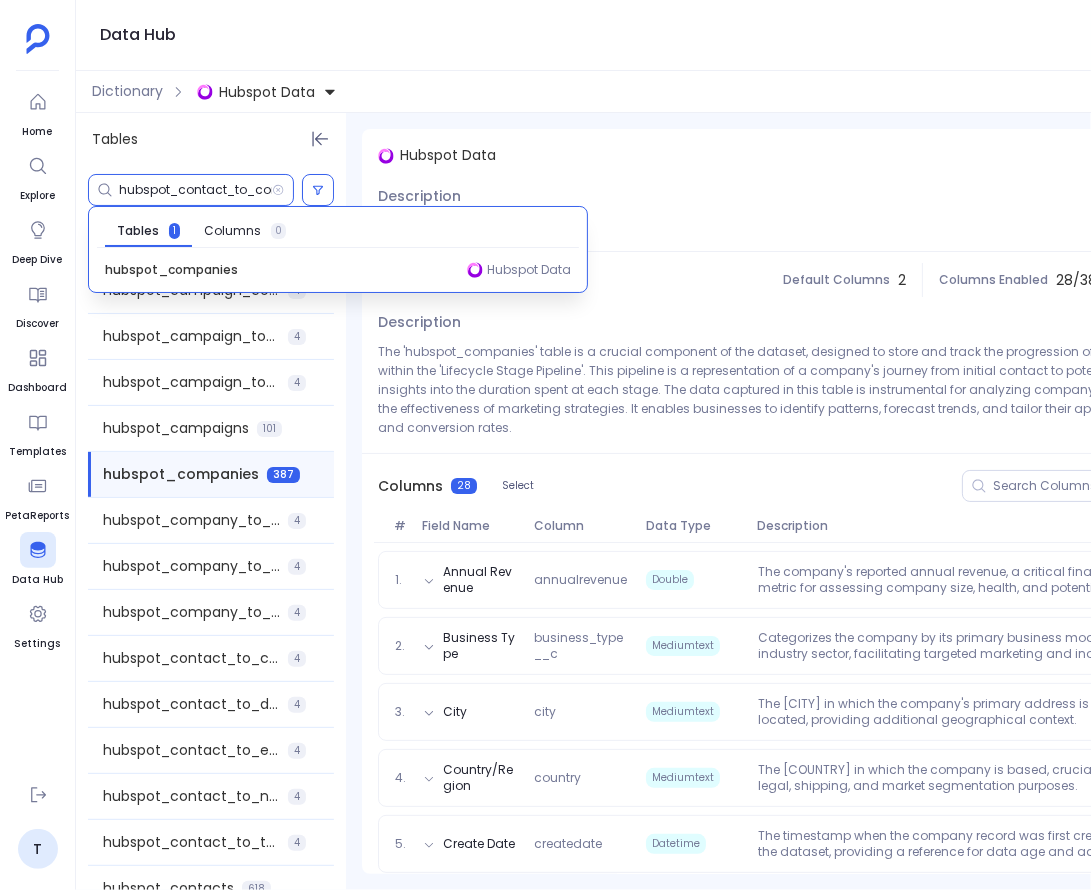 scroll, scrollTop: 0, scrollLeft: 116, axis: horizontal 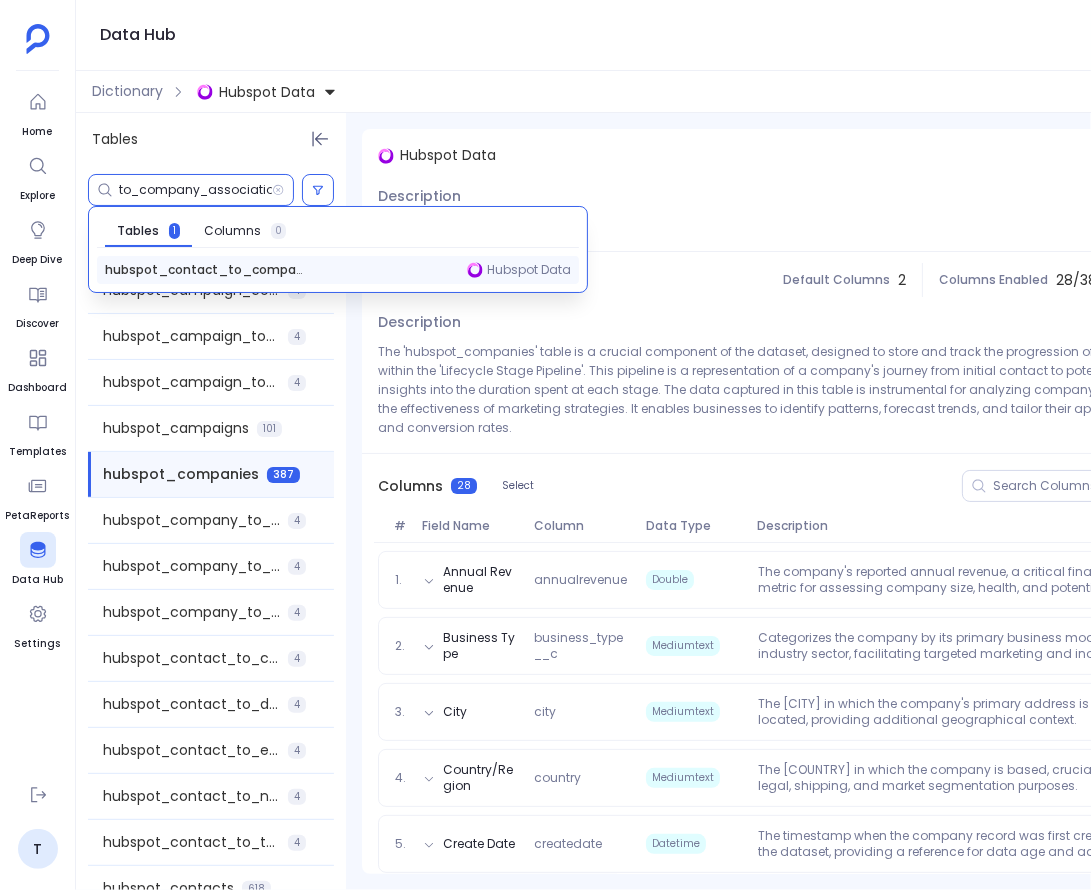 click on "hubspot_contact_to_company_association" at bounding box center [205, 270] 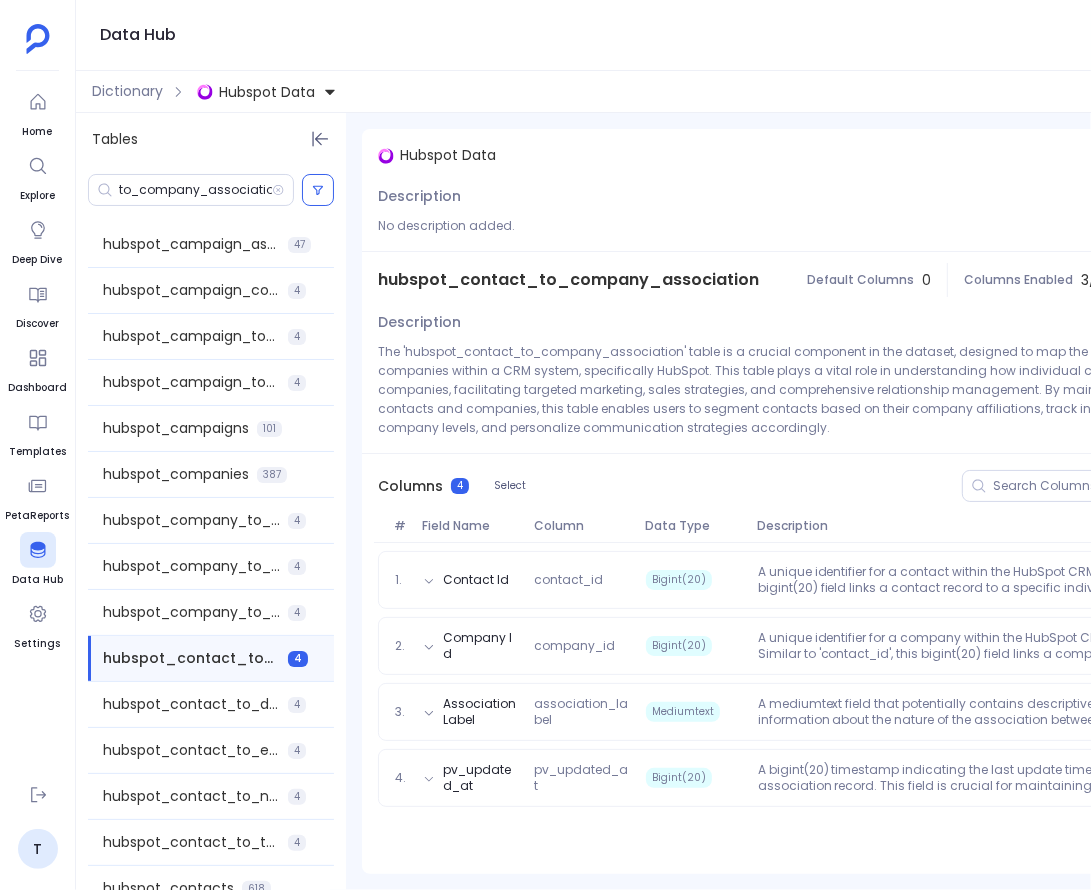 scroll, scrollTop: 0, scrollLeft: 0, axis: both 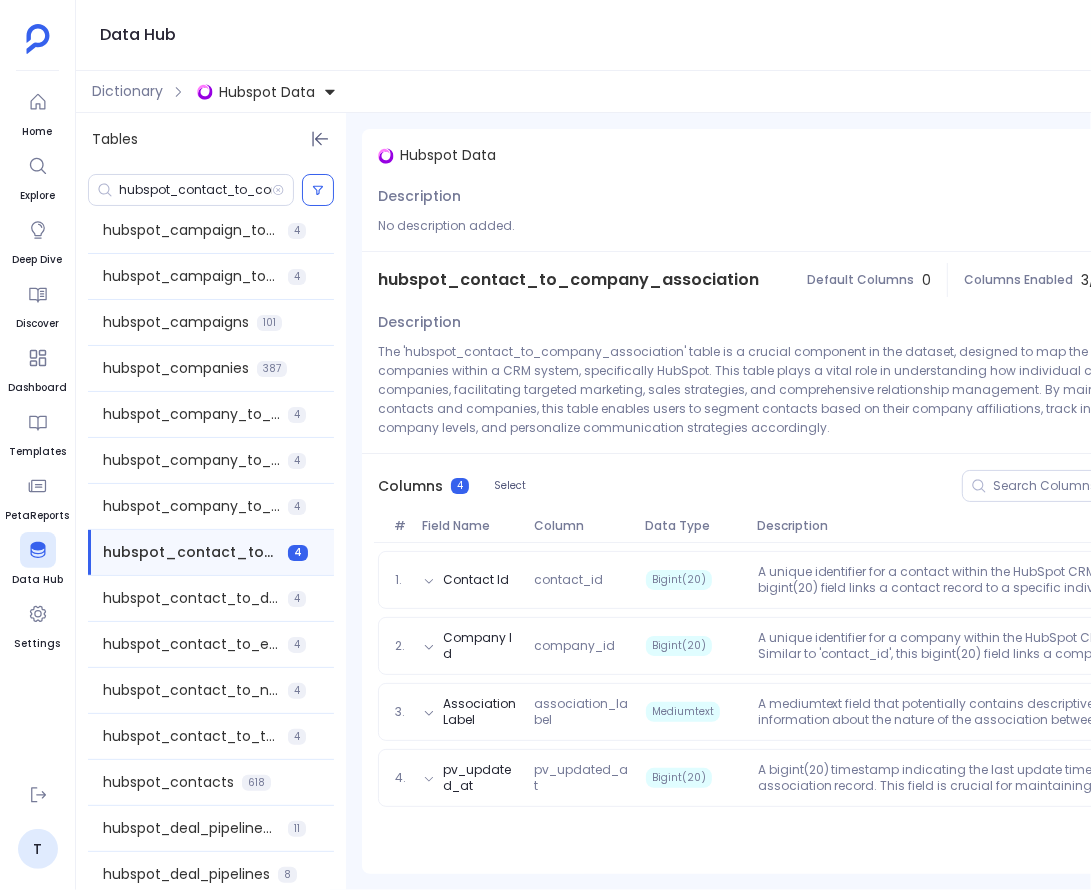click on "hubspot_contact_to_company_association" at bounding box center [568, 280] 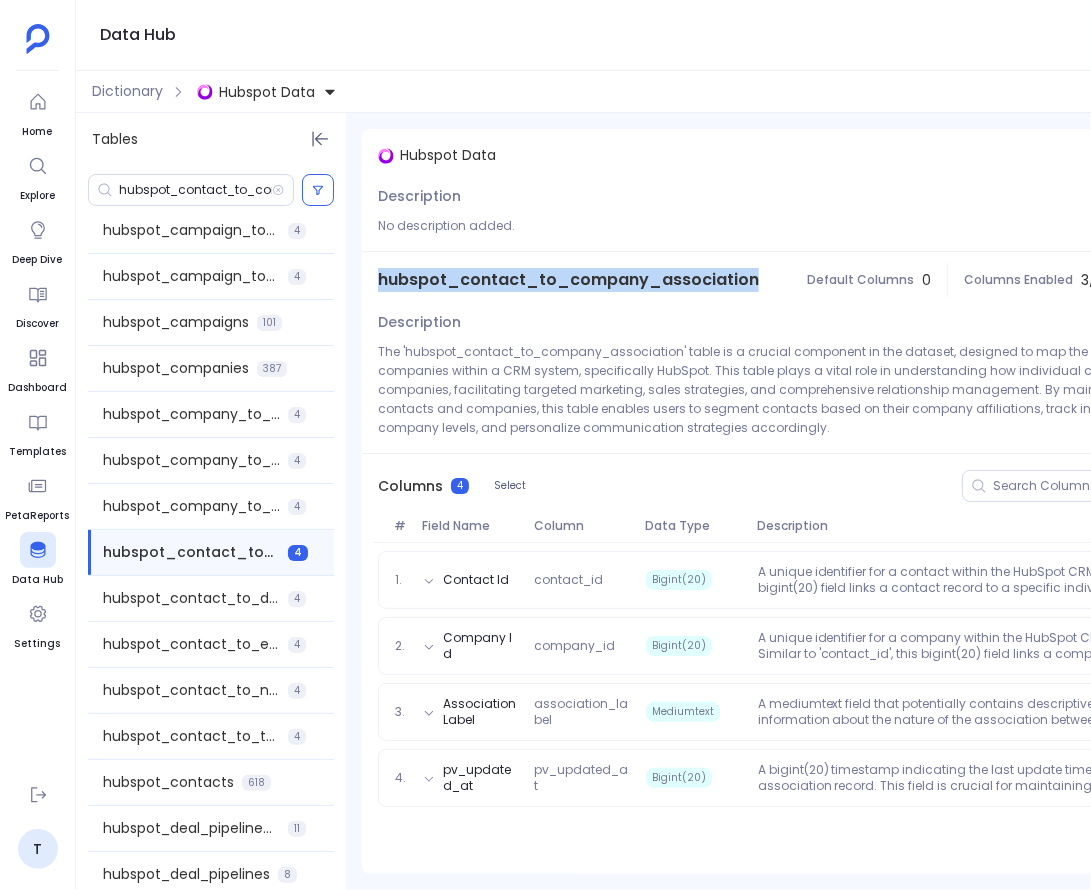 click on "hubspot_contact_to_company_association" at bounding box center (568, 280) 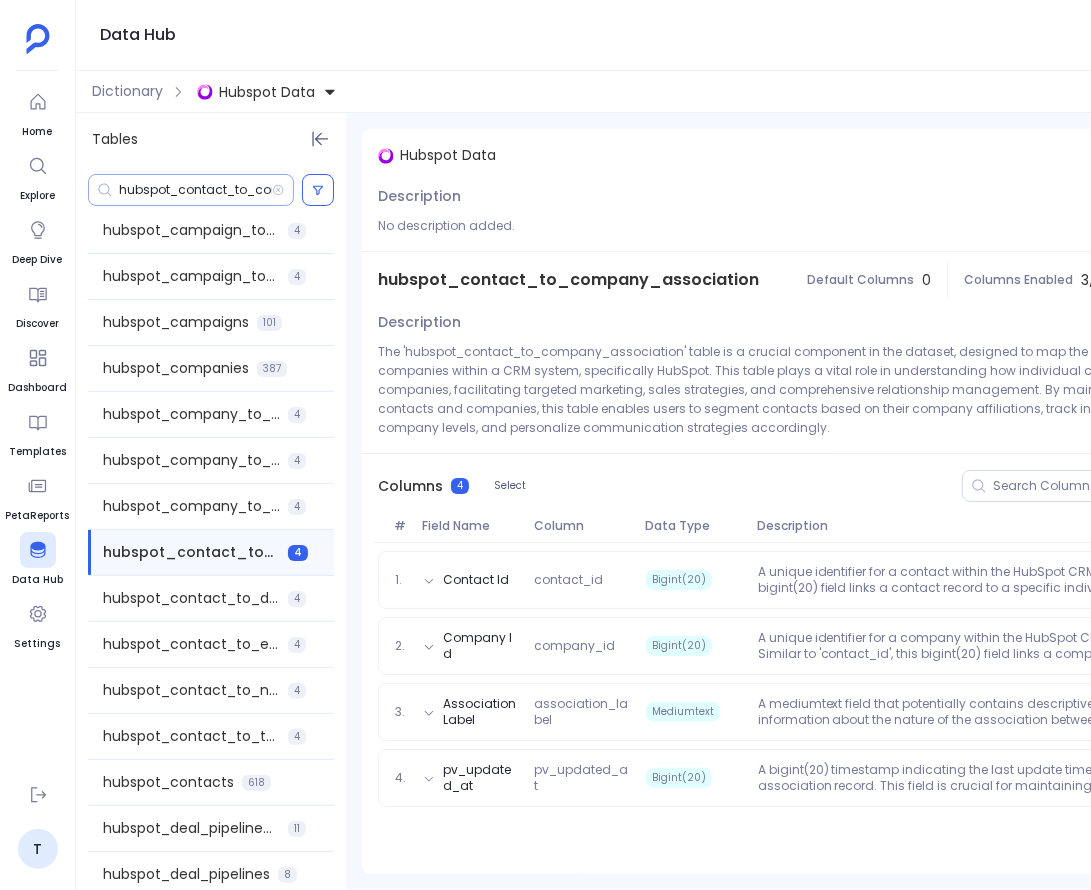 click on "hubspot_contact_to_company_association" at bounding box center [195, 190] 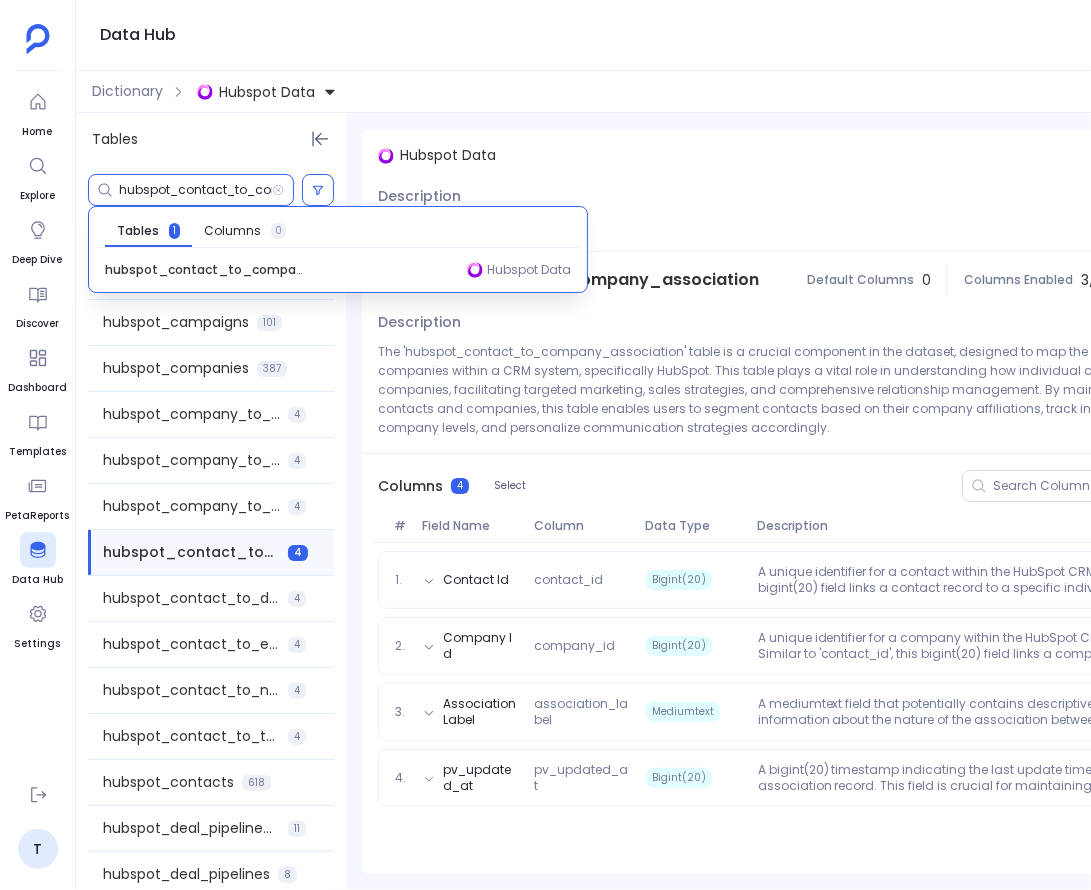 click on "hubspot_contact_to_company_association" at bounding box center [195, 190] 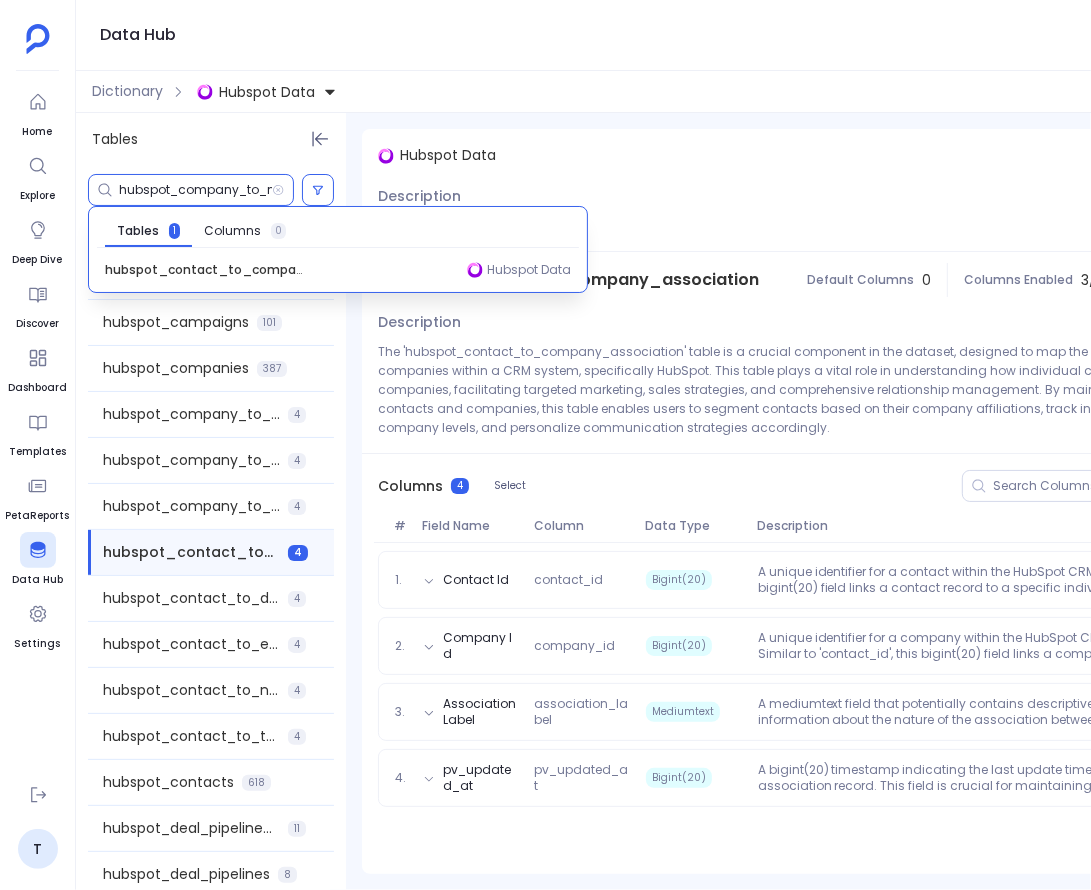 scroll, scrollTop: 0, scrollLeft: 120, axis: horizontal 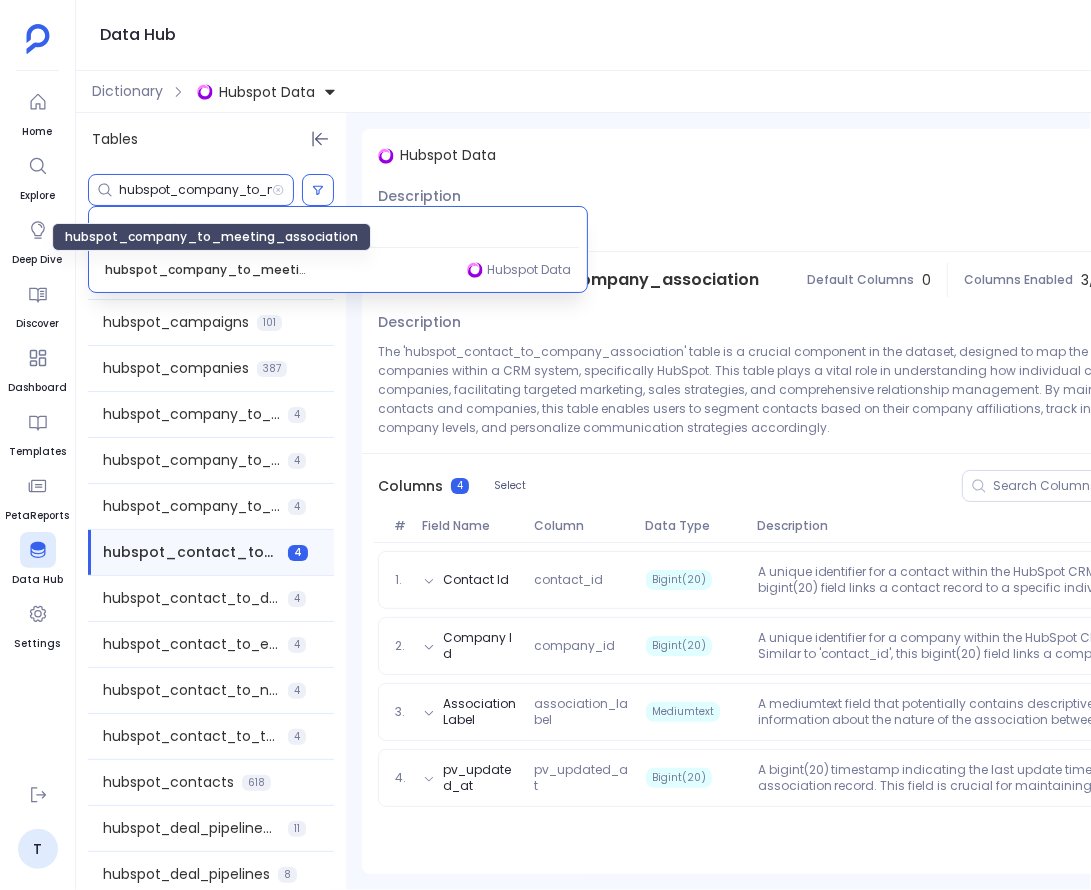 click on "hubspot_company_to_meeting_association" at bounding box center [205, 270] 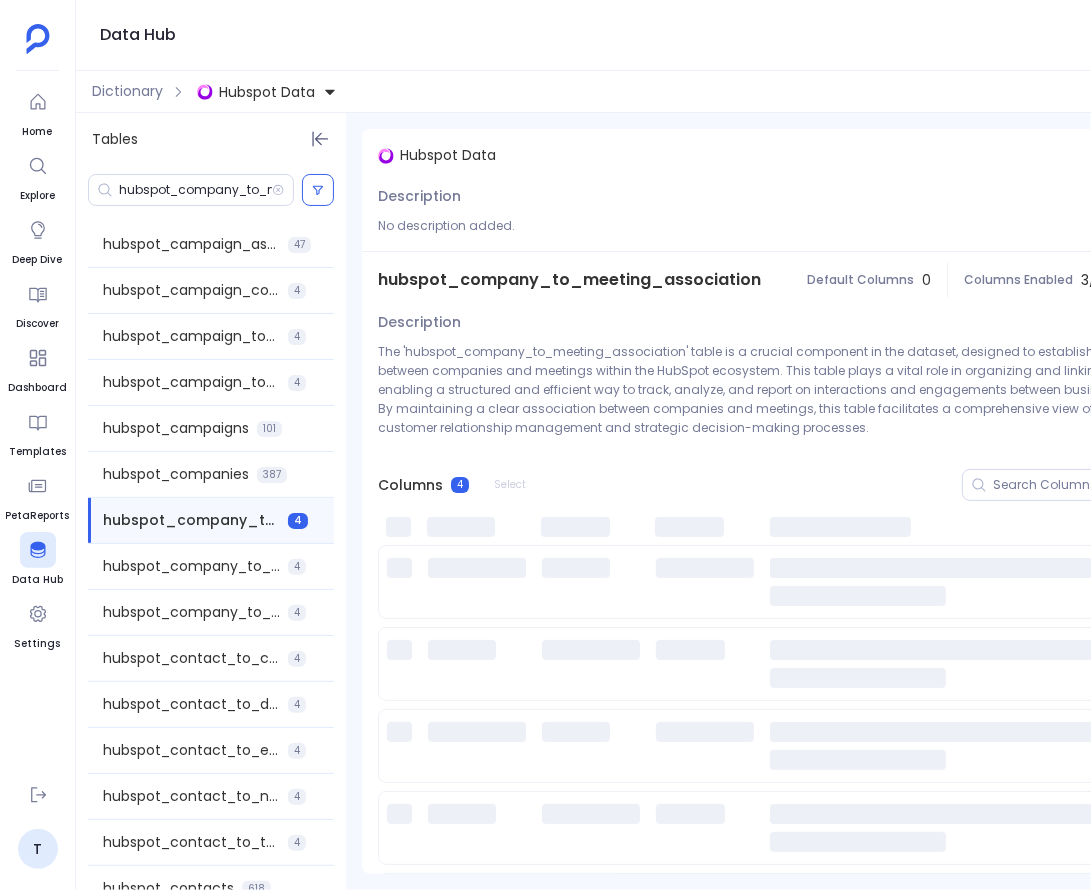 scroll, scrollTop: 0, scrollLeft: 0, axis: both 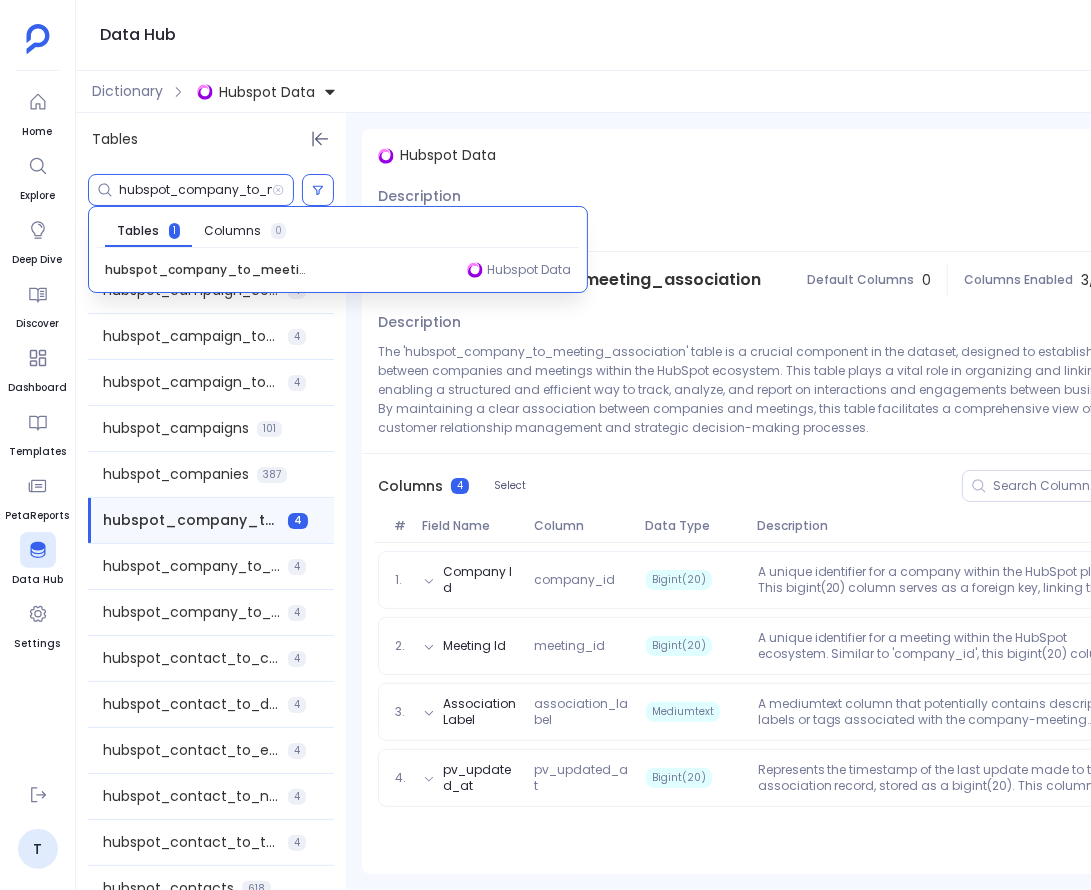 click on "hubspot_company_to_meeting_association" at bounding box center (195, 190) 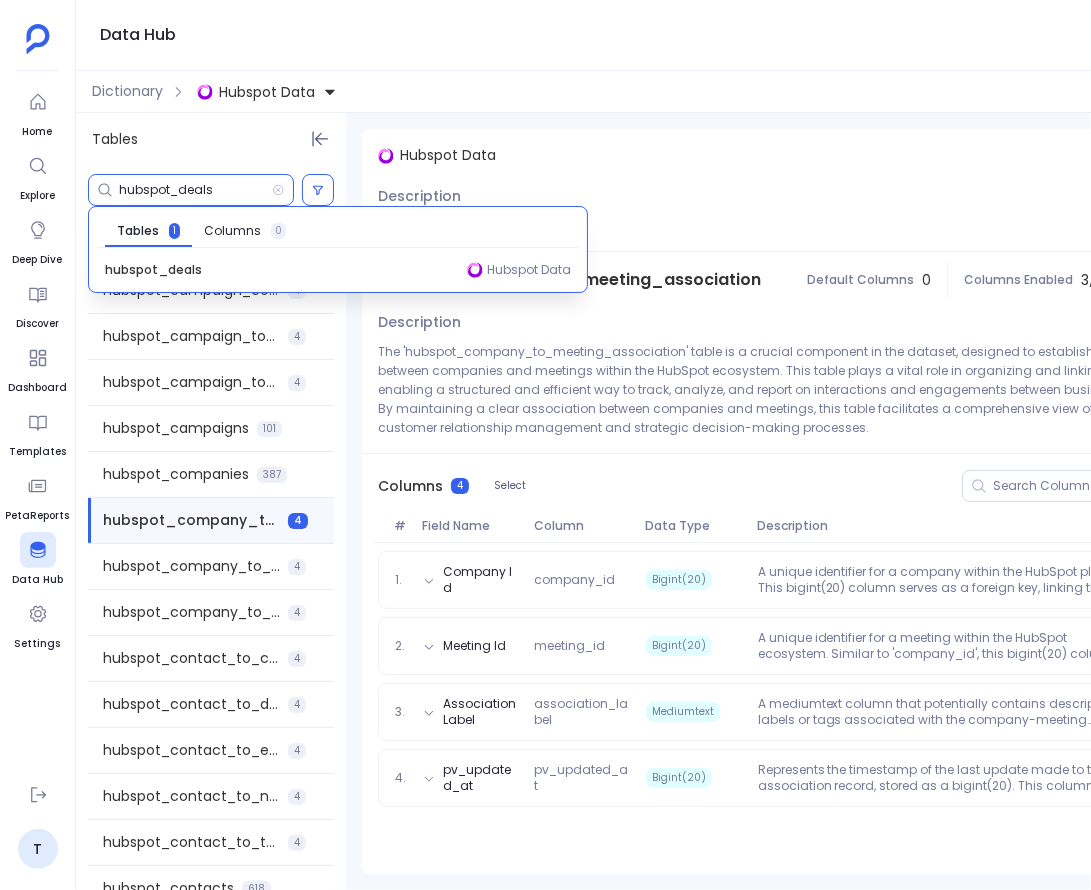 click on "hubspot_deals" at bounding box center (153, 270) 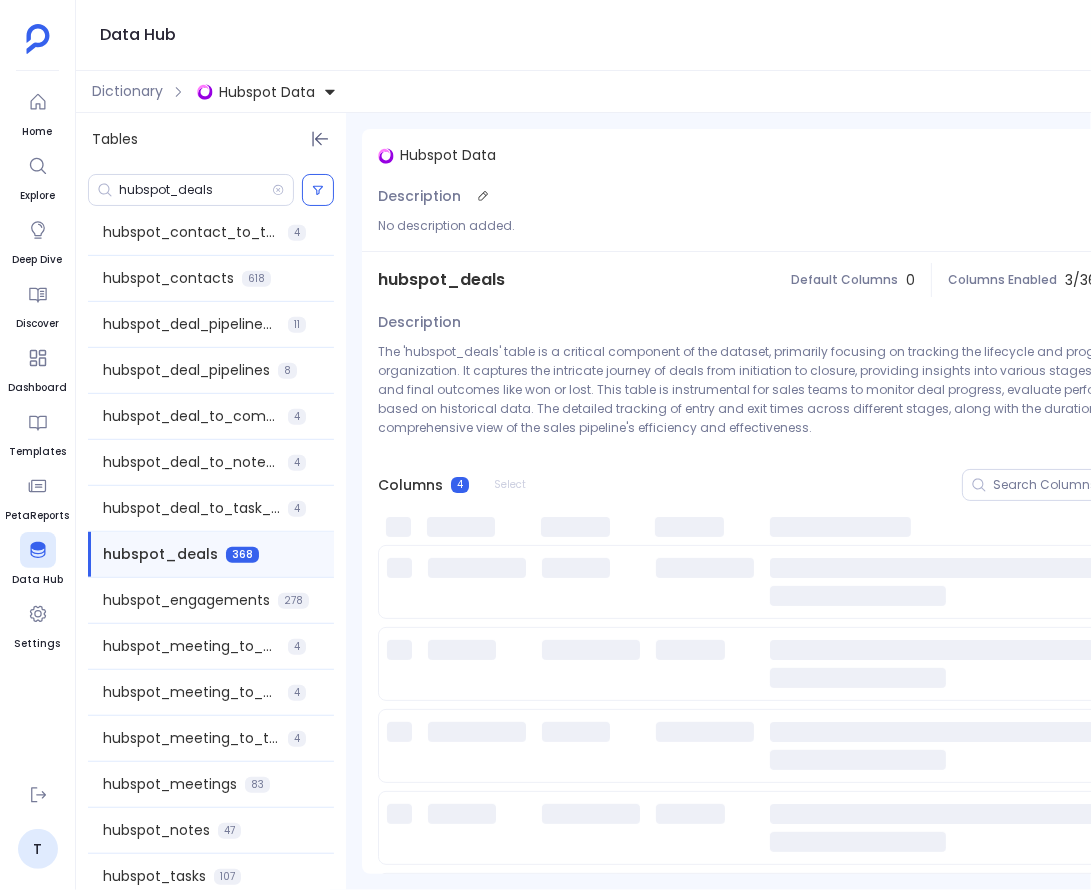 scroll, scrollTop: 611, scrollLeft: 0, axis: vertical 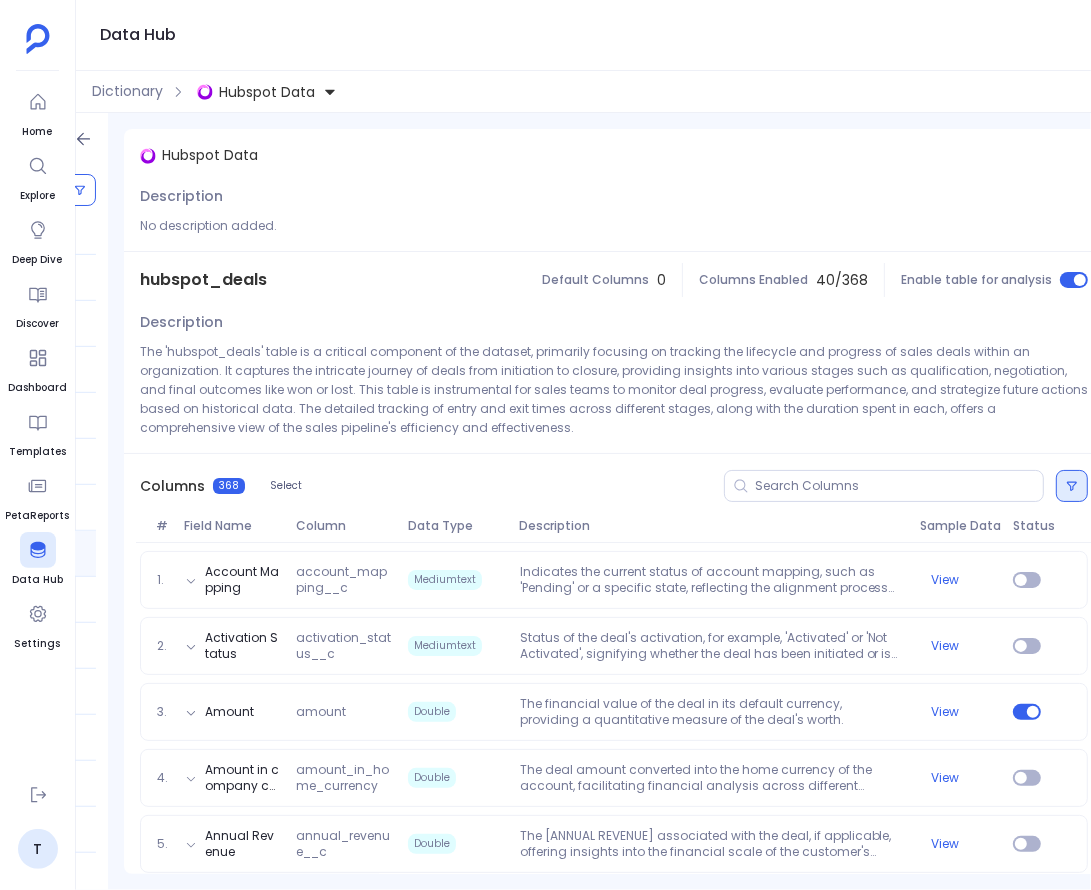 click at bounding box center (1072, 486) 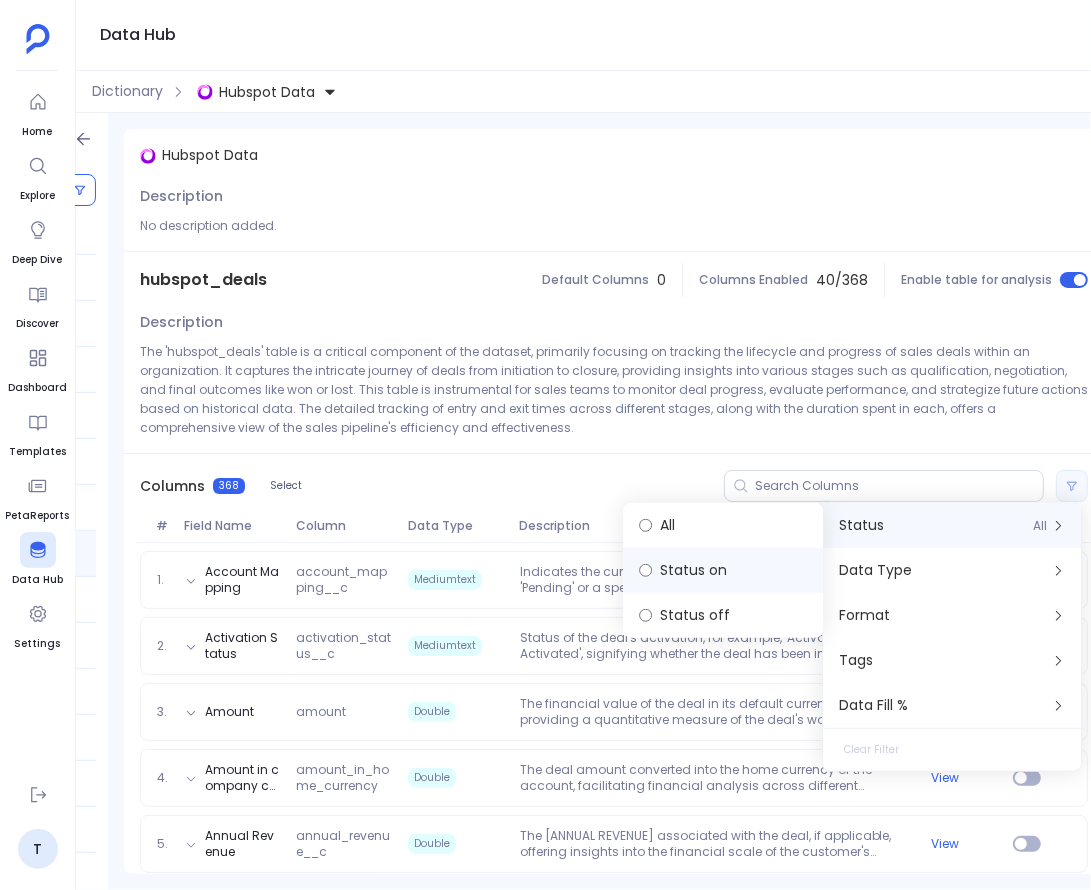 click on "Status on" at bounding box center [723, 570] 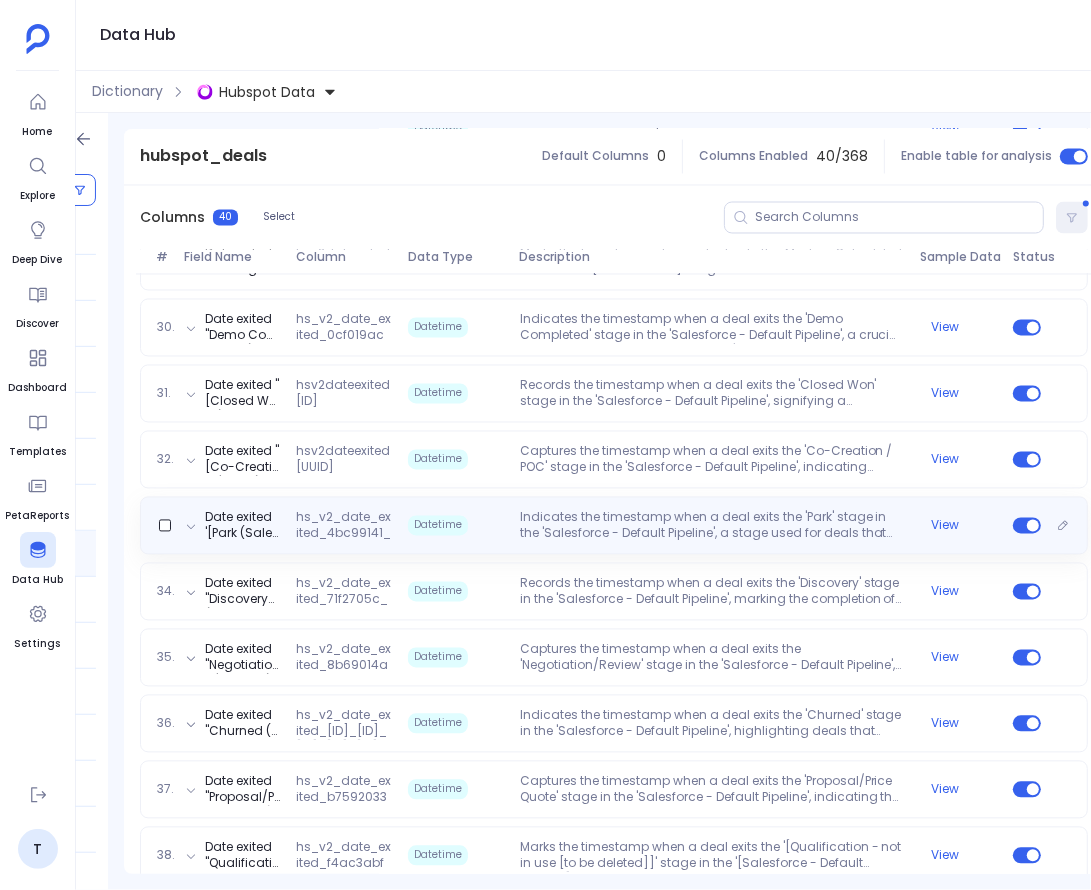 scroll, scrollTop: 2324, scrollLeft: 0, axis: vertical 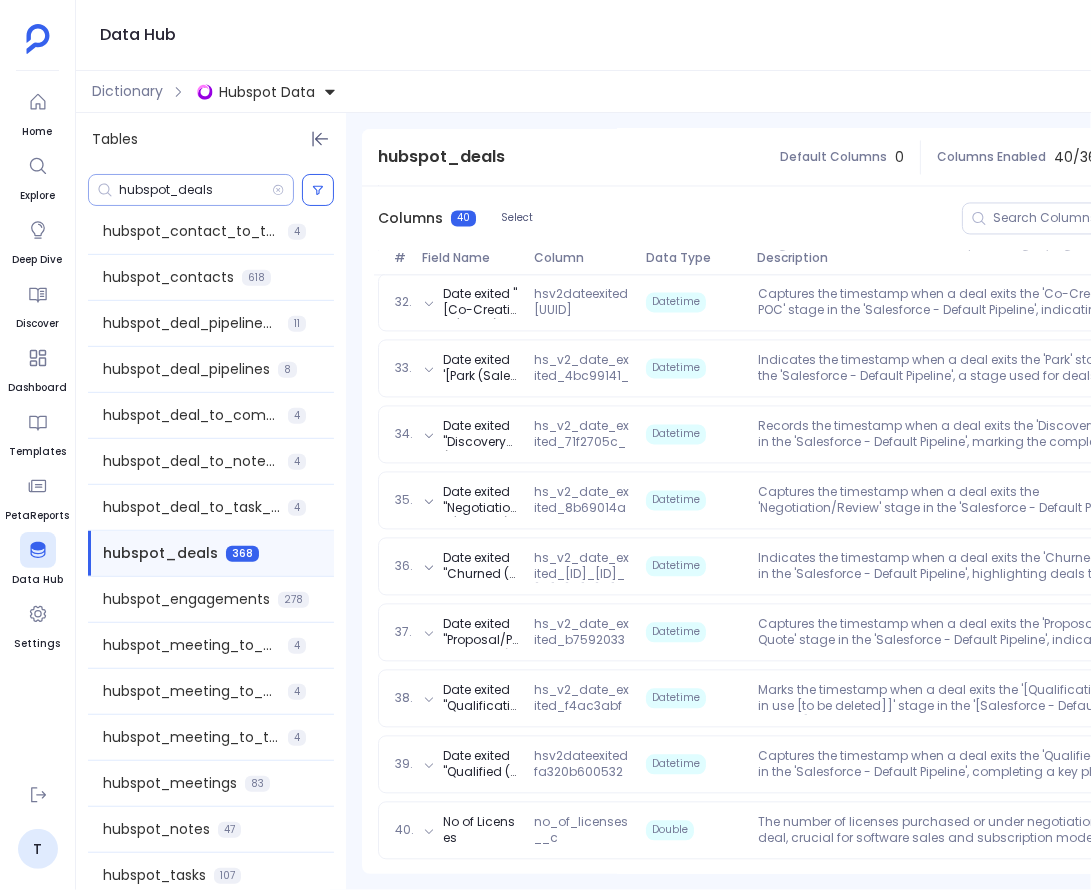 click on "hubspot_deals" at bounding box center (195, 190) 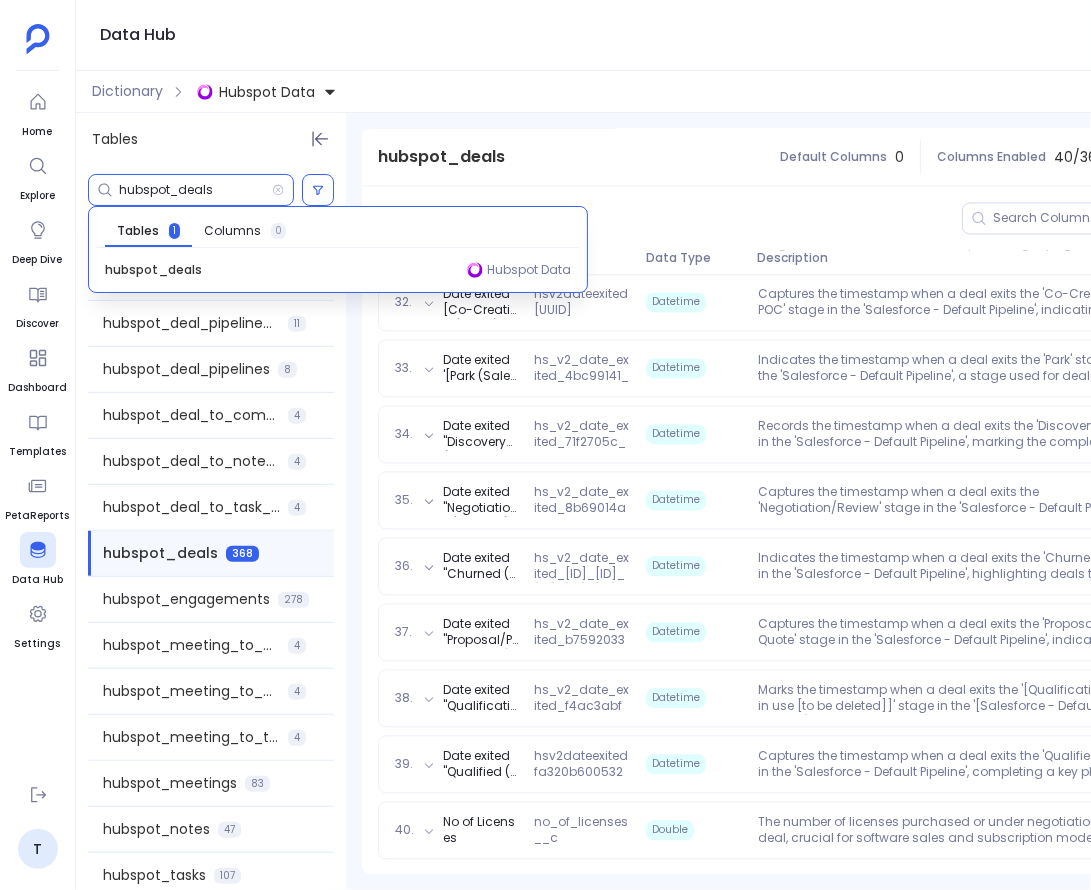 click on "hubspot_deals" at bounding box center (195, 190) 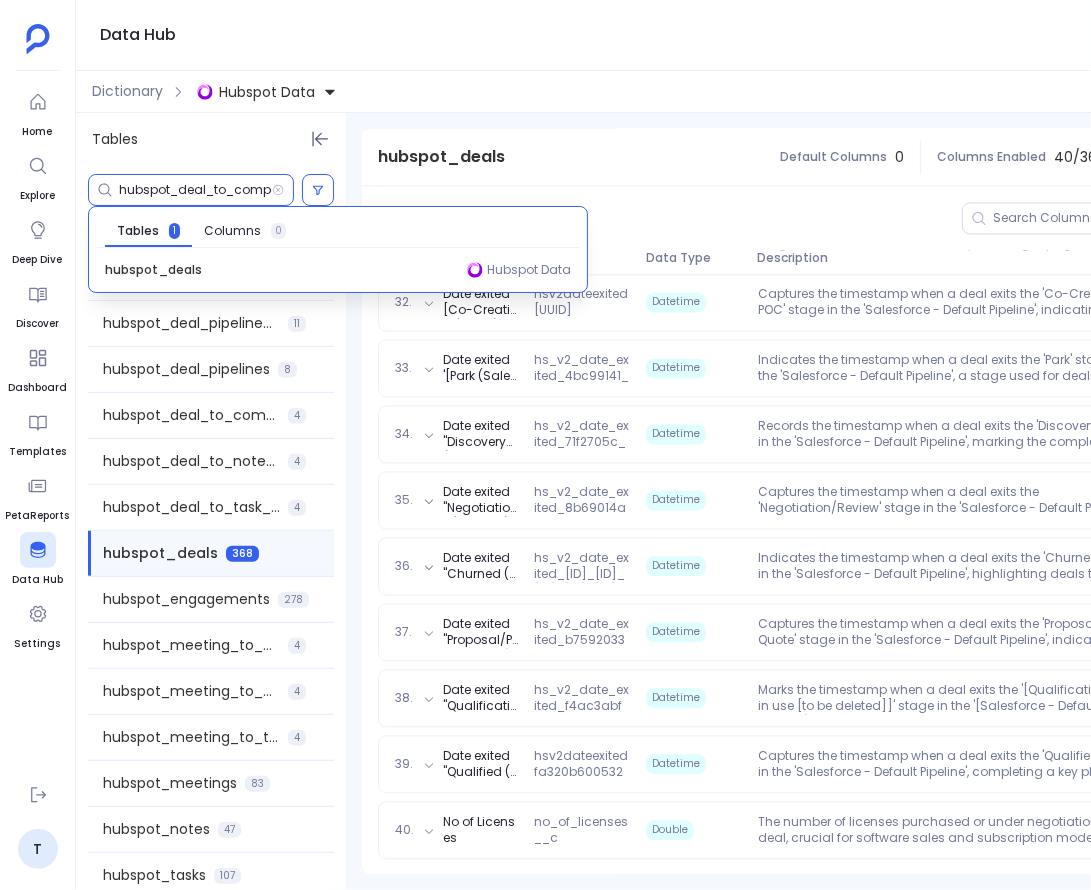 scroll, scrollTop: 0, scrollLeft: 96, axis: horizontal 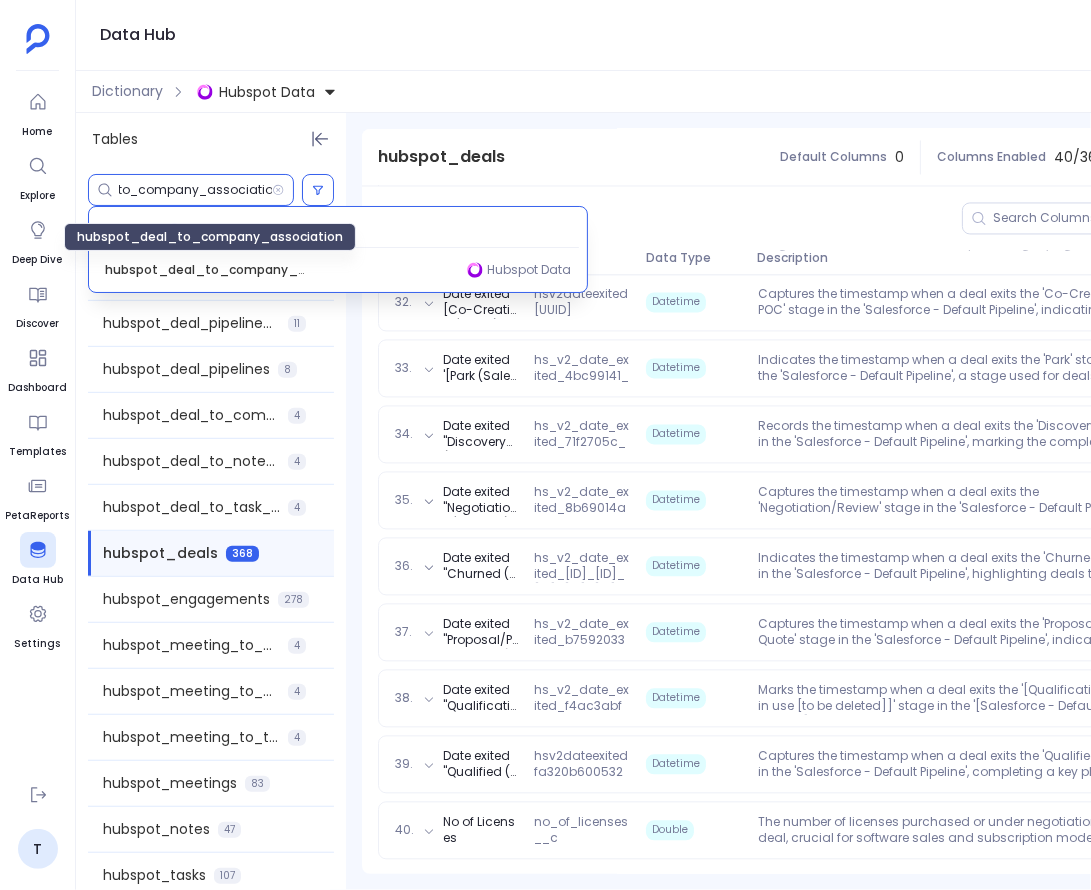 type on "hubspot_deal_to_company_association" 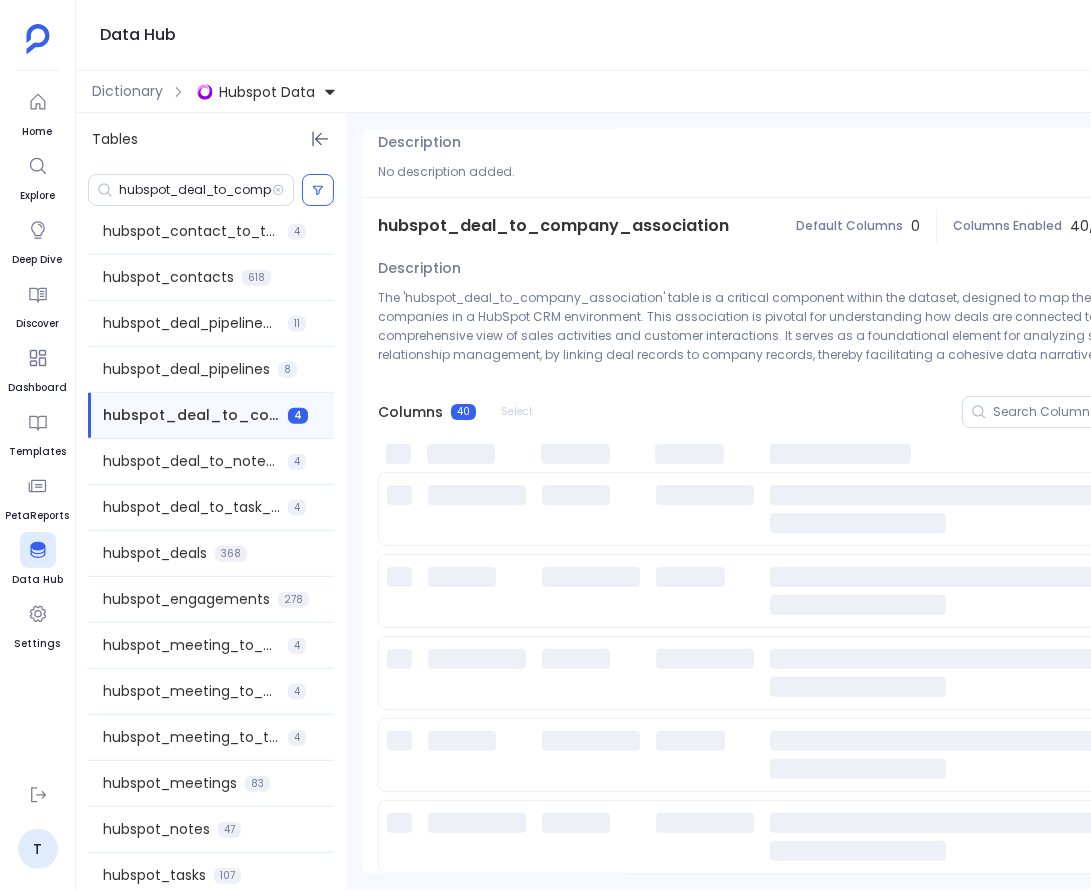 scroll, scrollTop: 29, scrollLeft: 0, axis: vertical 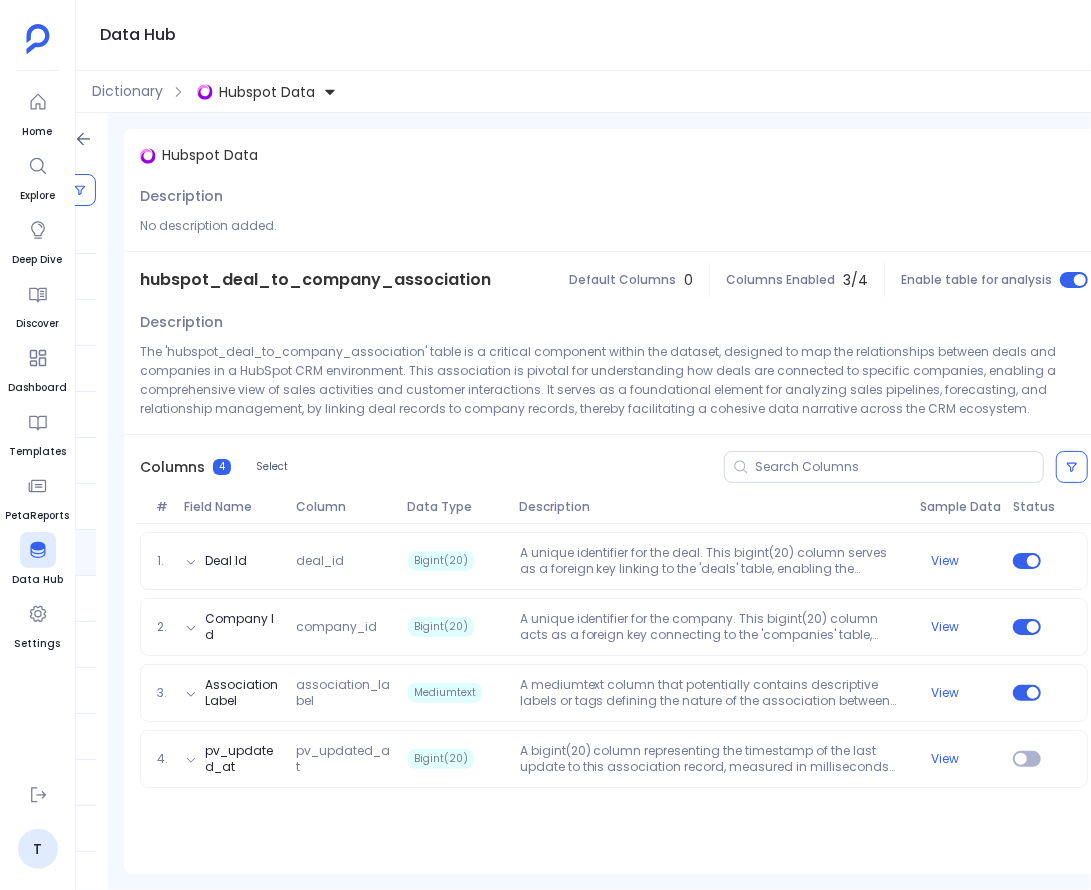 click on "hubspot_deal_to_company_association" at bounding box center (315, 280) 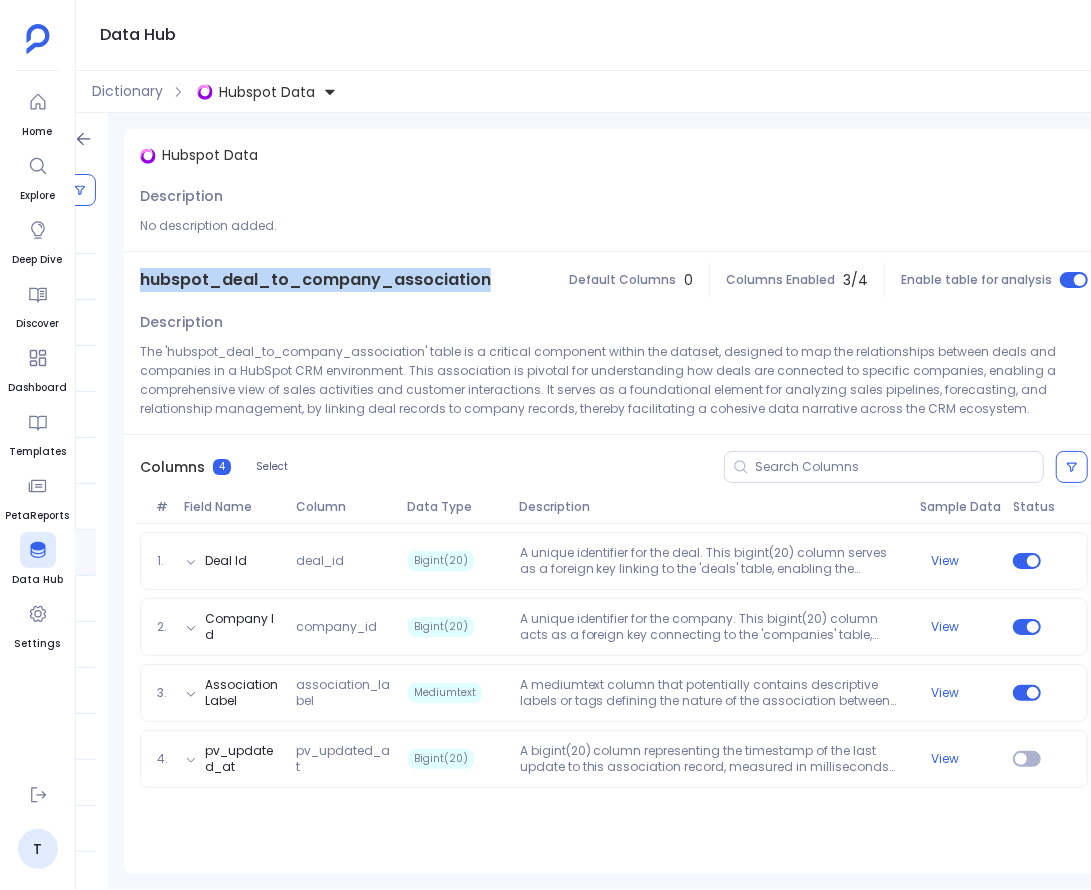 click on "hubspot_deal_to_company_association" at bounding box center [315, 280] 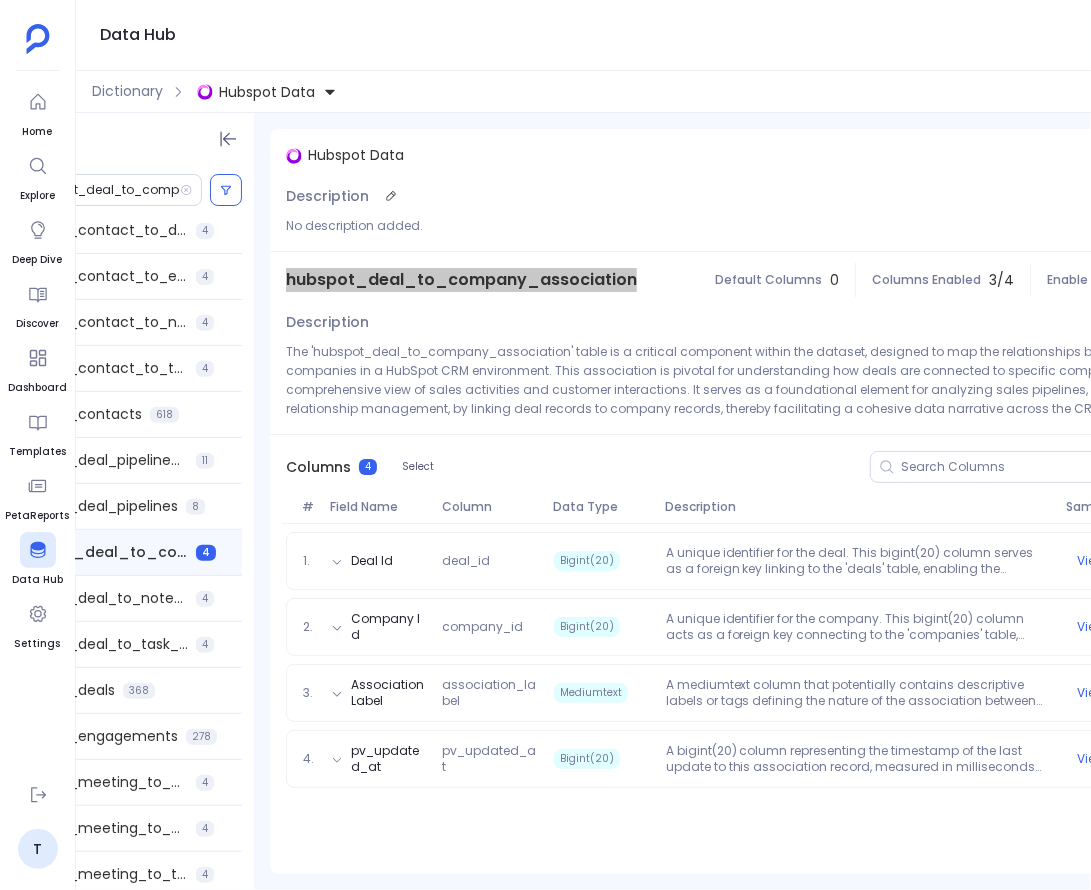 scroll, scrollTop: 0, scrollLeft: 0, axis: both 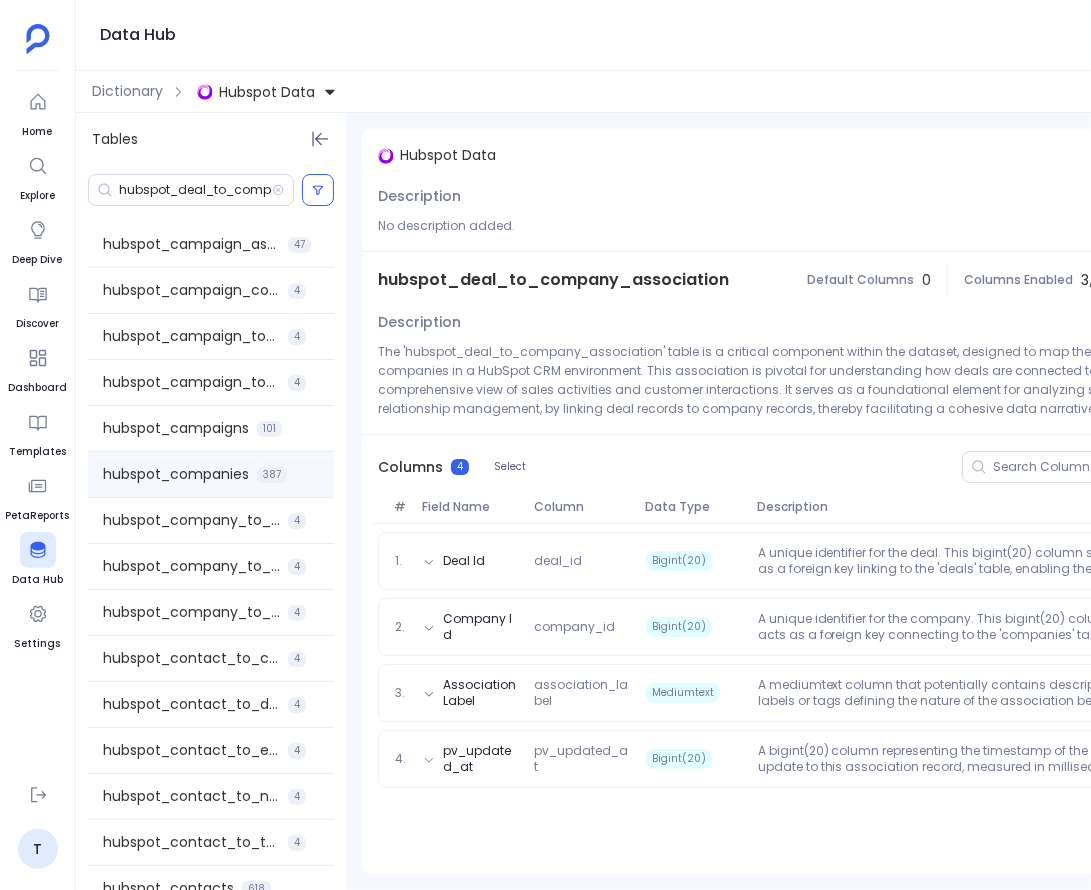 click on "hubspot_companies" at bounding box center [176, 474] 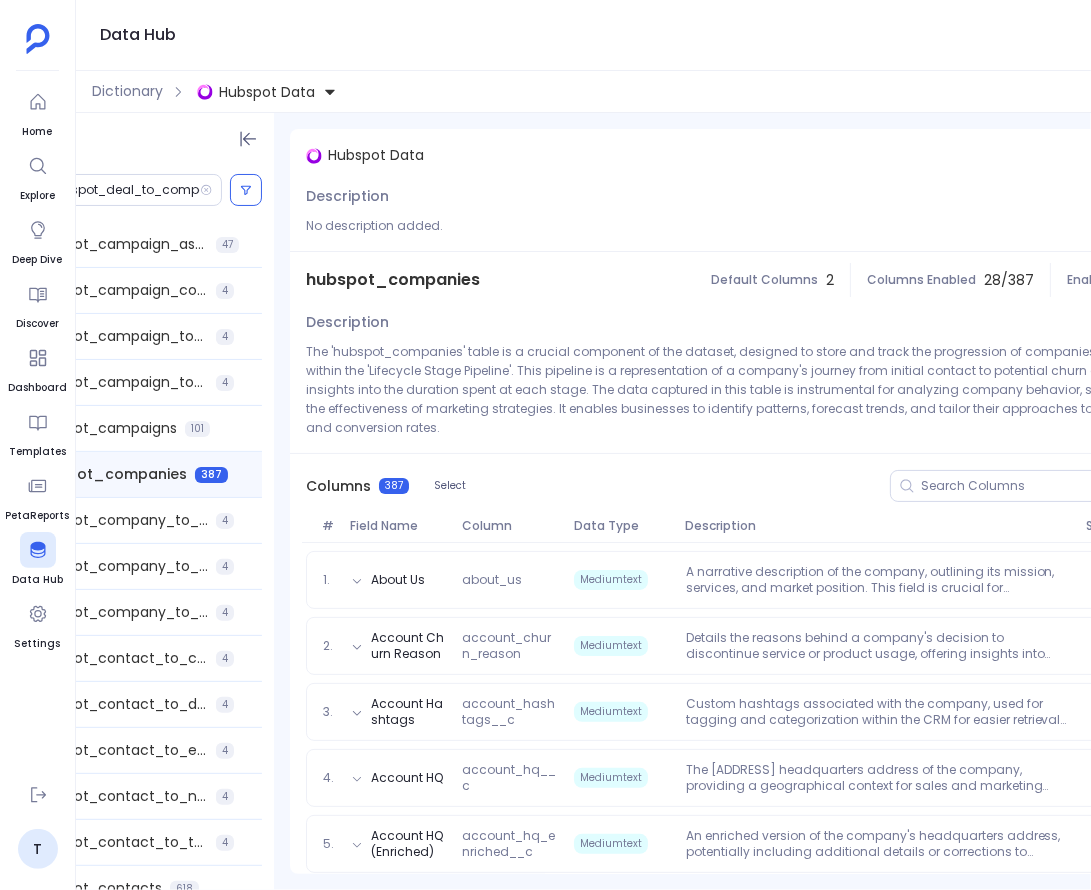 scroll, scrollTop: 0, scrollLeft: 0, axis: both 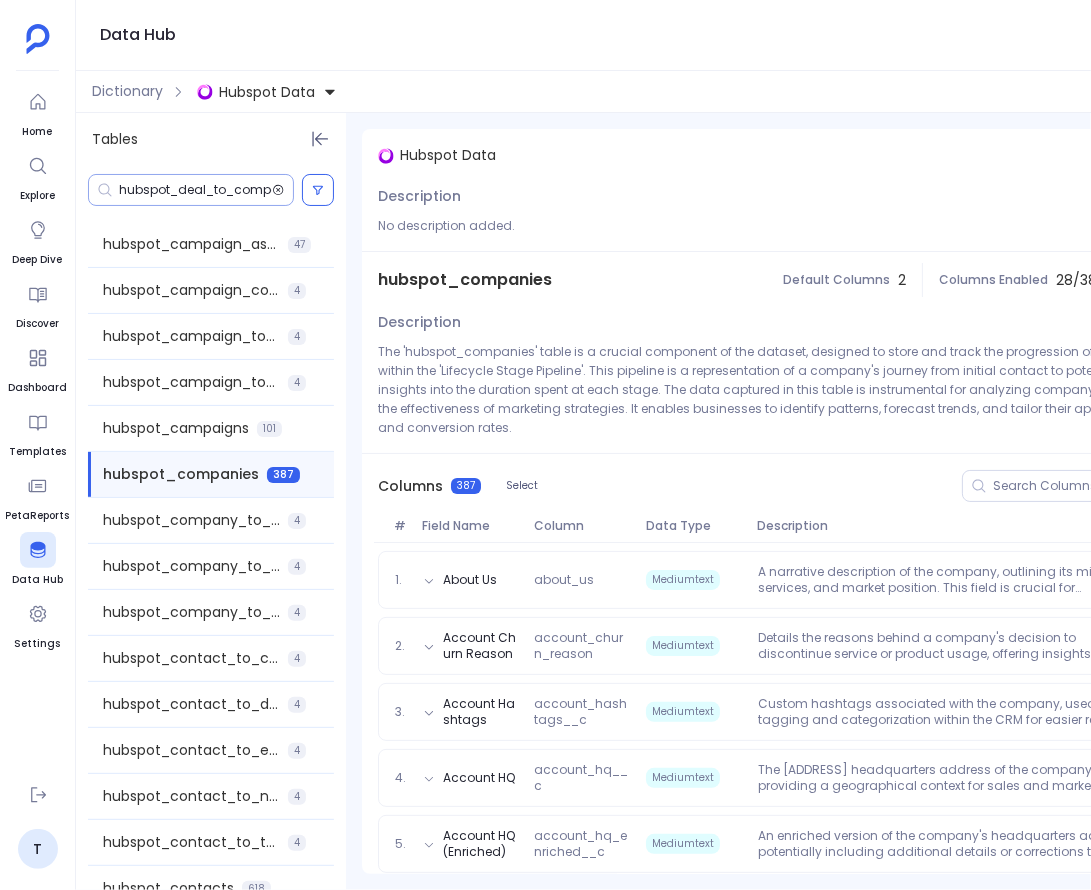 click 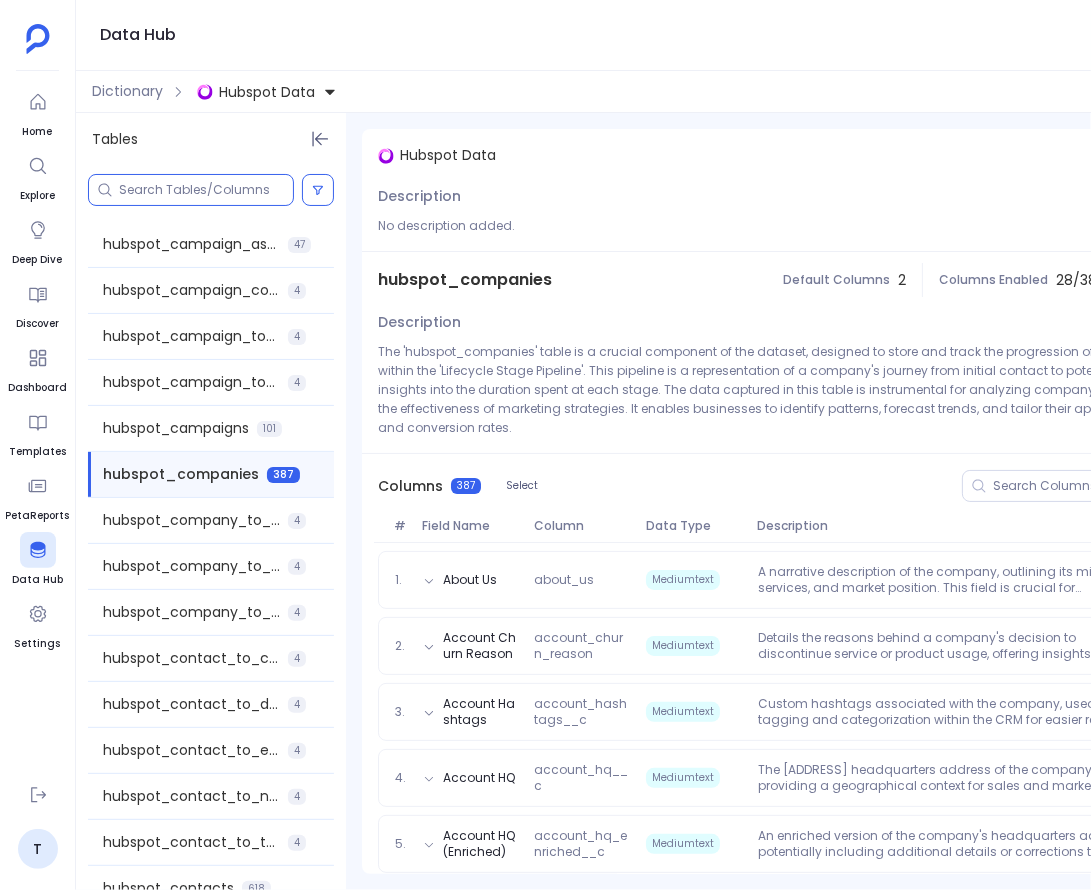 click at bounding box center (206, 190) 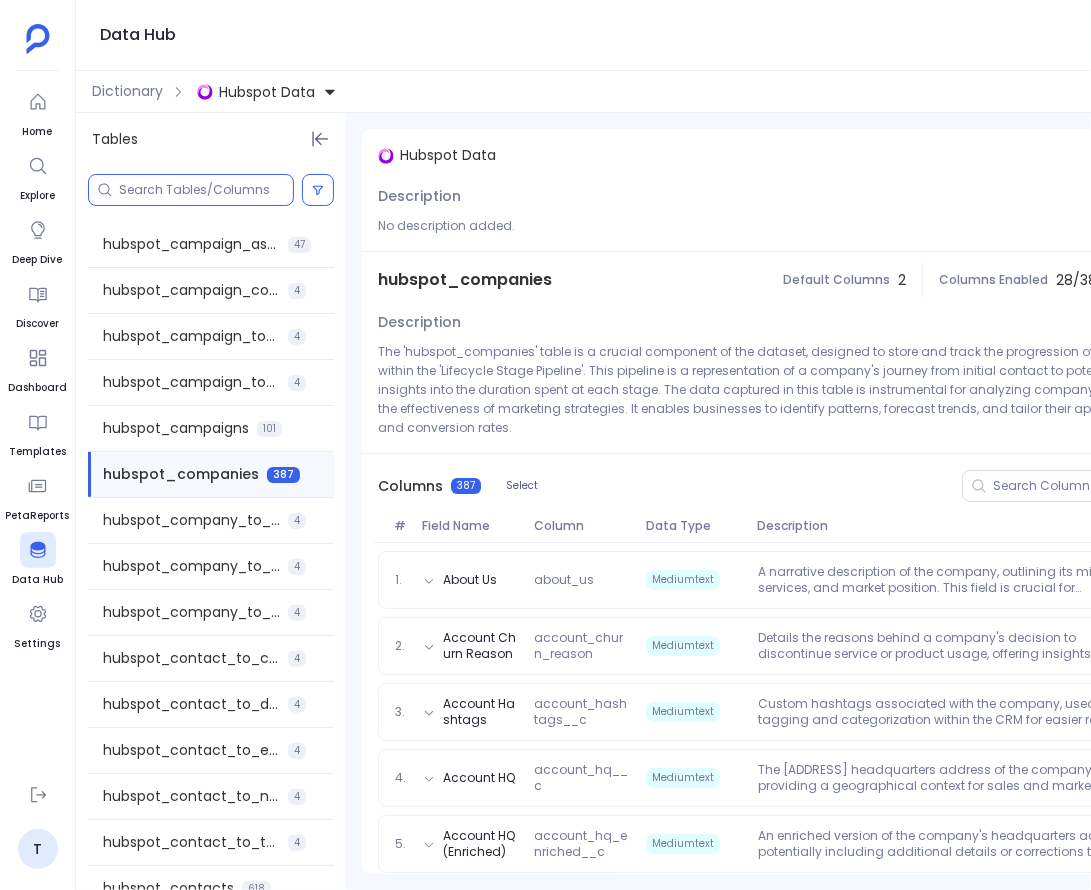 paste on "hubspot_companies" 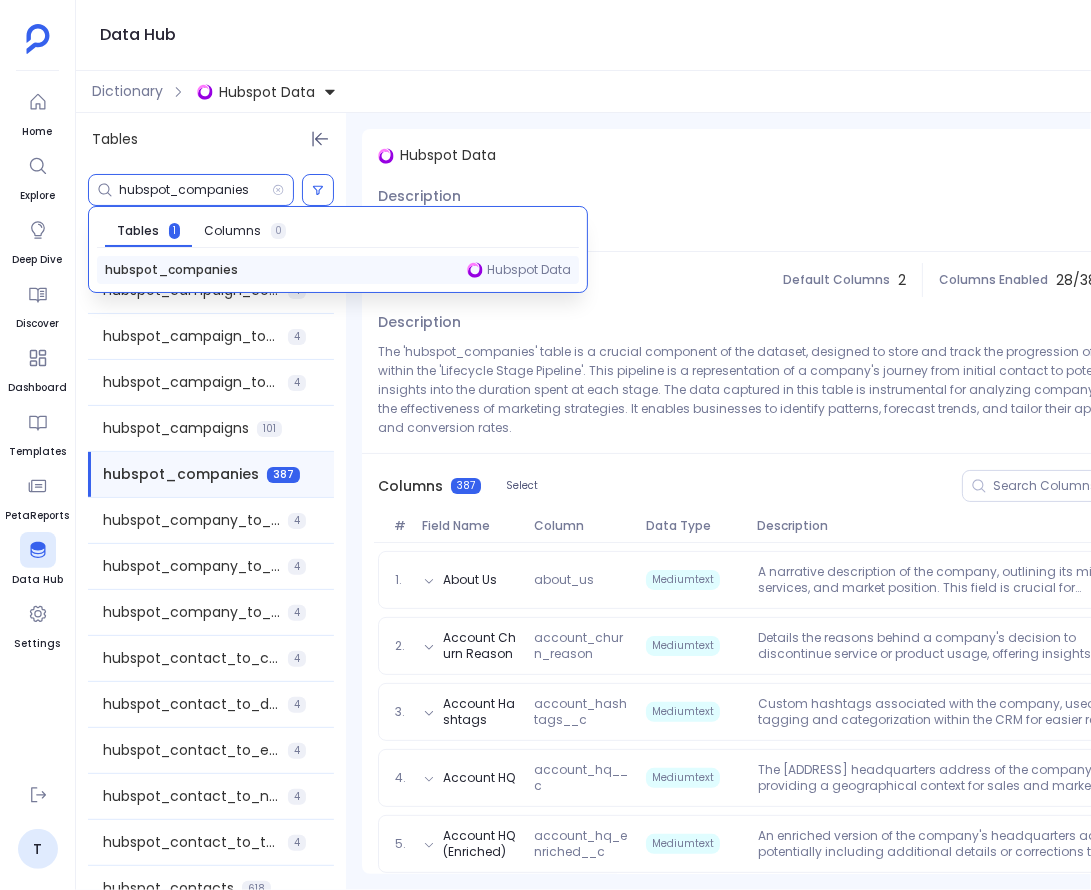 type on "hubspot_companies" 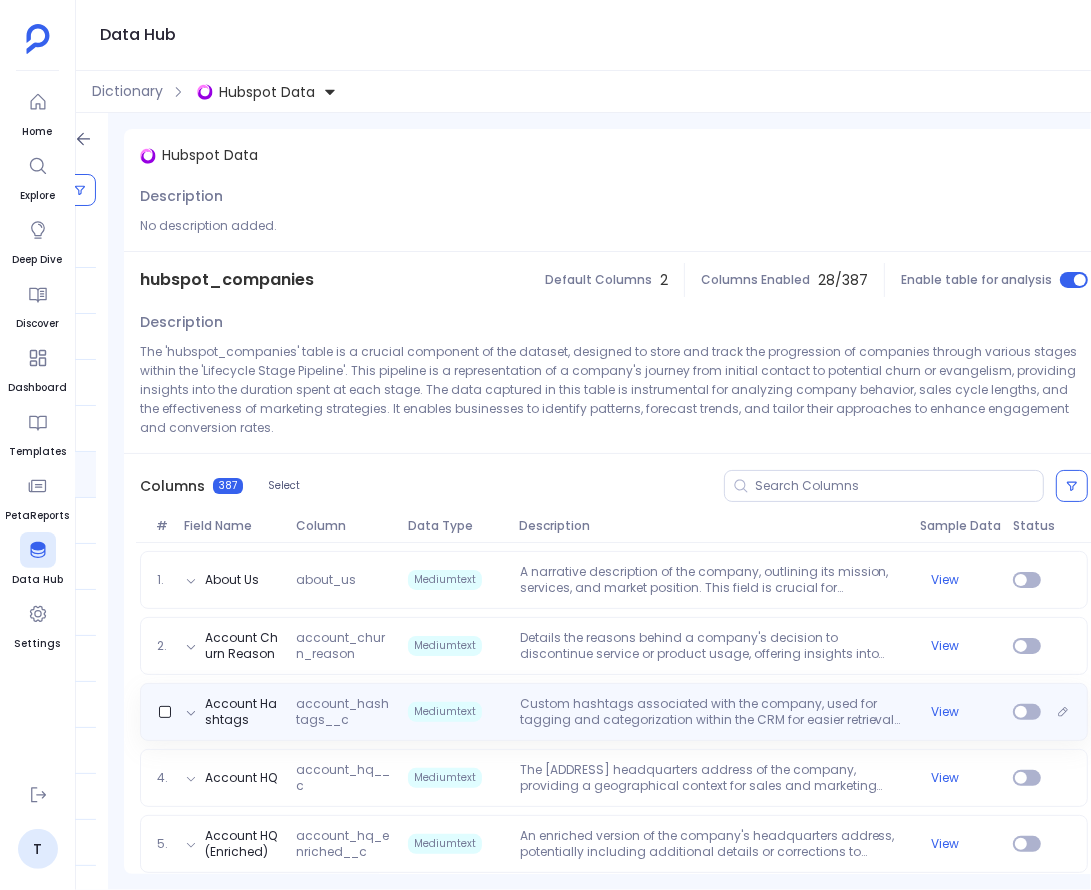 scroll, scrollTop: 0, scrollLeft: 0, axis: both 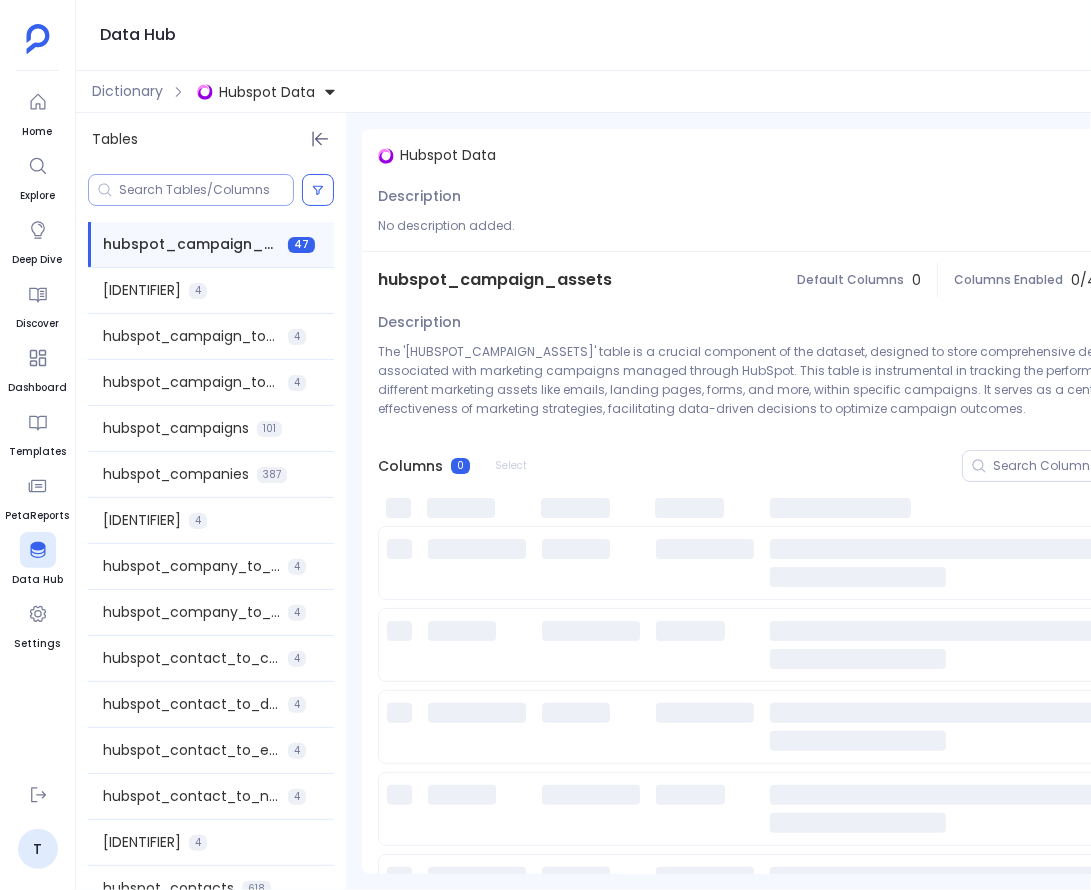 click at bounding box center [206, 190] 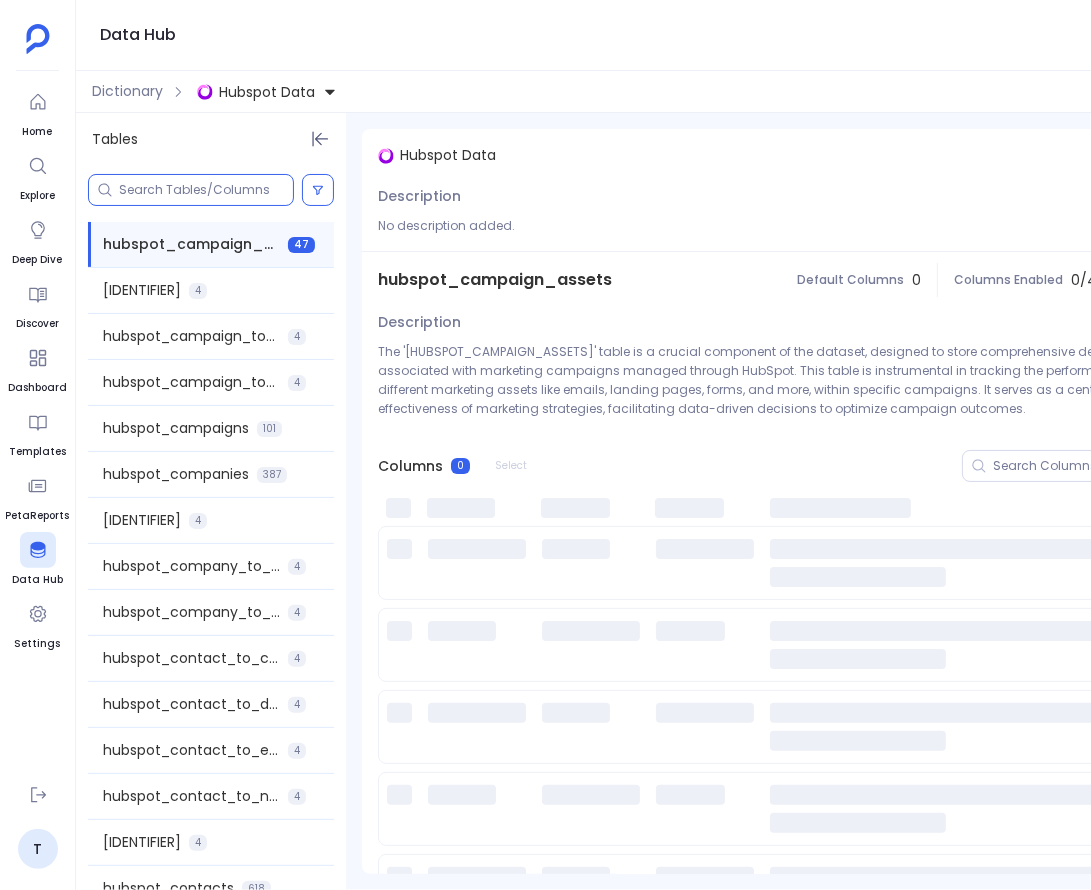 paste on "hubspot_companies" 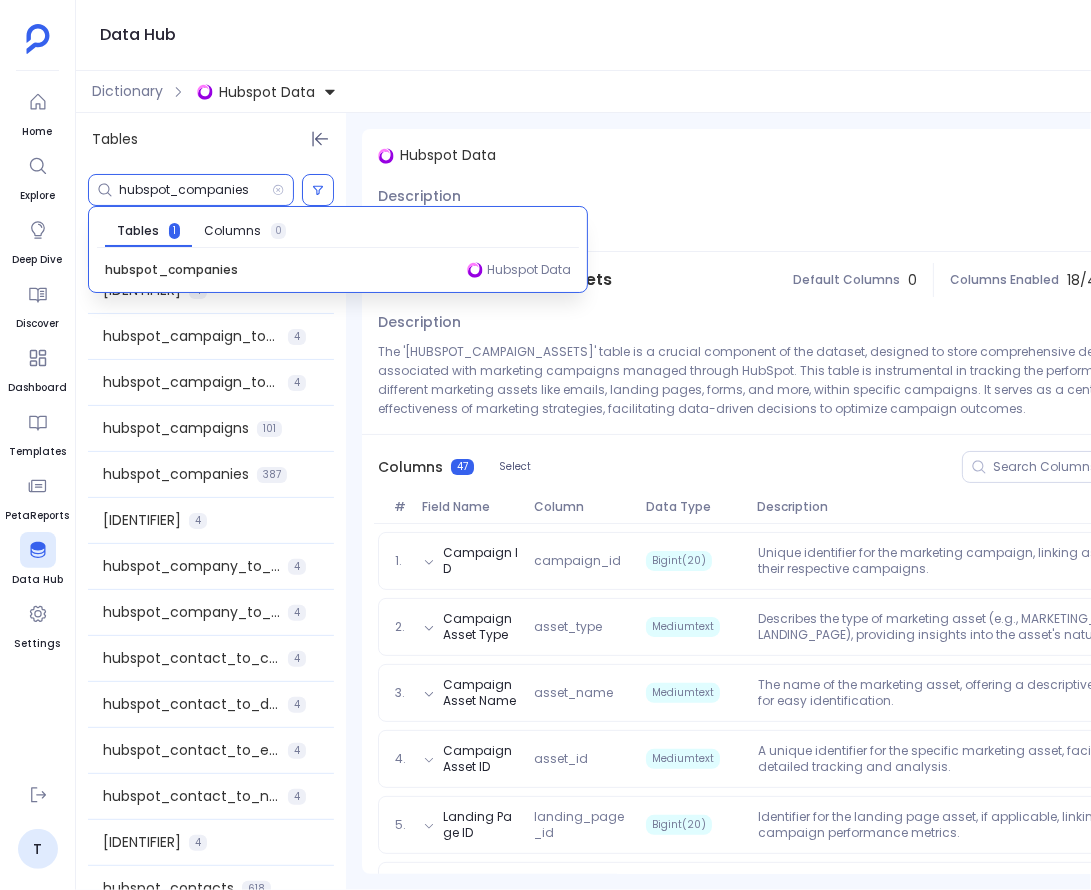 click on "hubspot_companies" at bounding box center [171, 270] 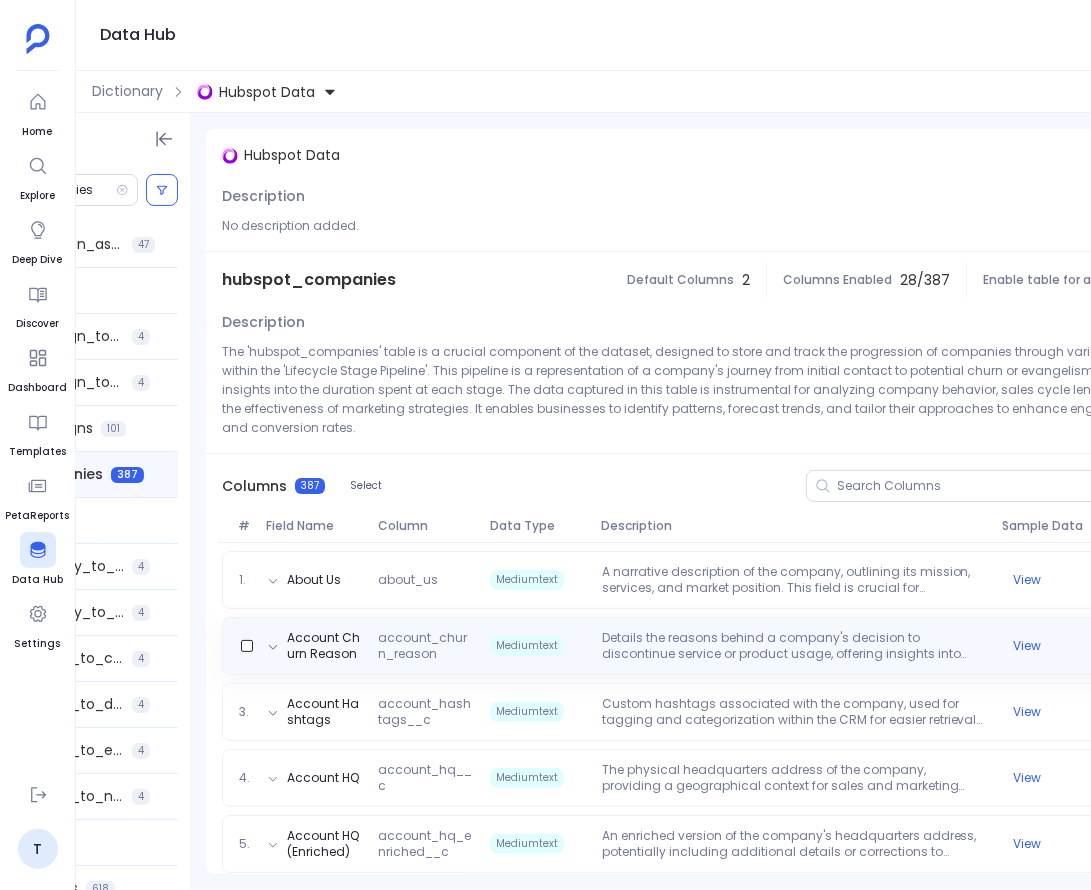 scroll, scrollTop: 0, scrollLeft: 238, axis: horizontal 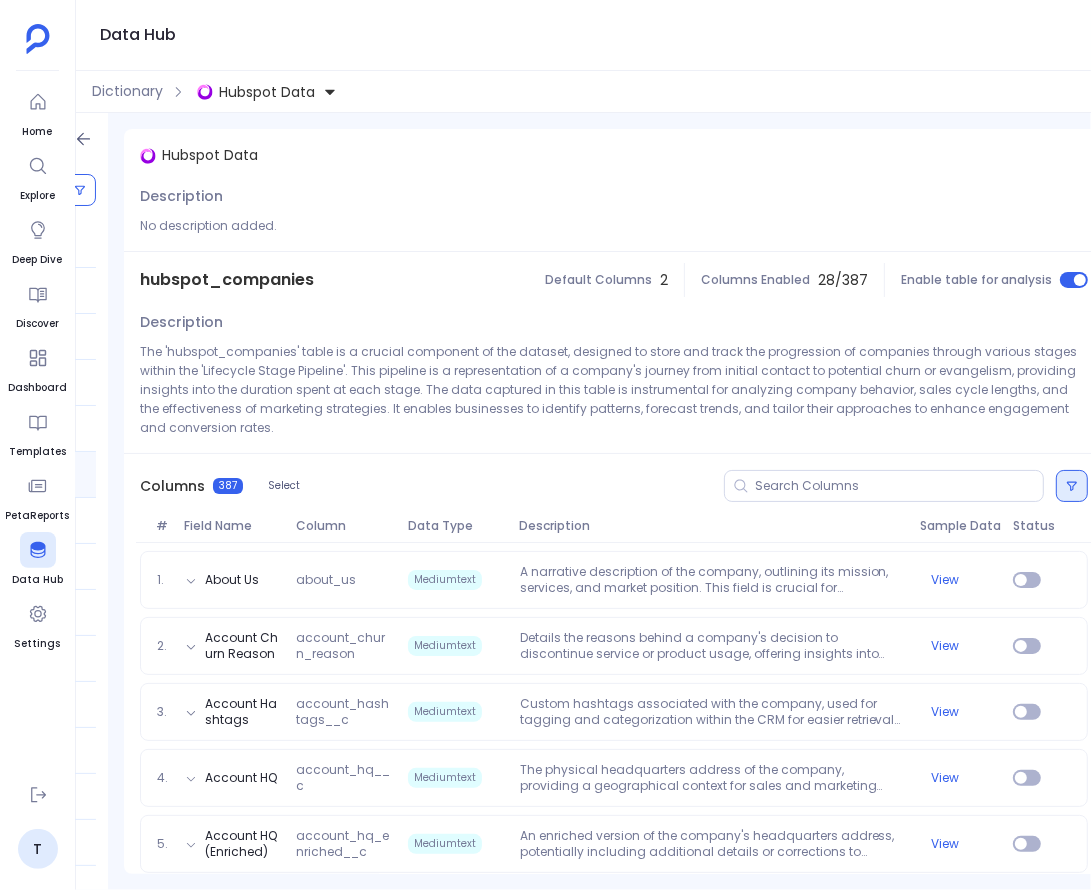 click at bounding box center (1072, 486) 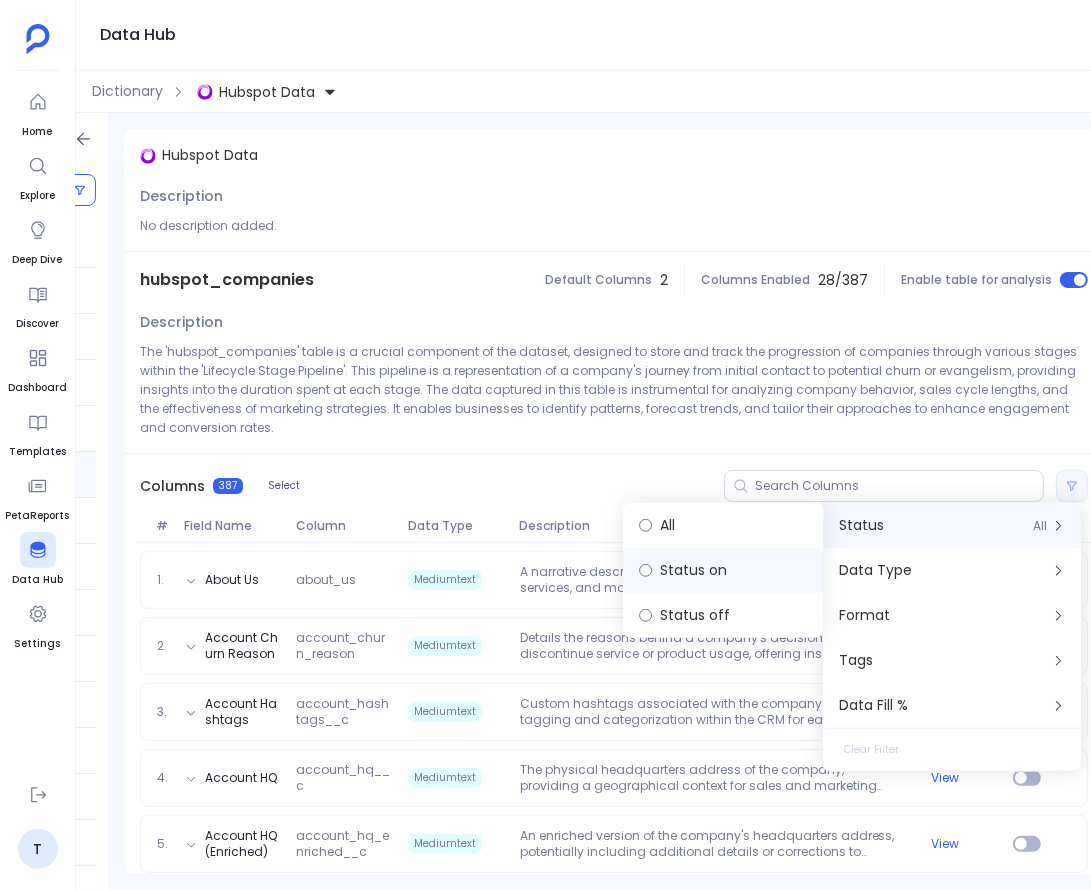 click on "Status on" at bounding box center [723, 570] 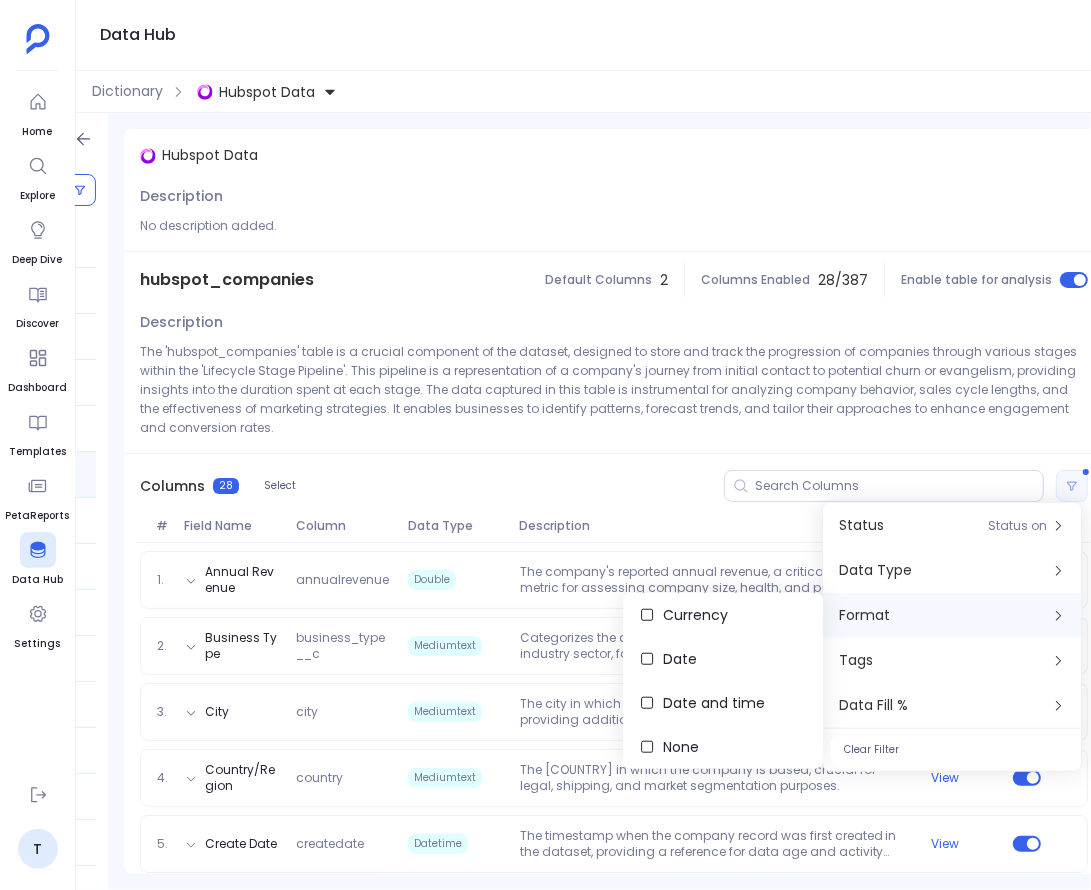 scroll, scrollTop: 0, scrollLeft: 0, axis: both 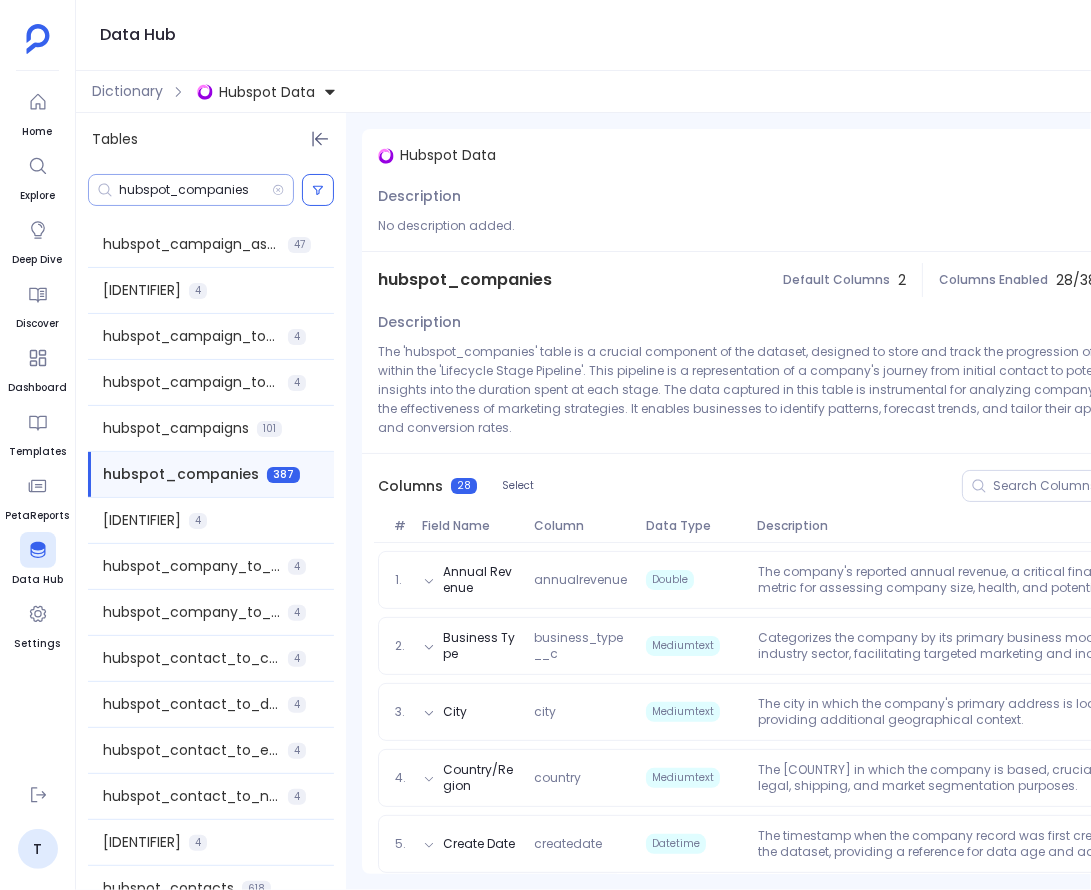 click on "hubspot_companies" at bounding box center (195, 190) 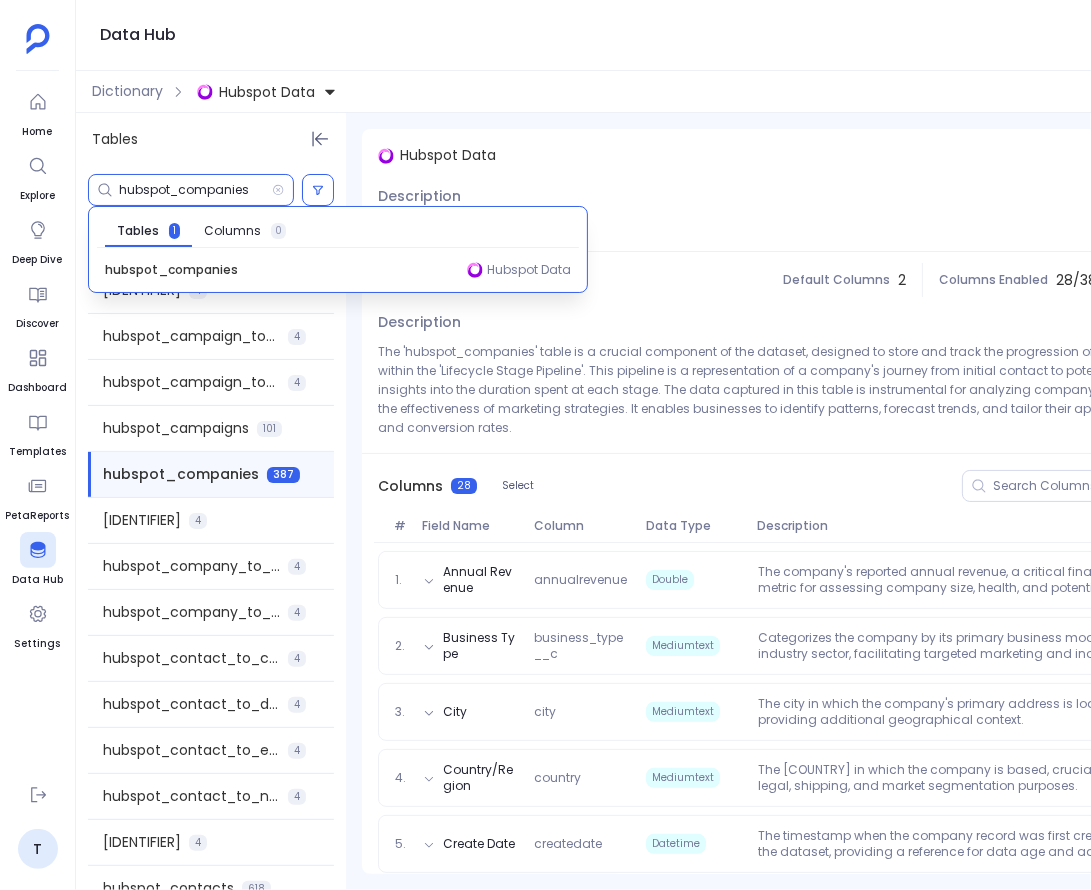 click on "hubspot_companies" at bounding box center (195, 190) 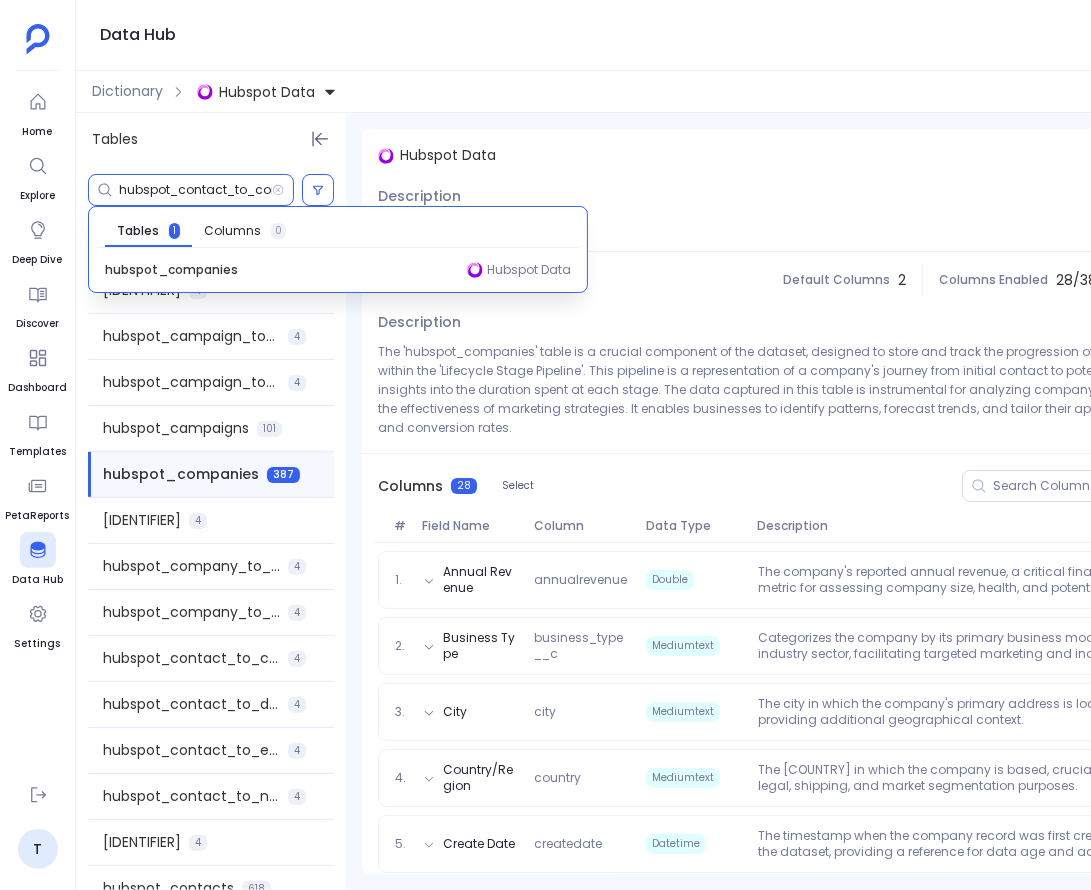 scroll, scrollTop: 0, scrollLeft: 116, axis: horizontal 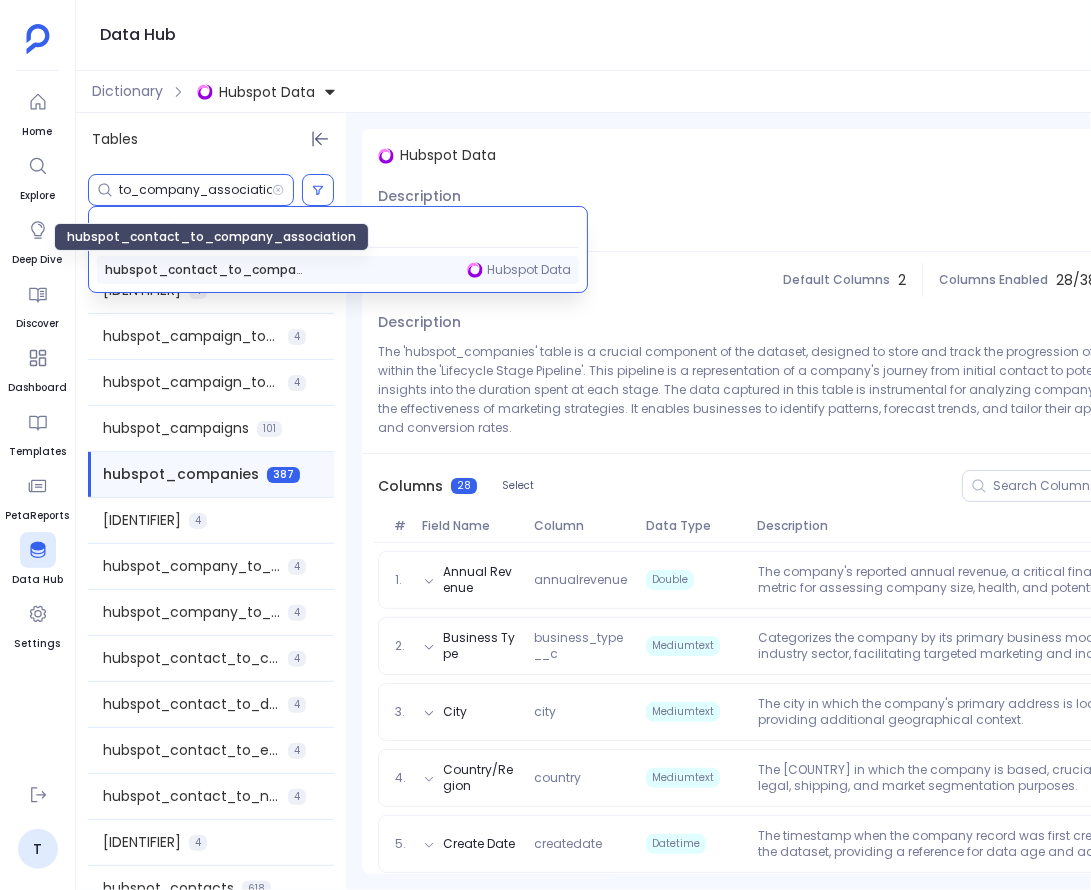 click on "hubspot_contact_to_company_association" at bounding box center (205, 270) 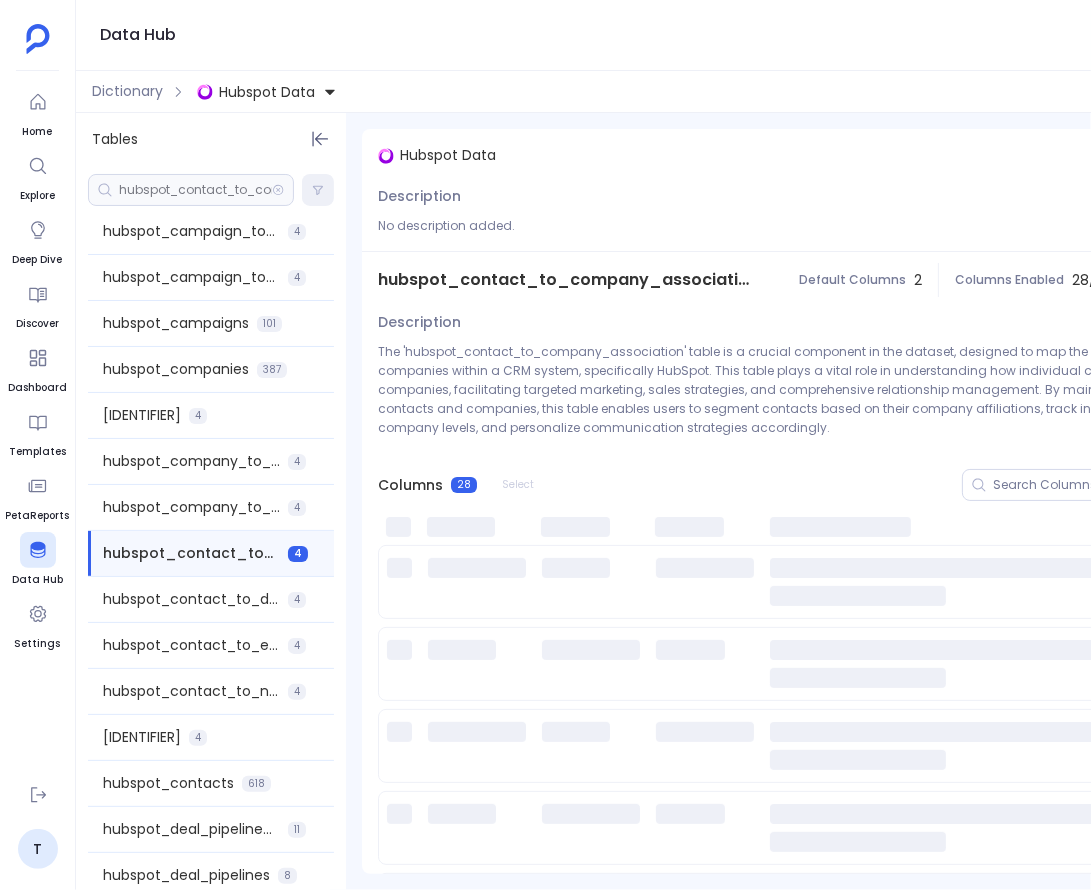 scroll, scrollTop: 106, scrollLeft: 0, axis: vertical 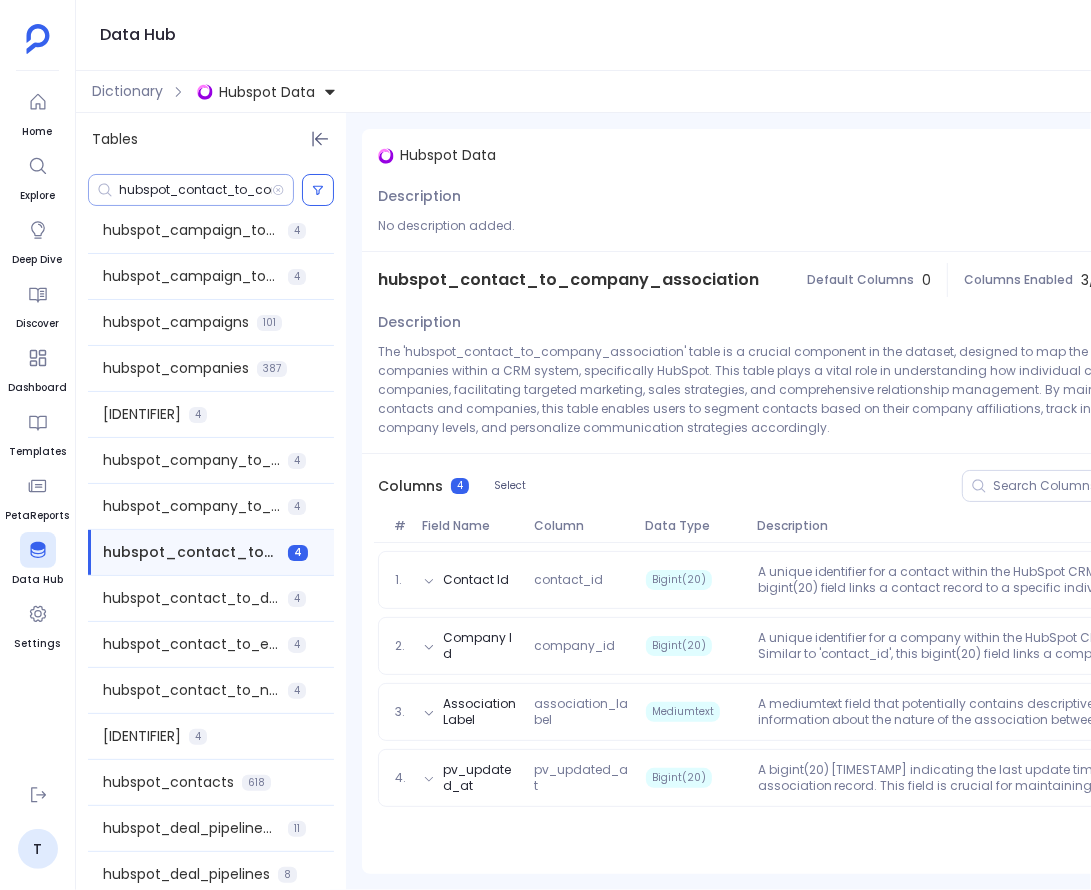 click on "hubspot_contact_to_company_association" at bounding box center [191, 190] 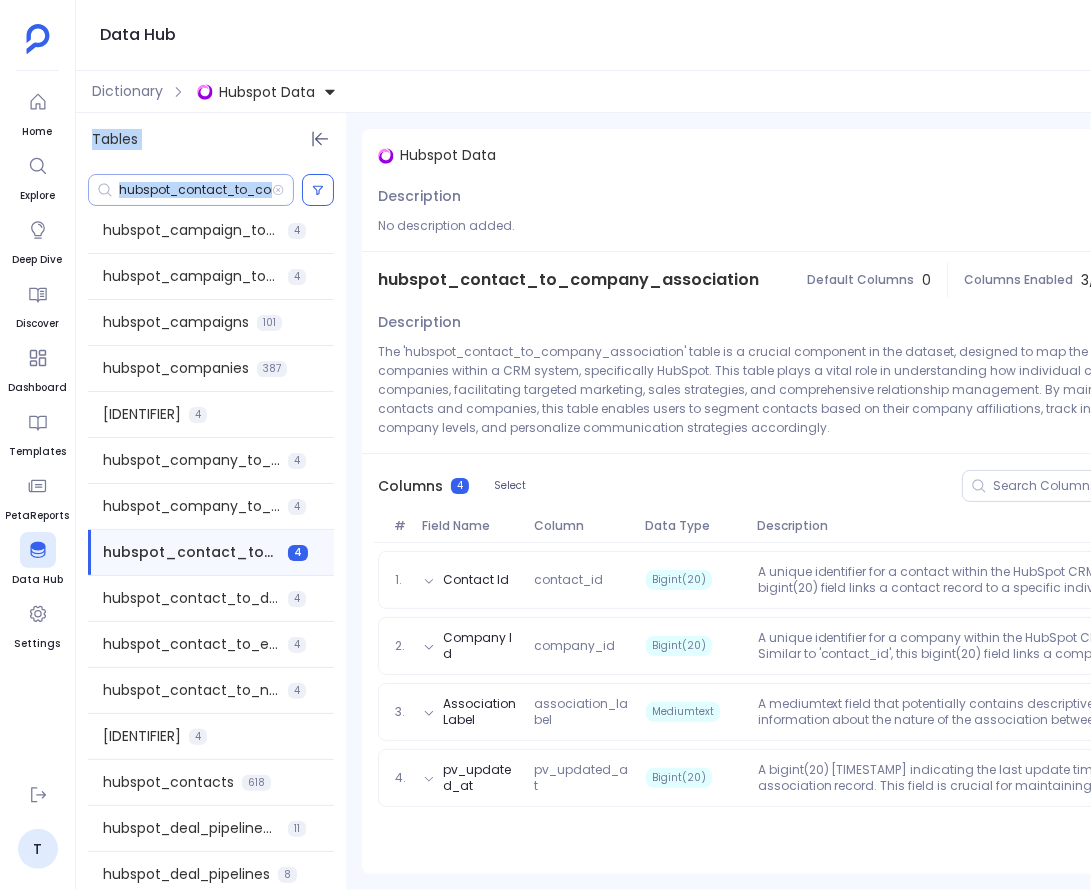 click on "hubspot_contact_to_company_association" at bounding box center [191, 190] 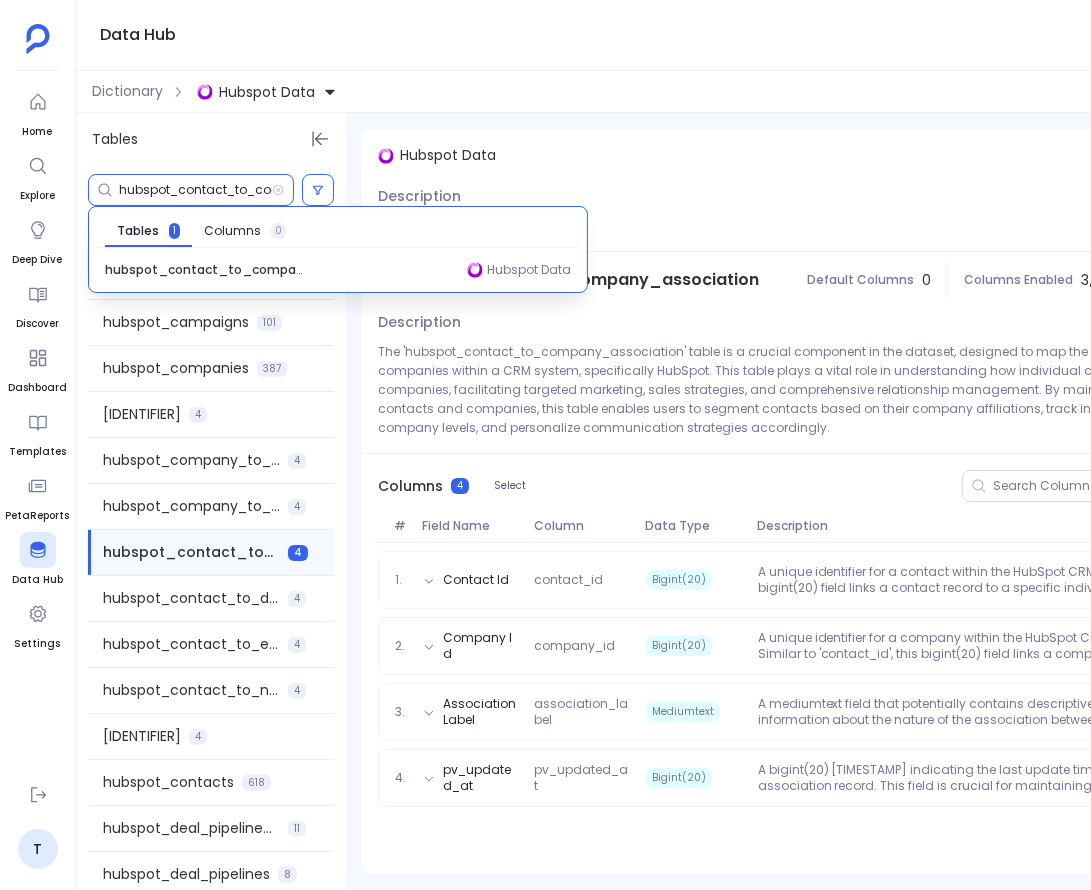 click on "hubspot_contact_to_company_association" at bounding box center [195, 190] 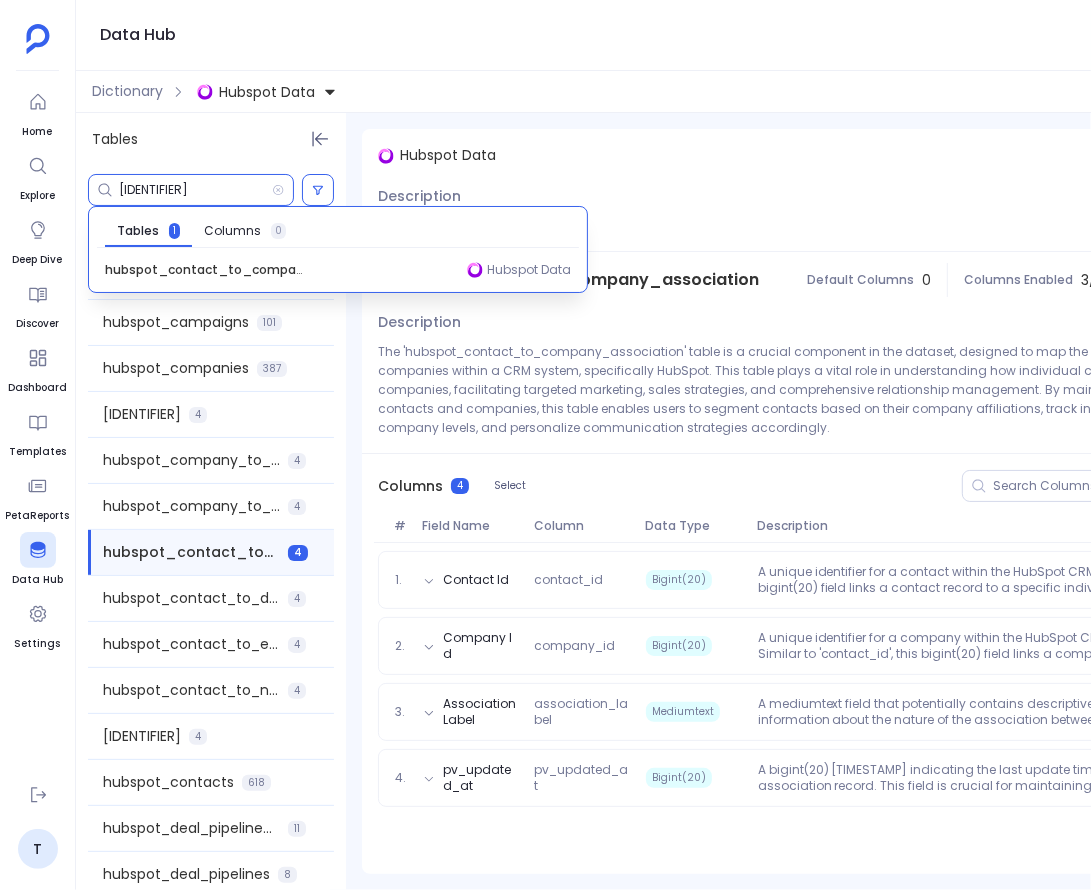scroll, scrollTop: 0, scrollLeft: 120, axis: horizontal 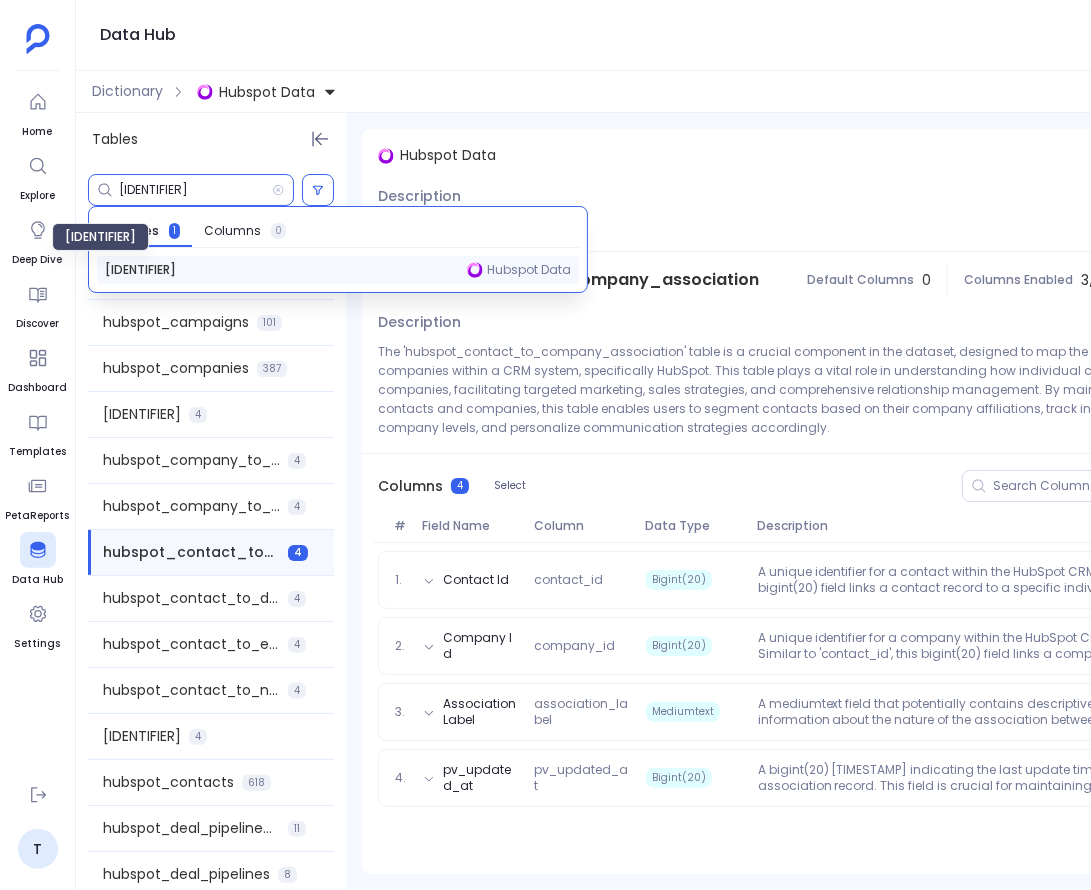 click on "hubspot_company_to_meeting_association" at bounding box center (140, 270) 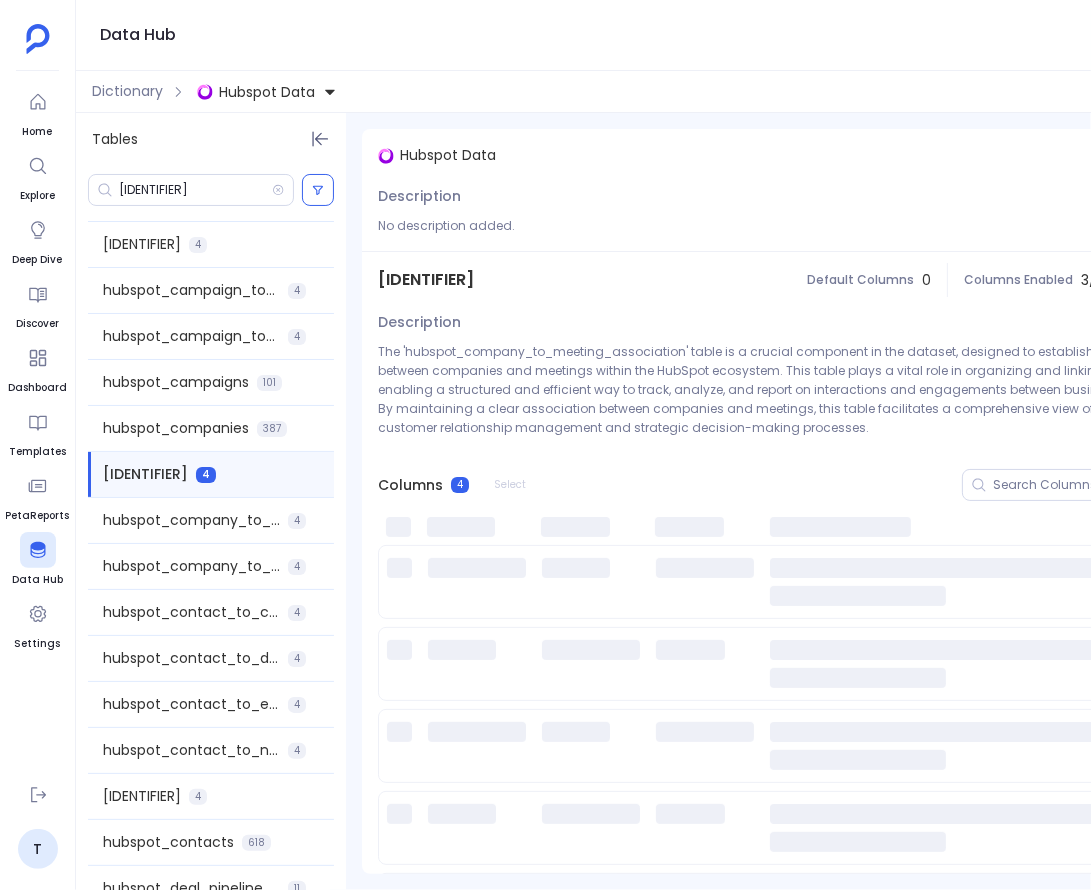 scroll, scrollTop: 0, scrollLeft: 0, axis: both 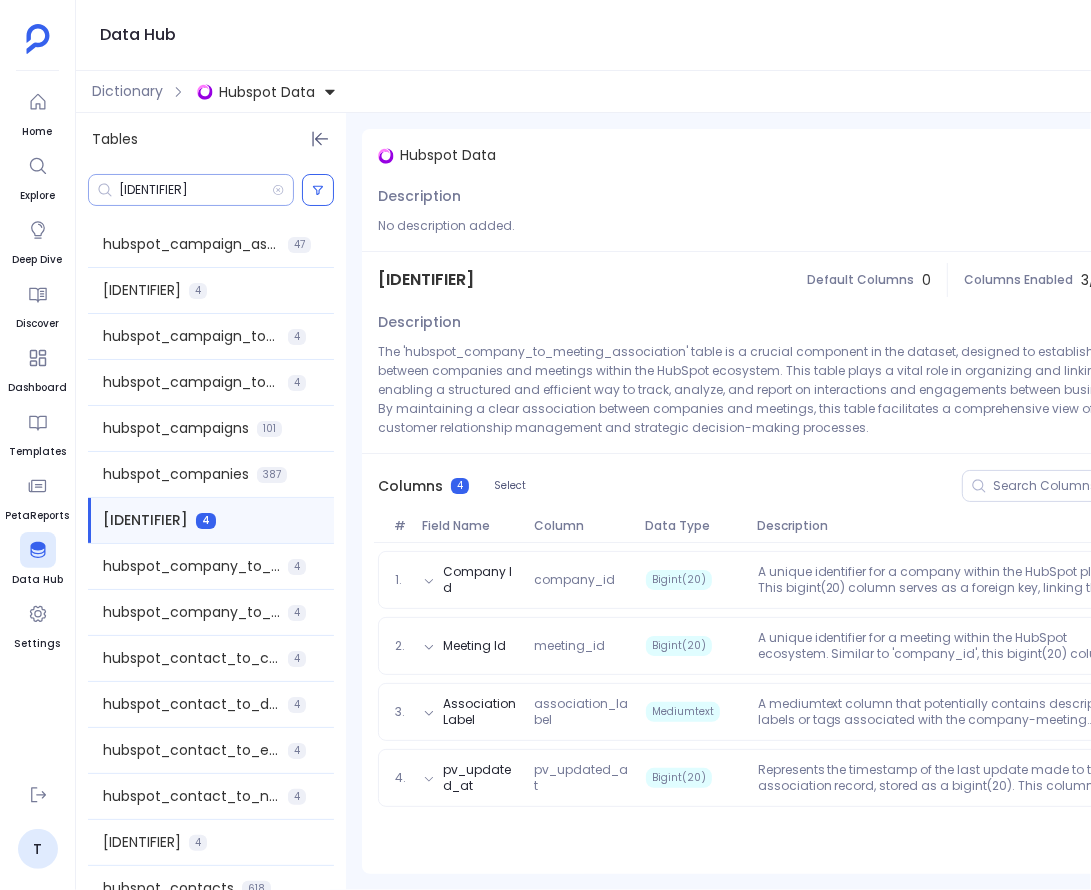click on "hubspot_company_to_meeting_association" at bounding box center [195, 190] 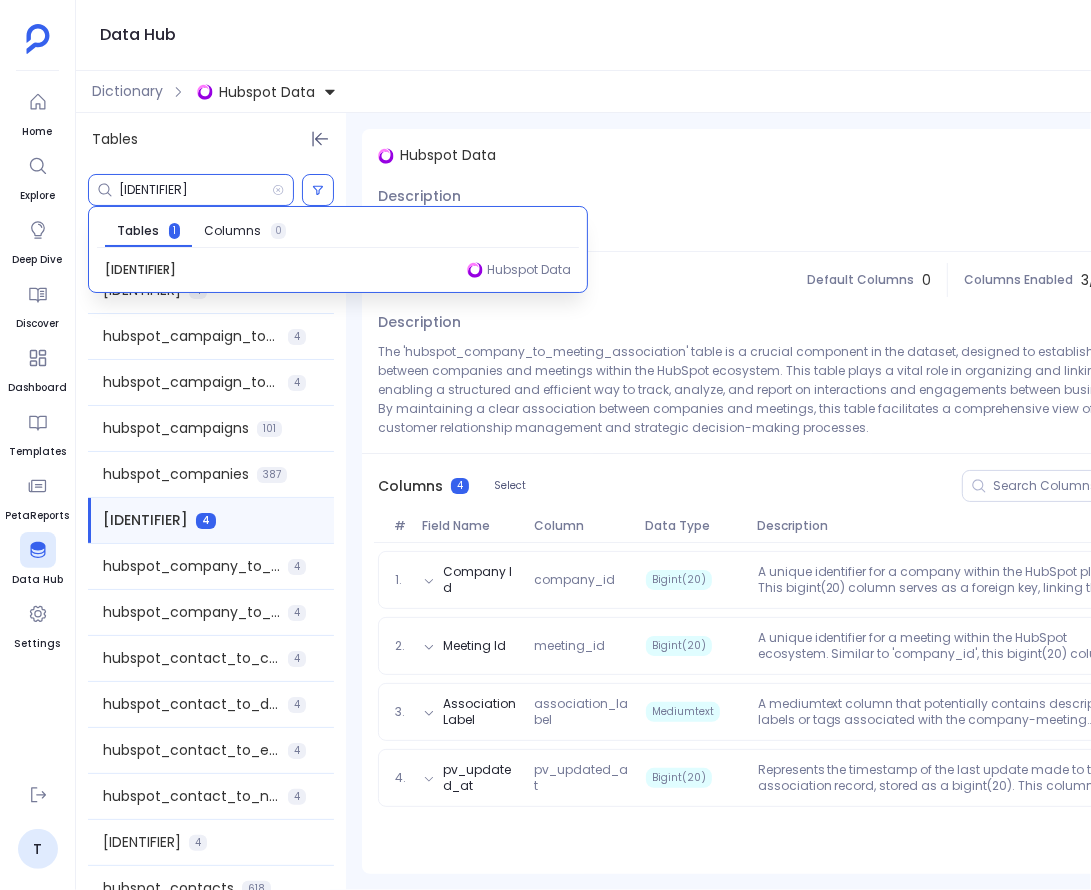 click on "hubspot_company_to_meeting_association" at bounding box center [195, 190] 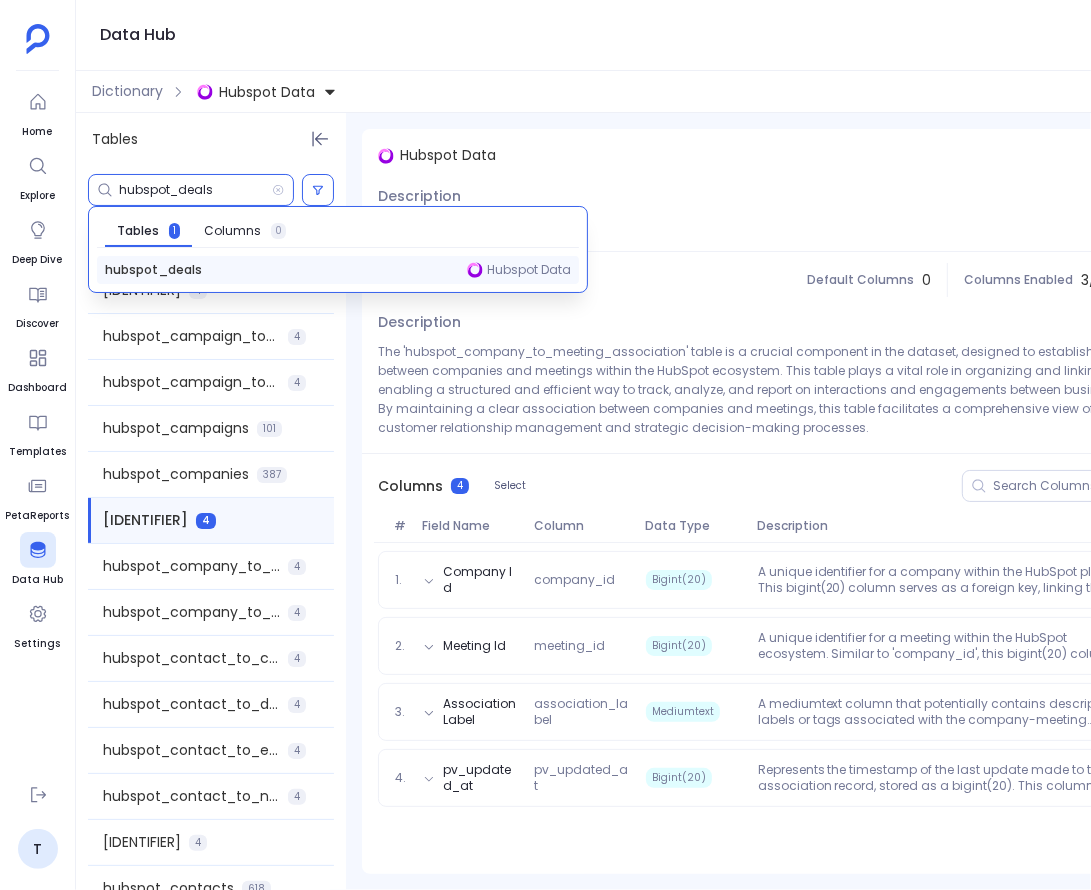 click on "hubspot_deals Hubspot Data" at bounding box center [338, 270] 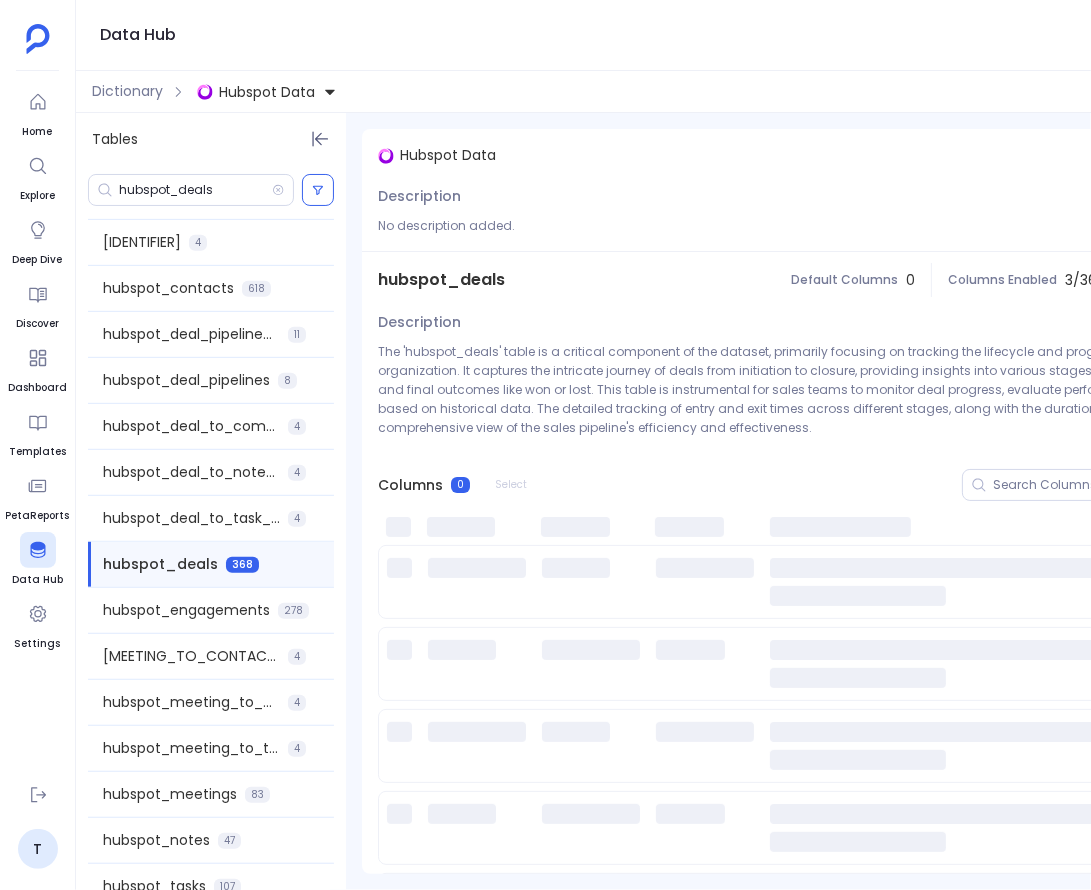 scroll, scrollTop: 610, scrollLeft: 0, axis: vertical 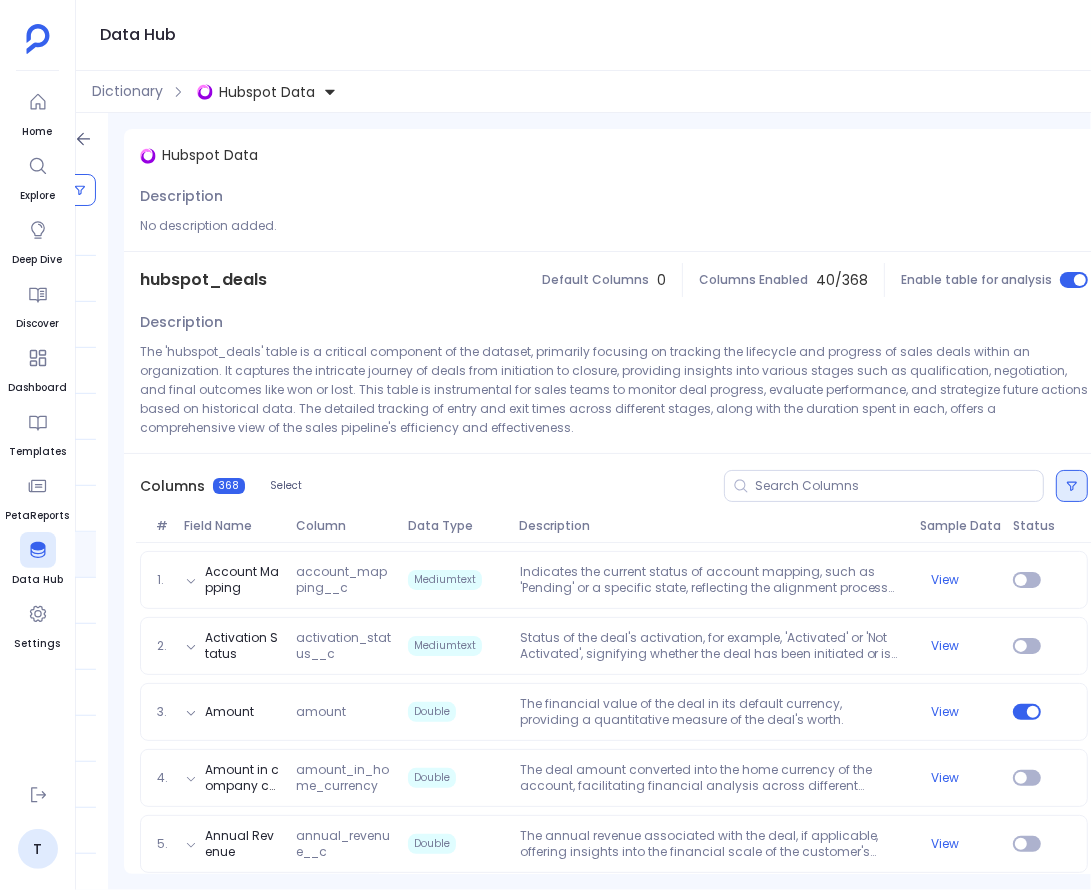 click at bounding box center (1072, 486) 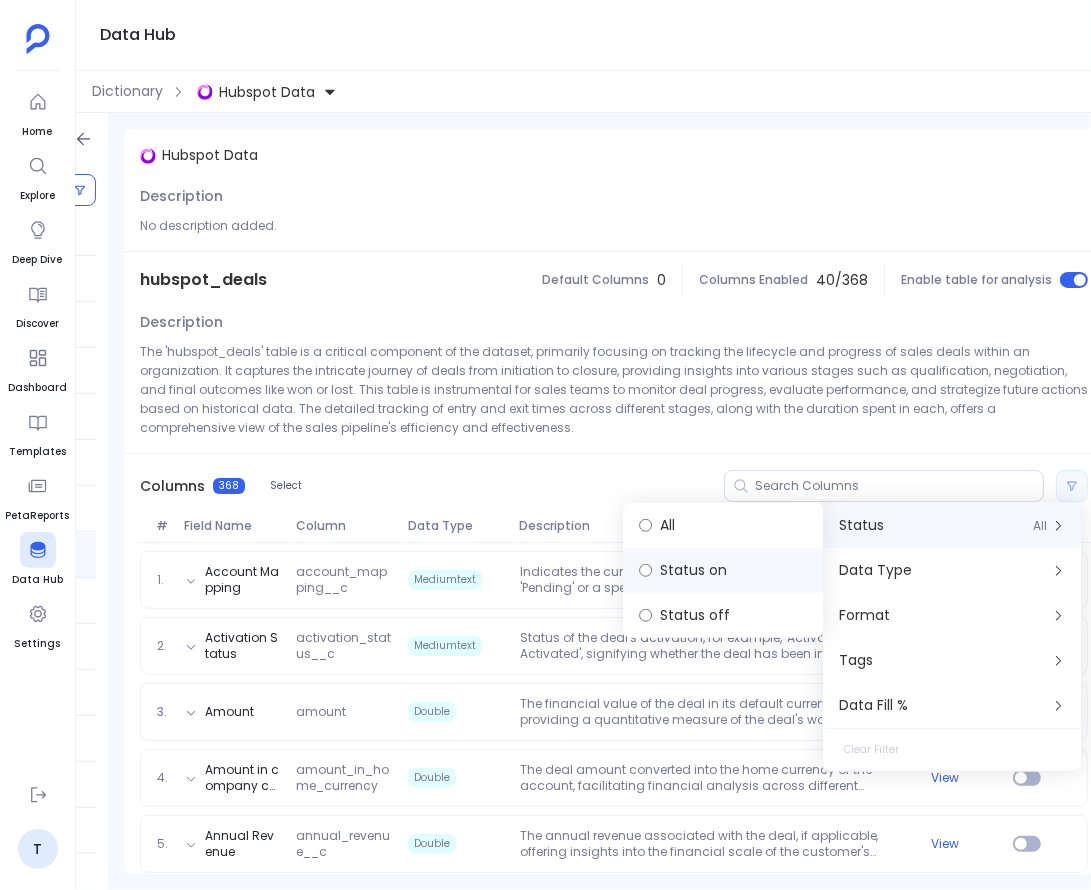 click on "Status on" at bounding box center [723, 570] 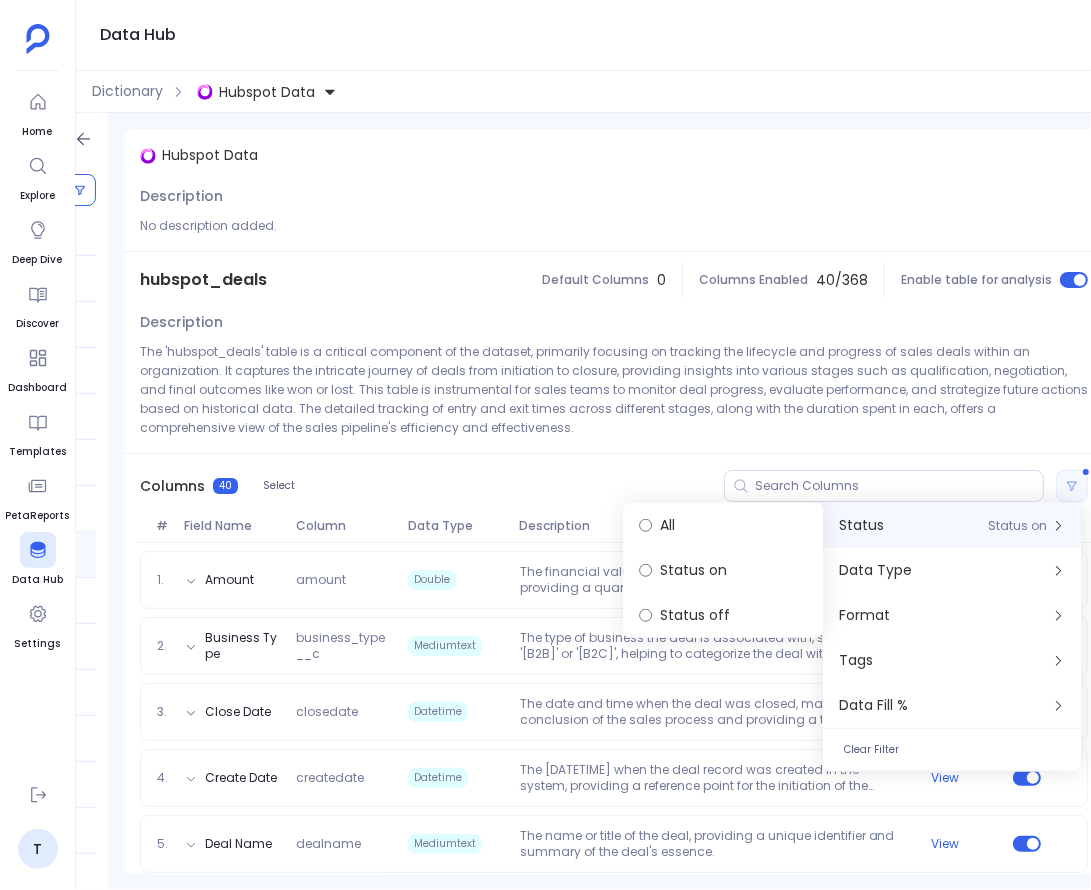 scroll, scrollTop: 0, scrollLeft: 0, axis: both 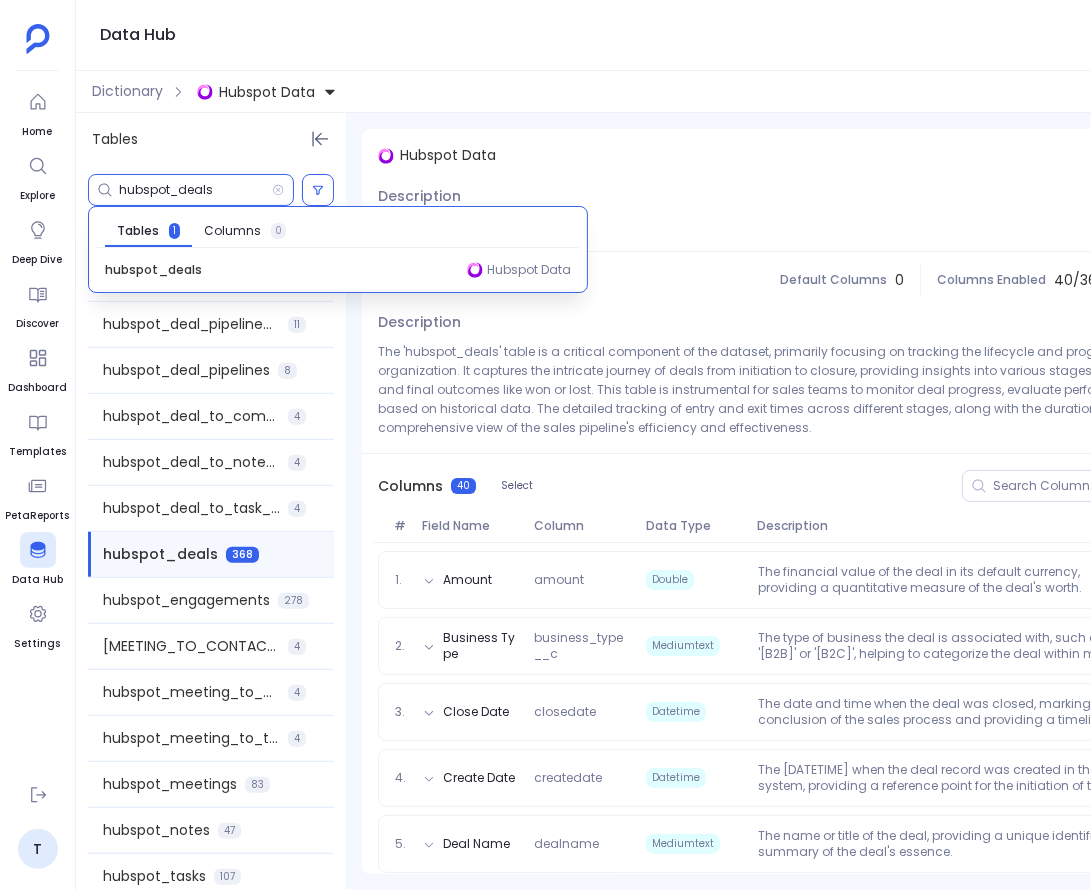 click on "hubspot_deals" at bounding box center [195, 190] 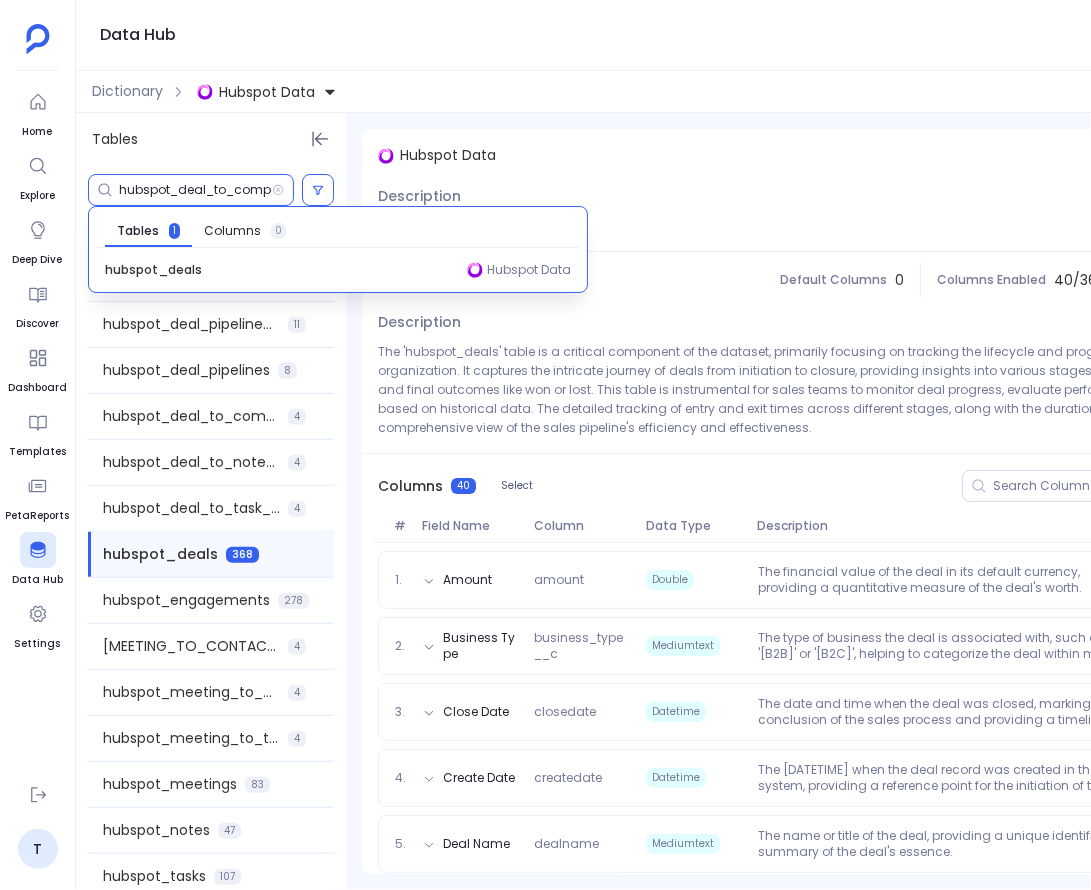 scroll, scrollTop: 0, scrollLeft: 96, axis: horizontal 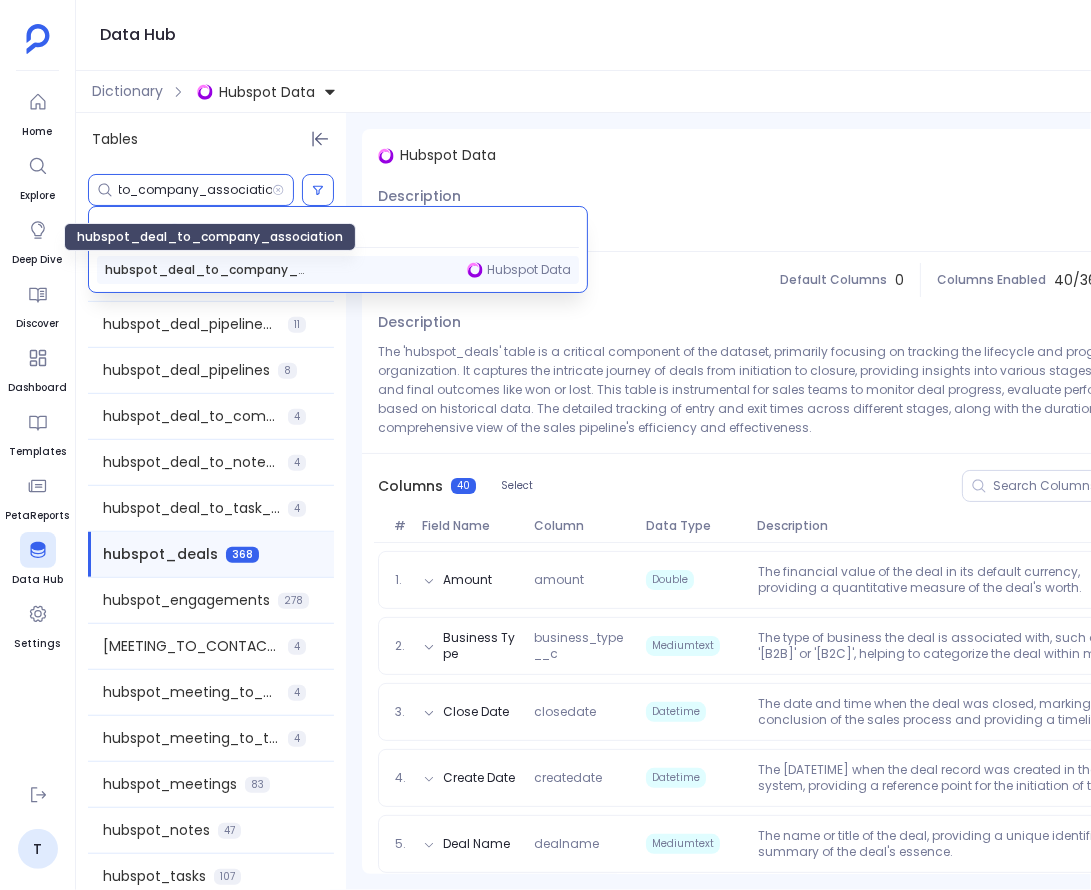 click on "hubspot_deal_to_company_association" at bounding box center [205, 270] 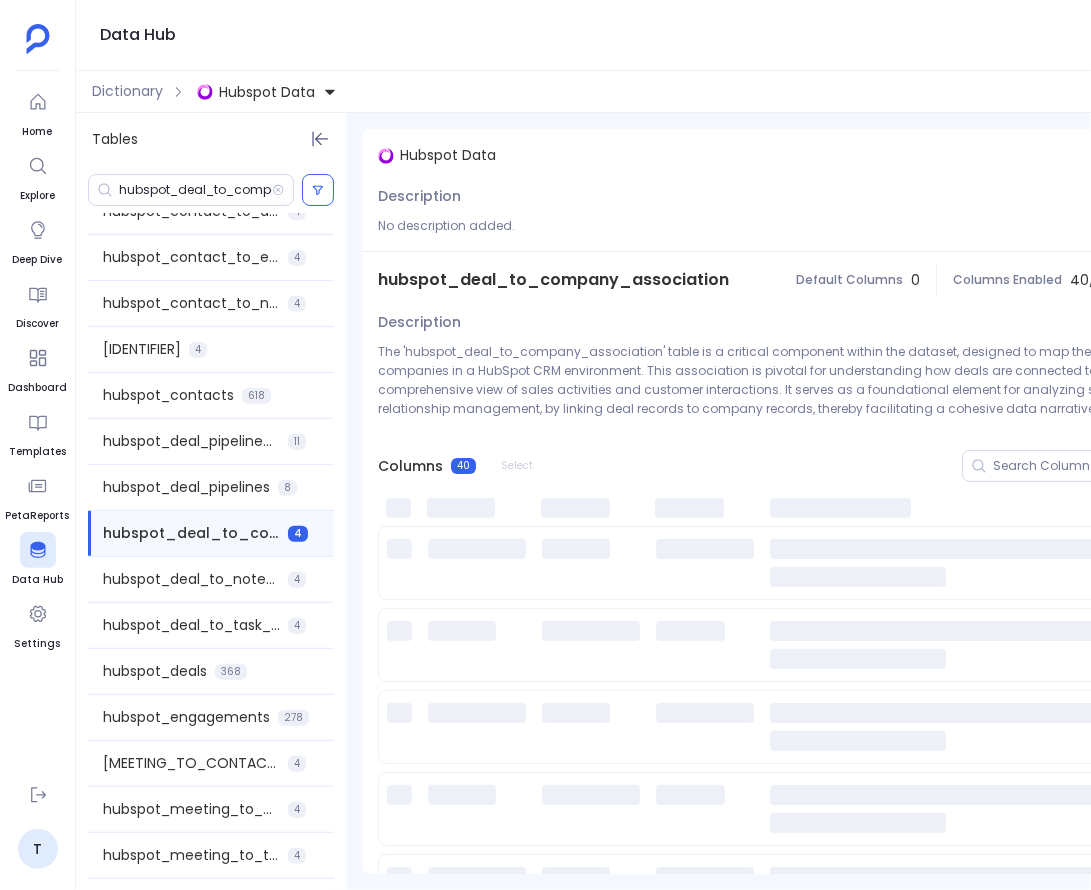 scroll, scrollTop: 474, scrollLeft: 0, axis: vertical 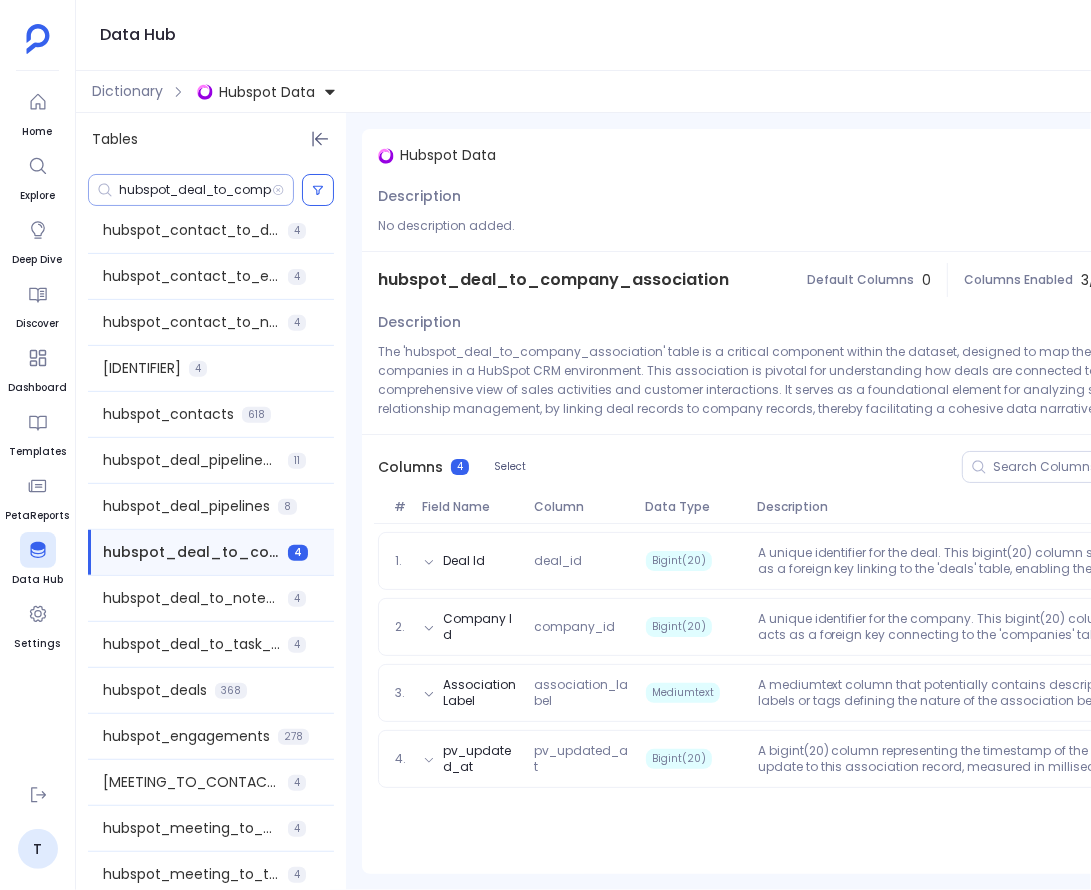 click on "hubspot_deal_to_company_association" at bounding box center (191, 190) 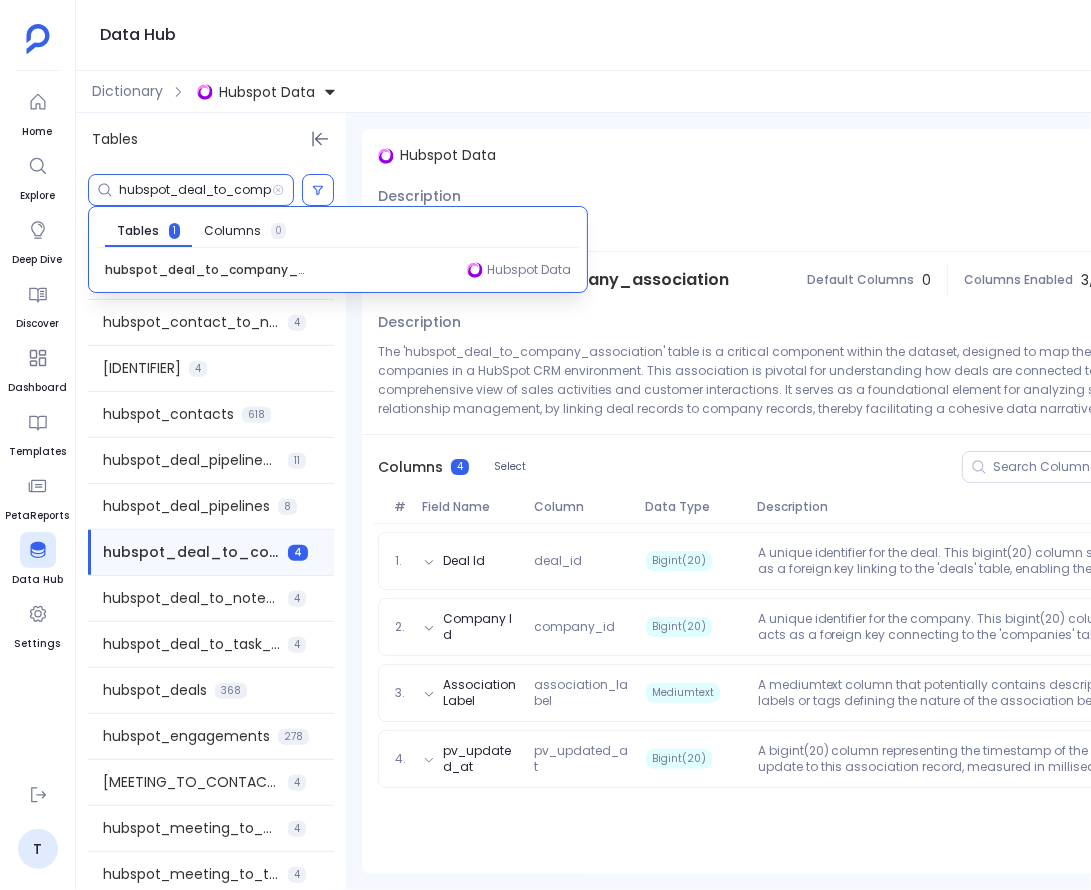 click on "hubspot_deal_to_company_association" at bounding box center (195, 190) 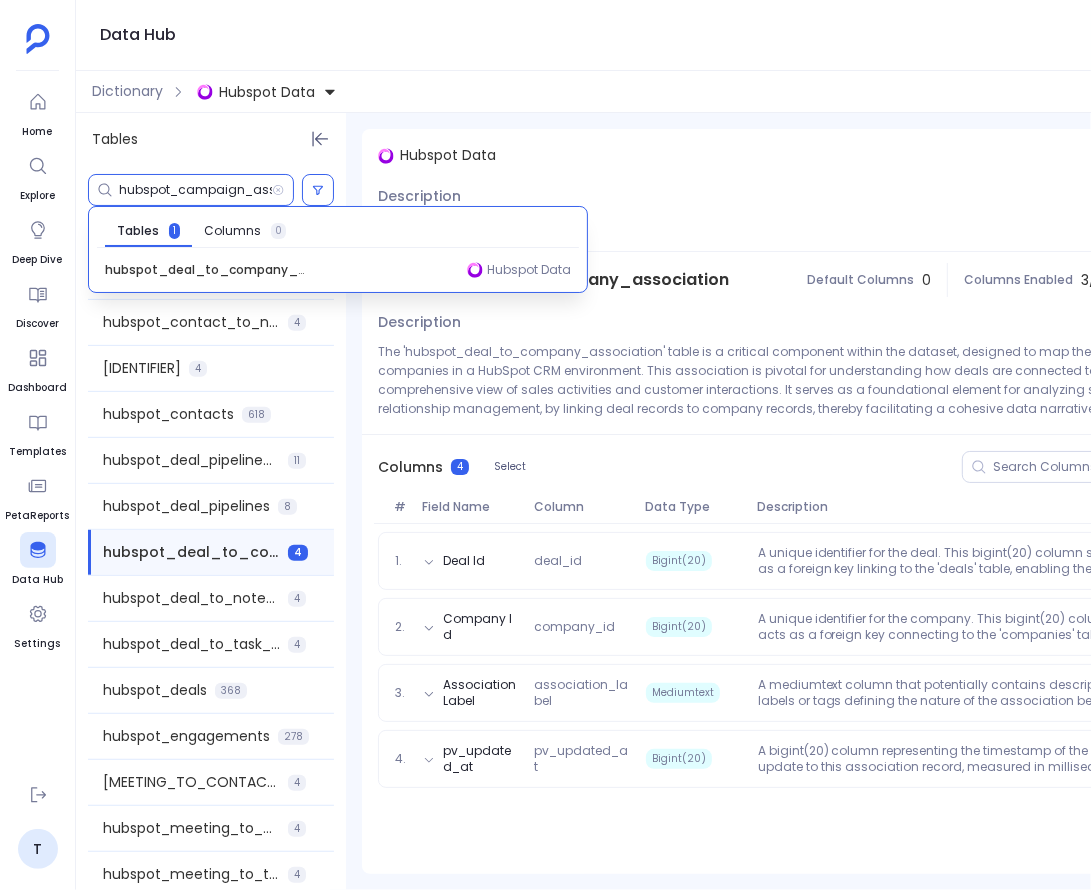 scroll, scrollTop: 0, scrollLeft: 14, axis: horizontal 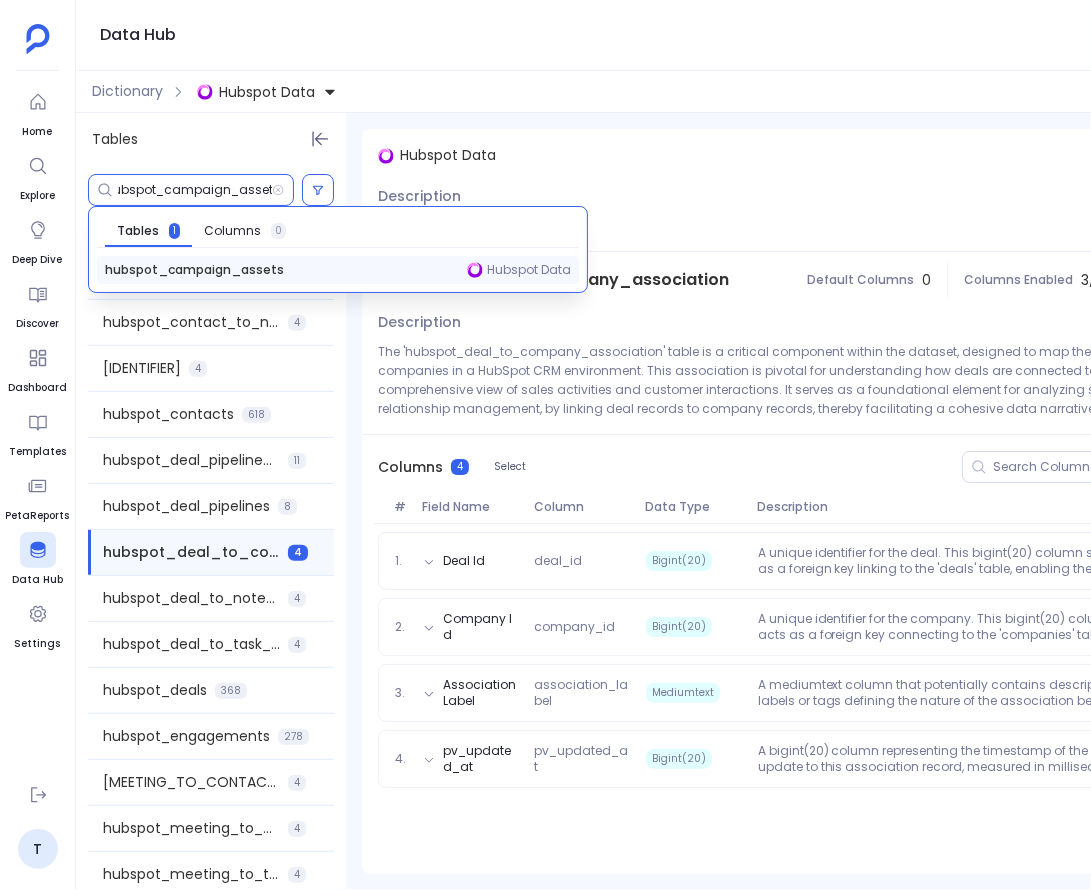 click on "hubspot_campaign_assets" at bounding box center (194, 270) 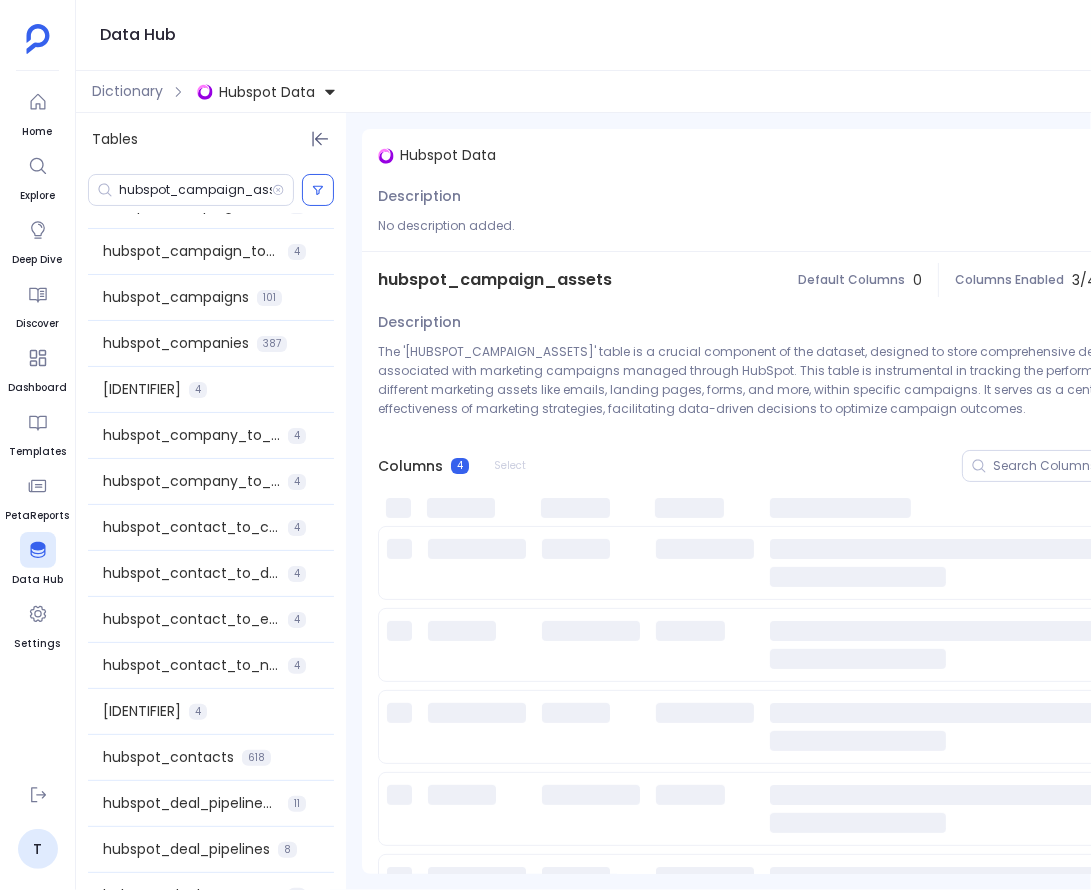 scroll, scrollTop: 0, scrollLeft: 0, axis: both 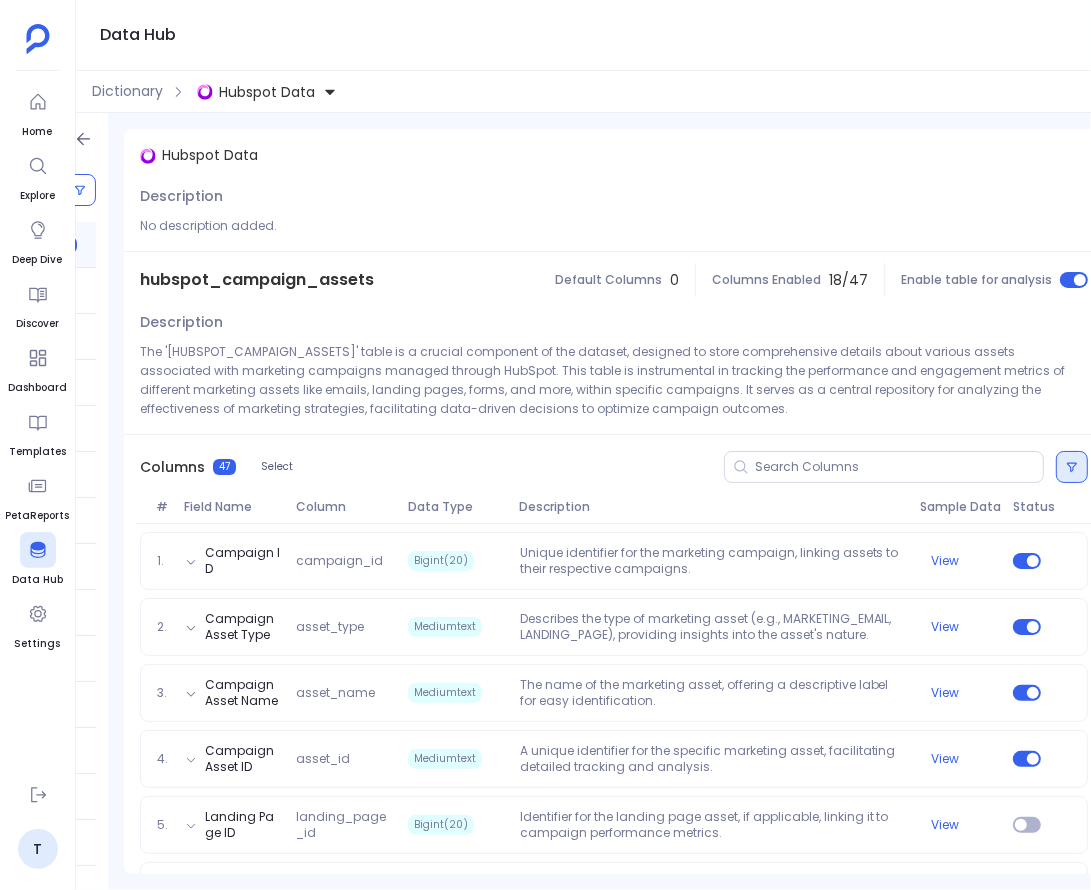 click 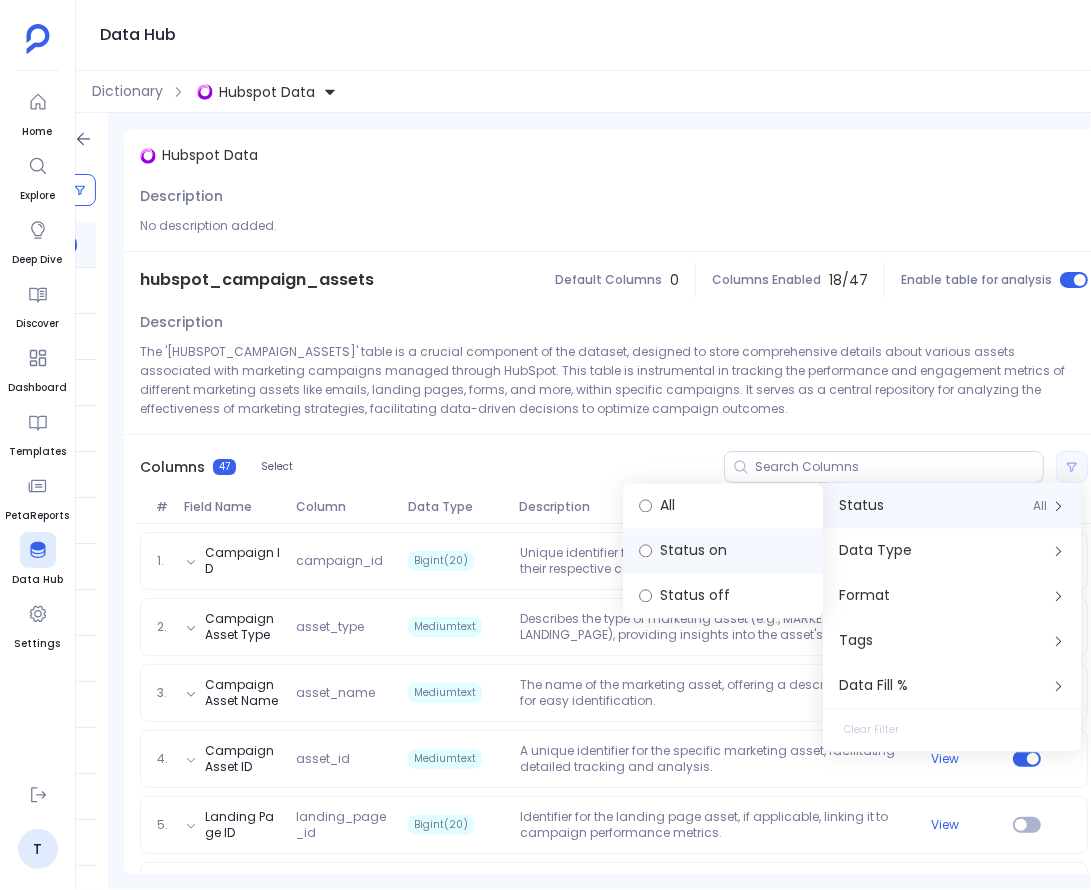 click on "Status on" at bounding box center (723, 551) 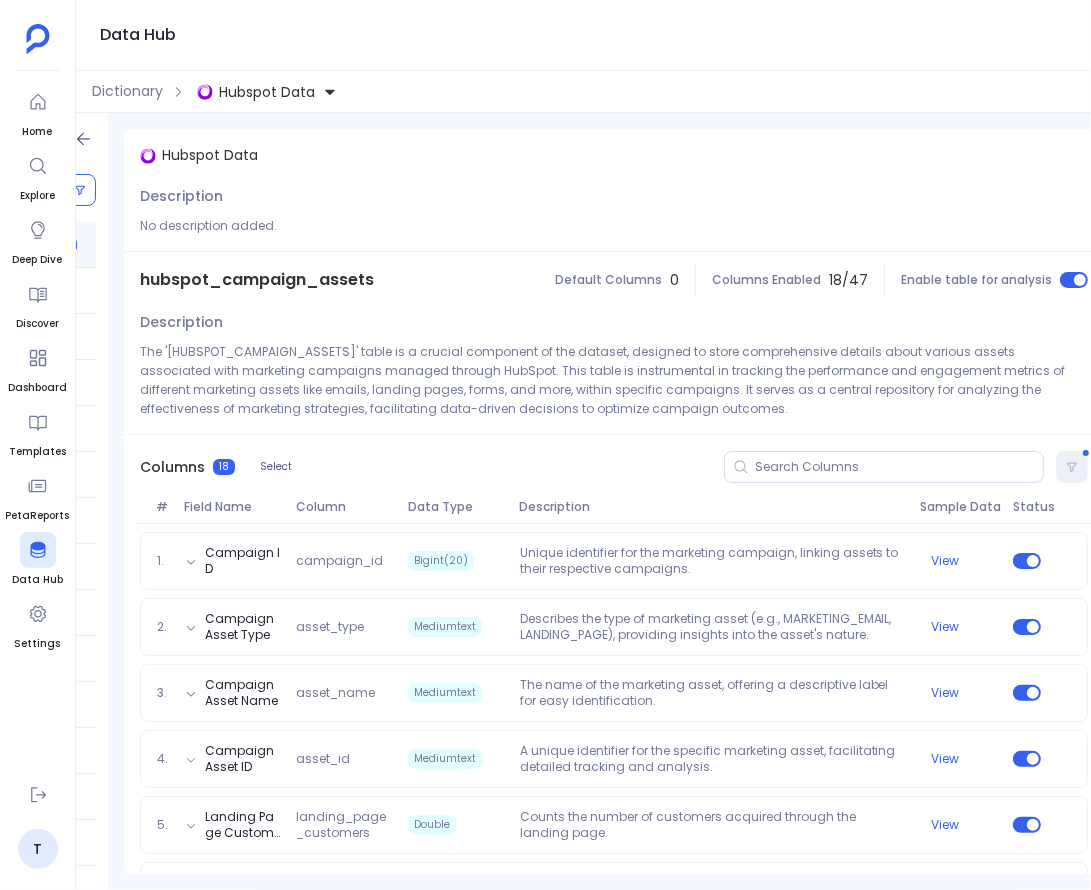 scroll, scrollTop: 0, scrollLeft: 0, axis: both 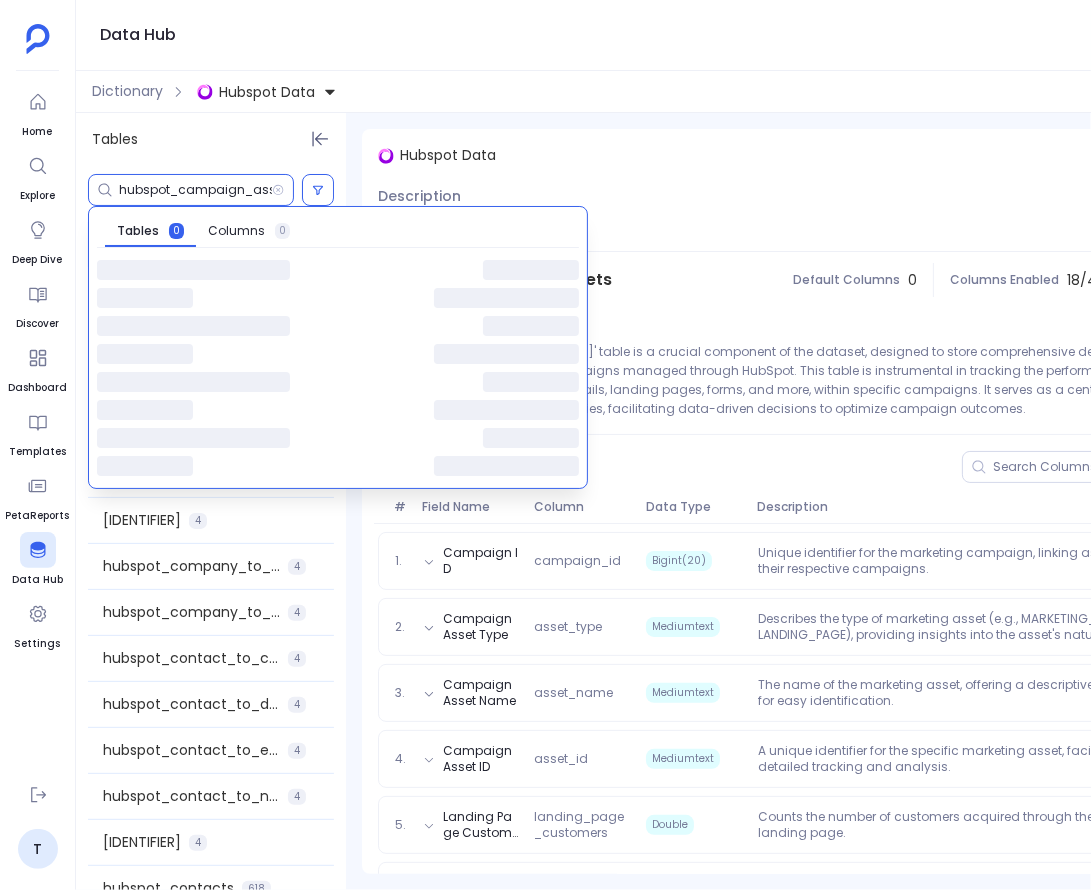 click on "hubspot_campaign_assets" at bounding box center (195, 190) 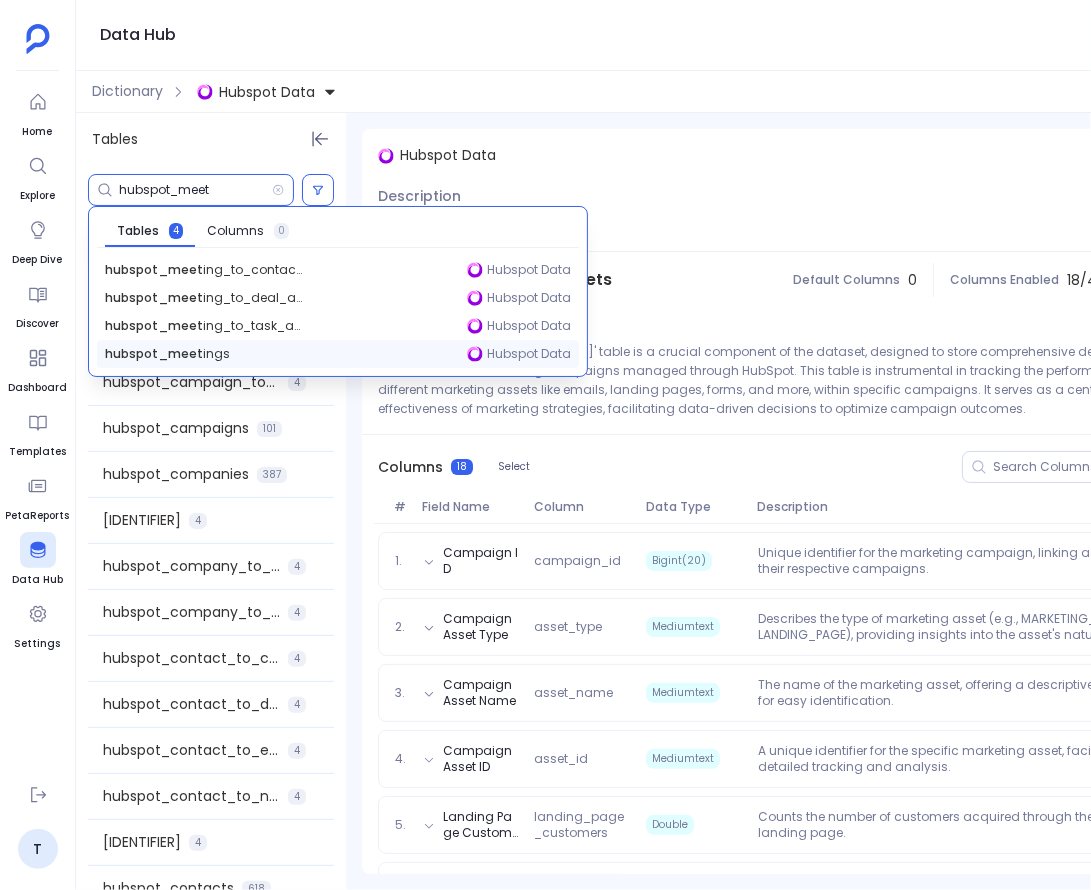 type on "hubspot_meet" 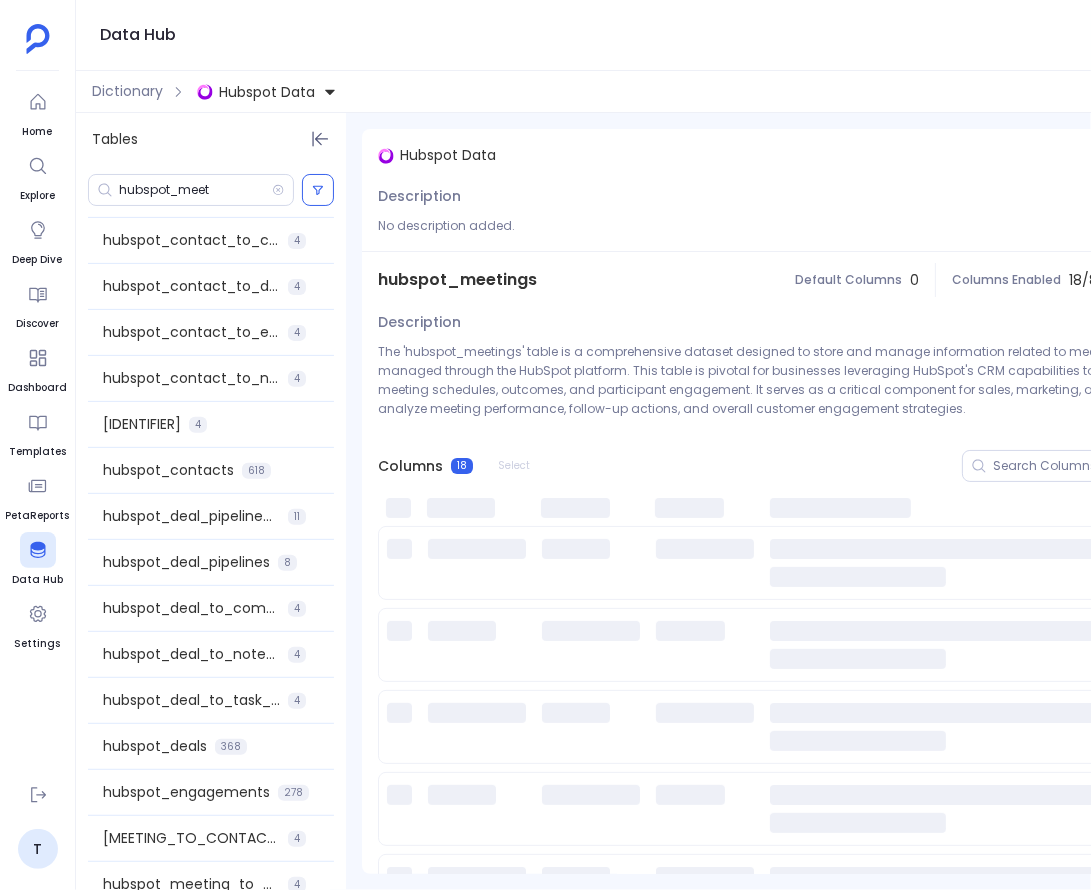 scroll, scrollTop: 672, scrollLeft: 0, axis: vertical 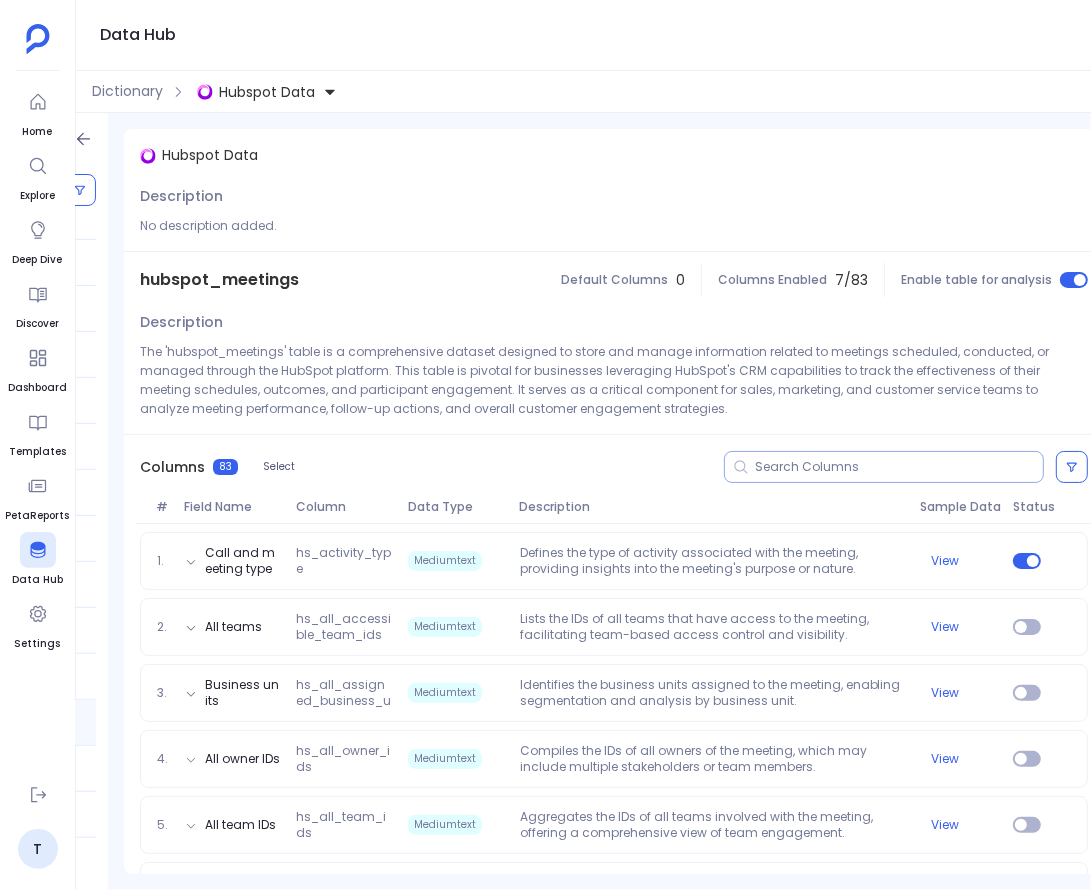 click at bounding box center (899, 467) 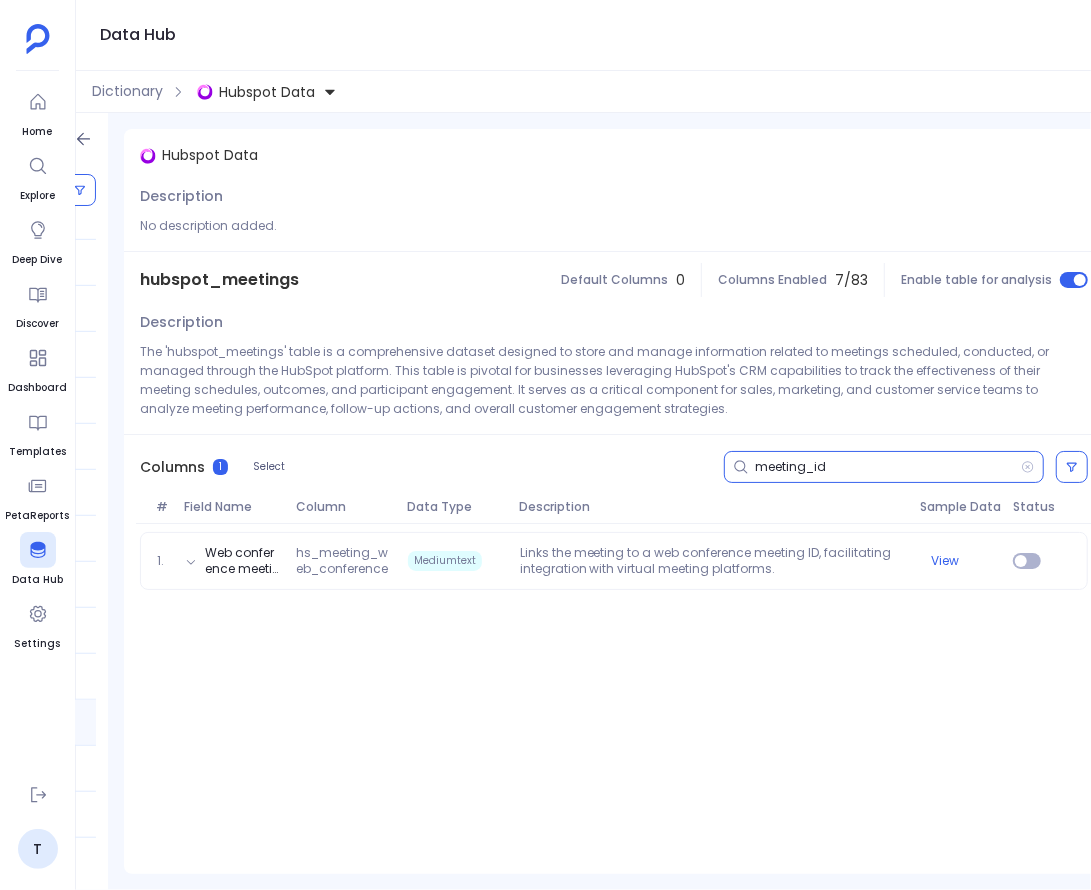 type on "meeting_id" 